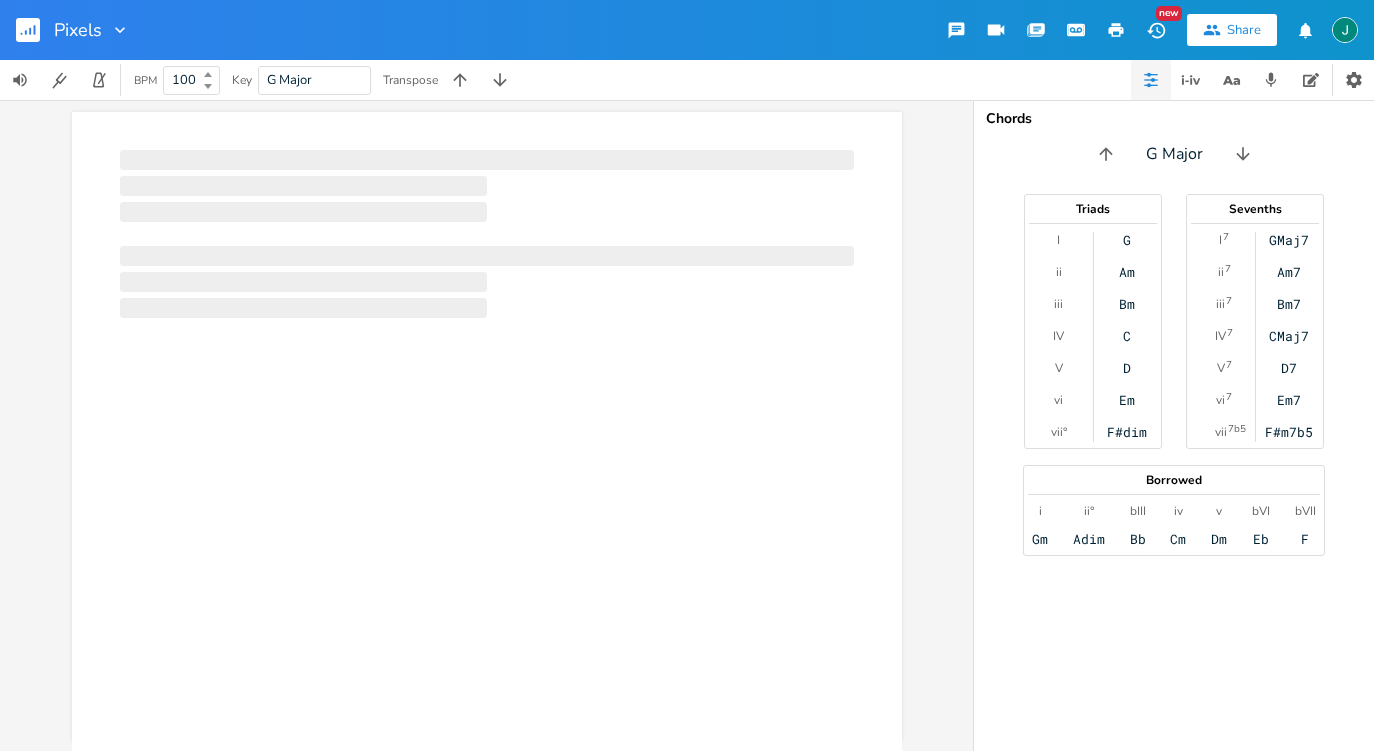 scroll, scrollTop: 0, scrollLeft: 0, axis: both 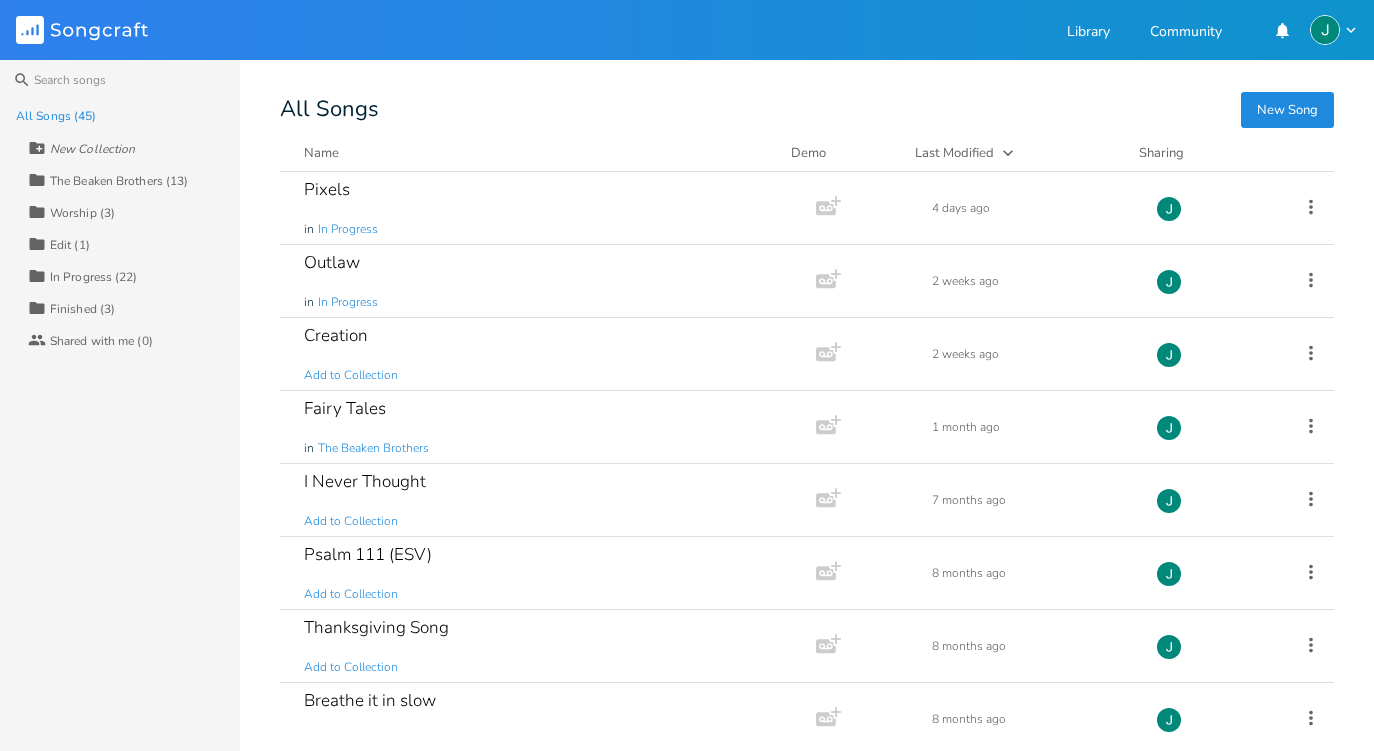 click on "In Progress (22)" at bounding box center (94, 277) 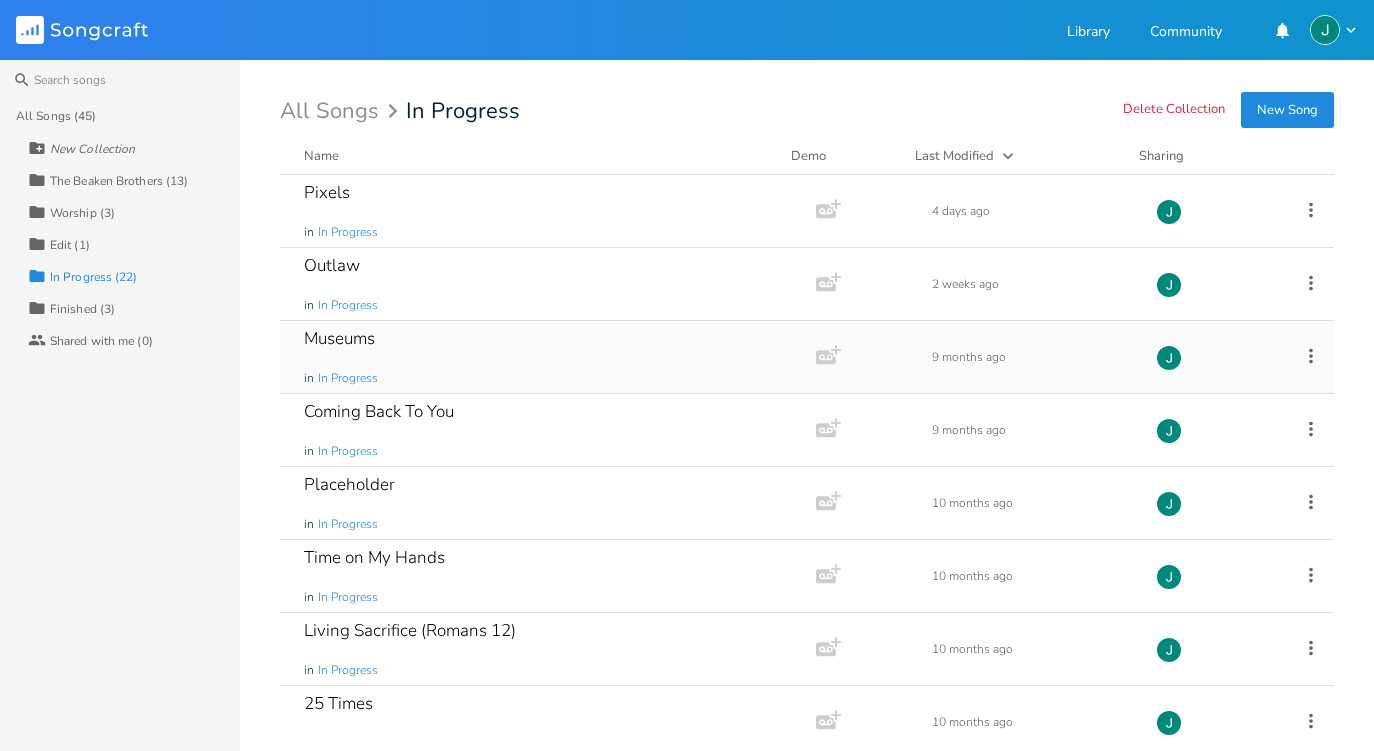 click on "Museums in In Progress" at bounding box center (544, 357) 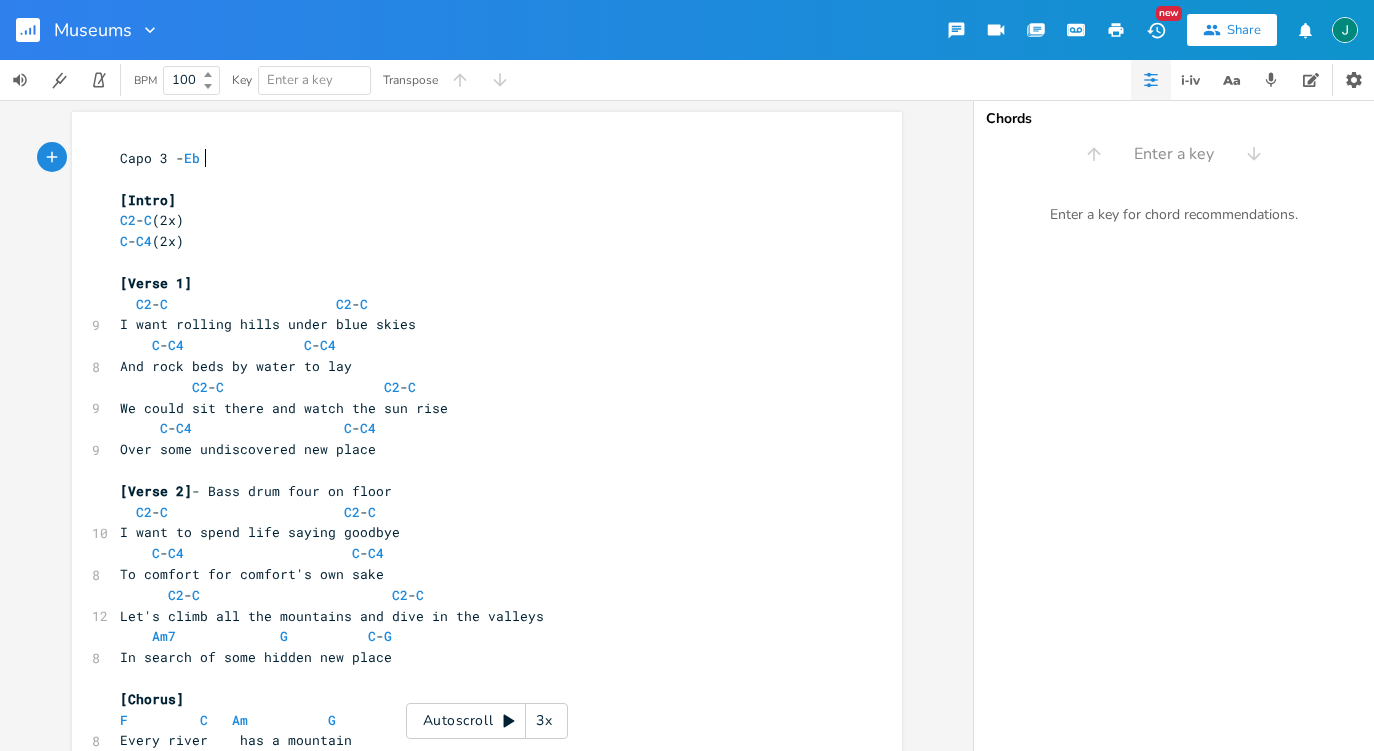 scroll, scrollTop: 0, scrollLeft: 1, axis: horizontal 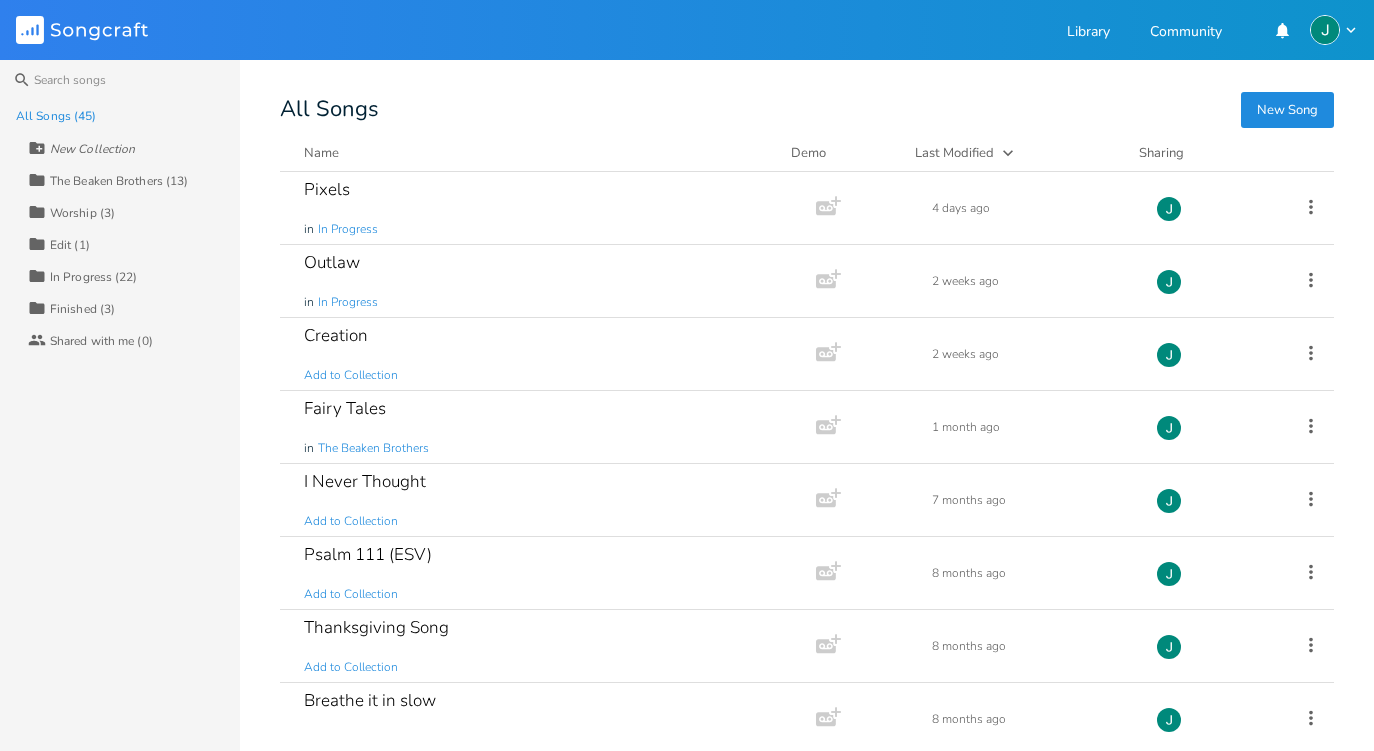 click on "New Song" at bounding box center (1287, 110) 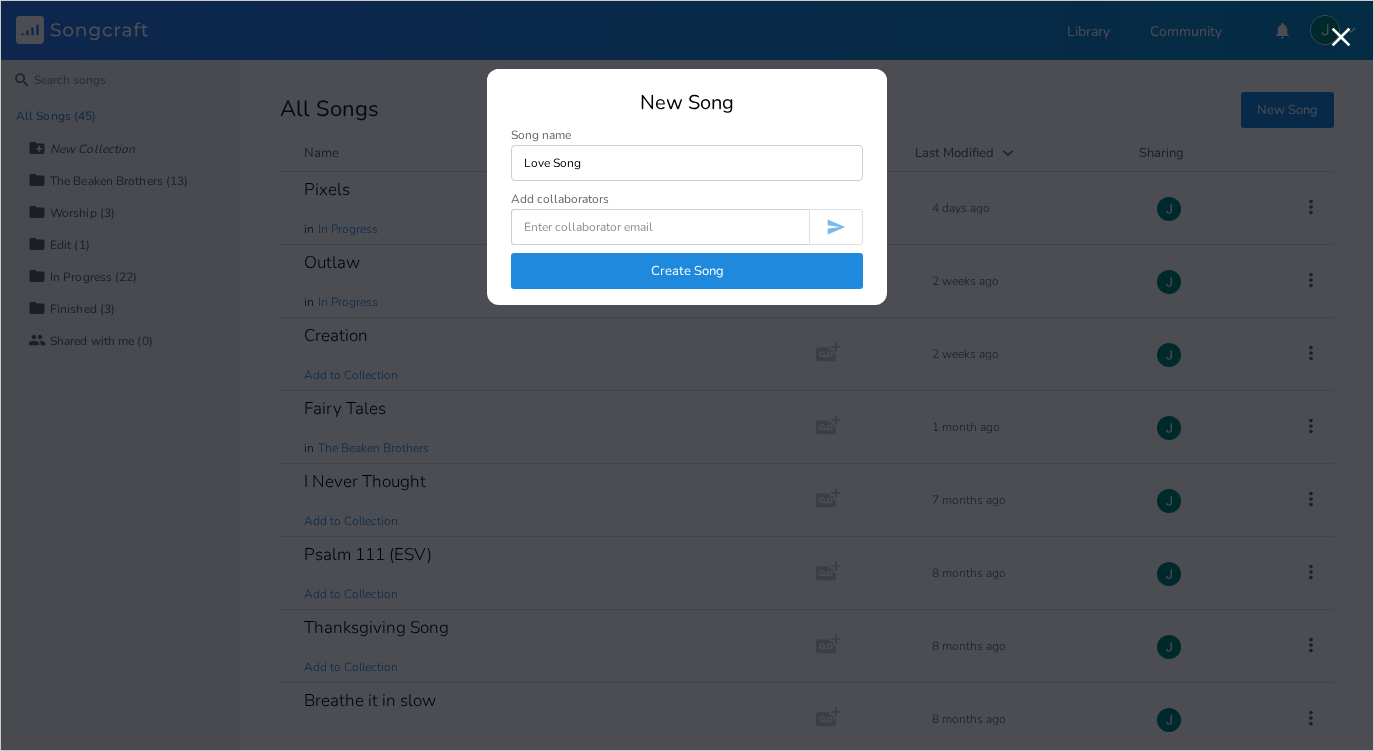 type on "Love Song" 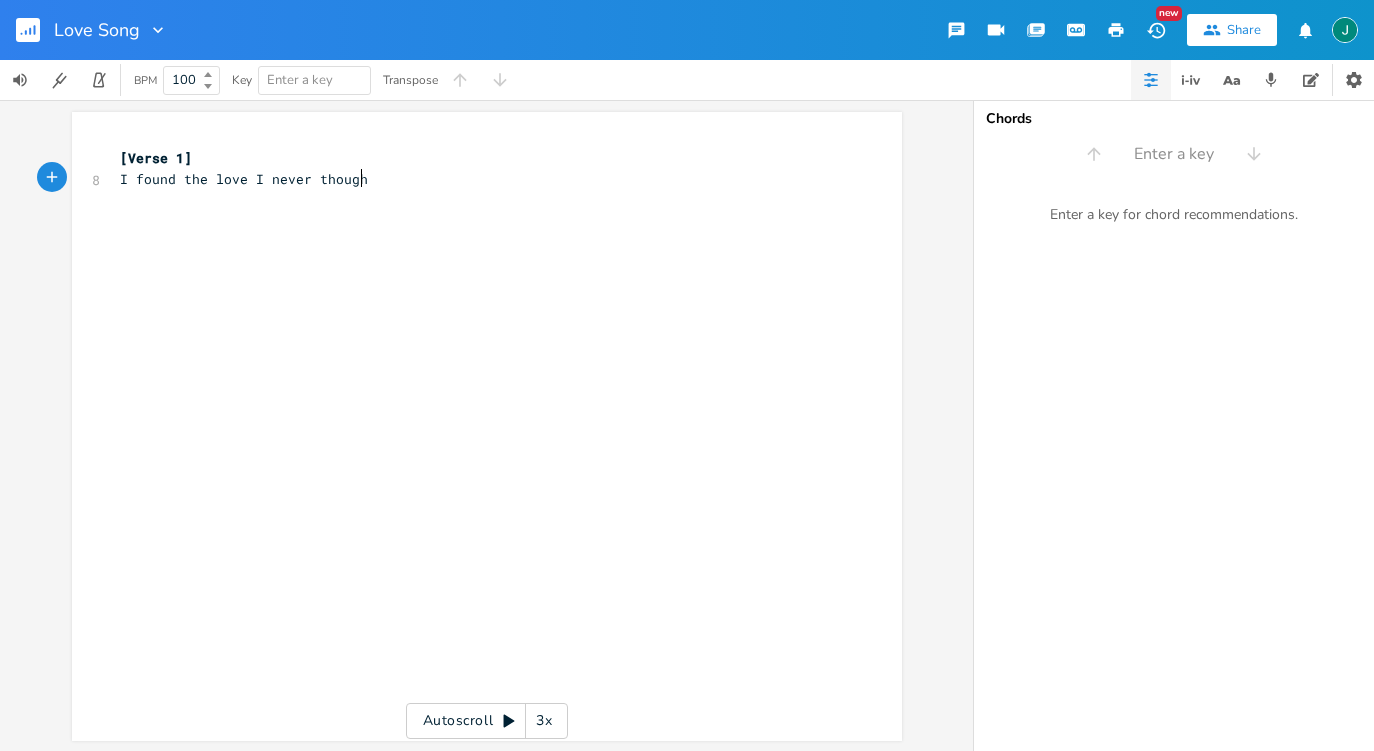 type on "I found the love I never though" 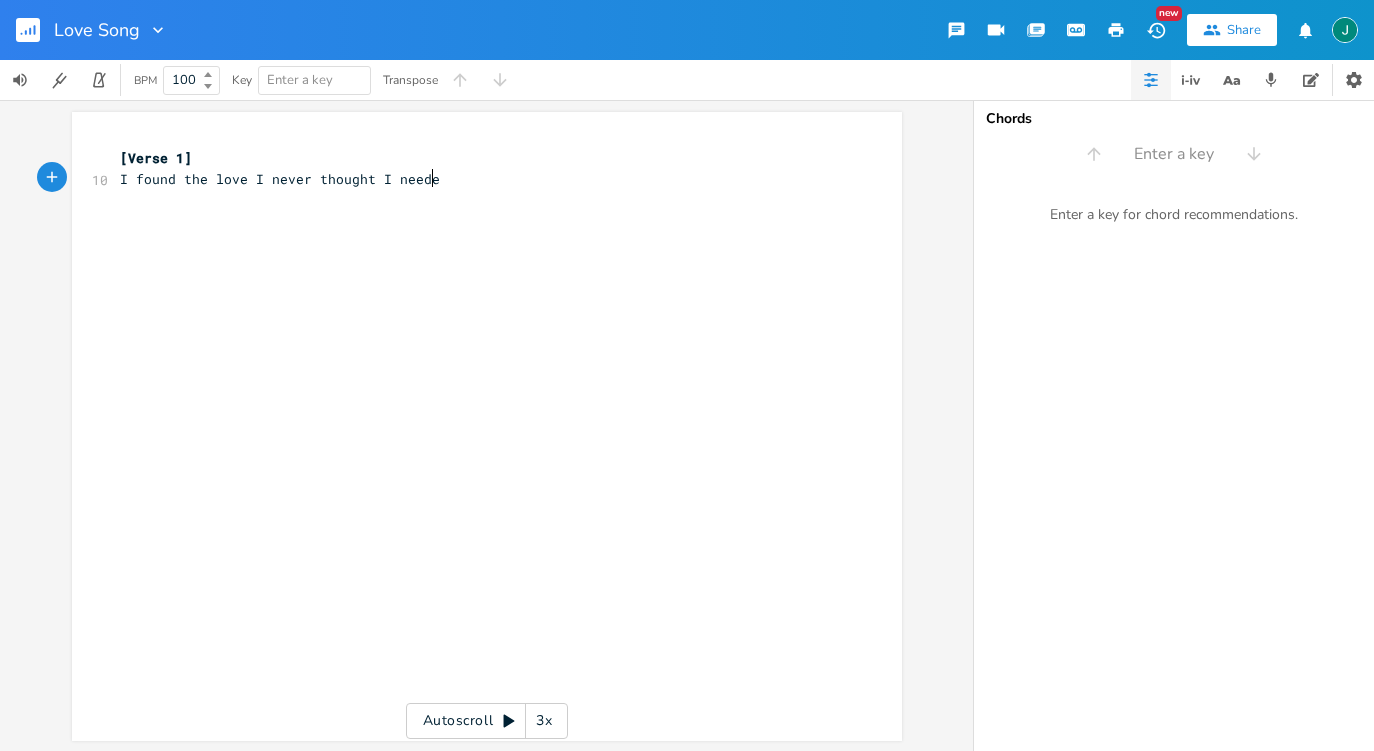 type on "t I needed" 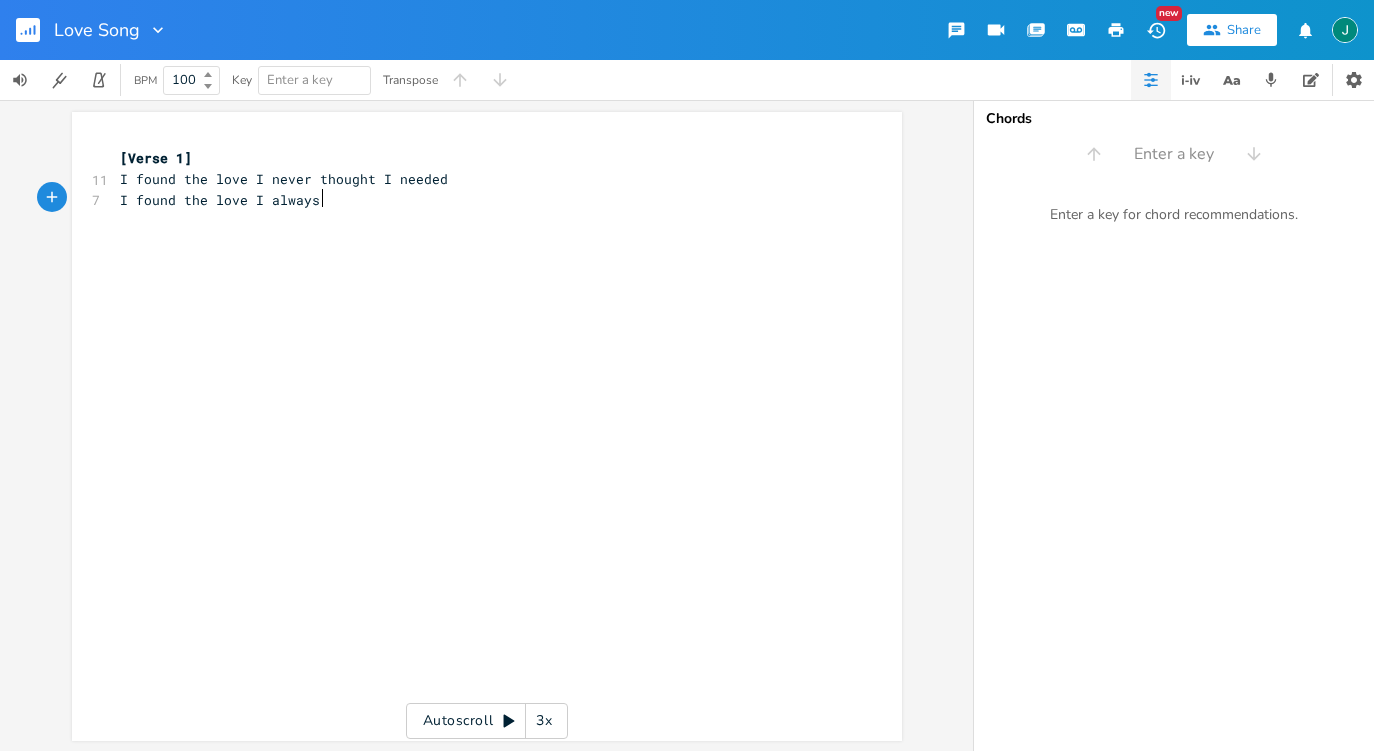 type on "I found the love I always k" 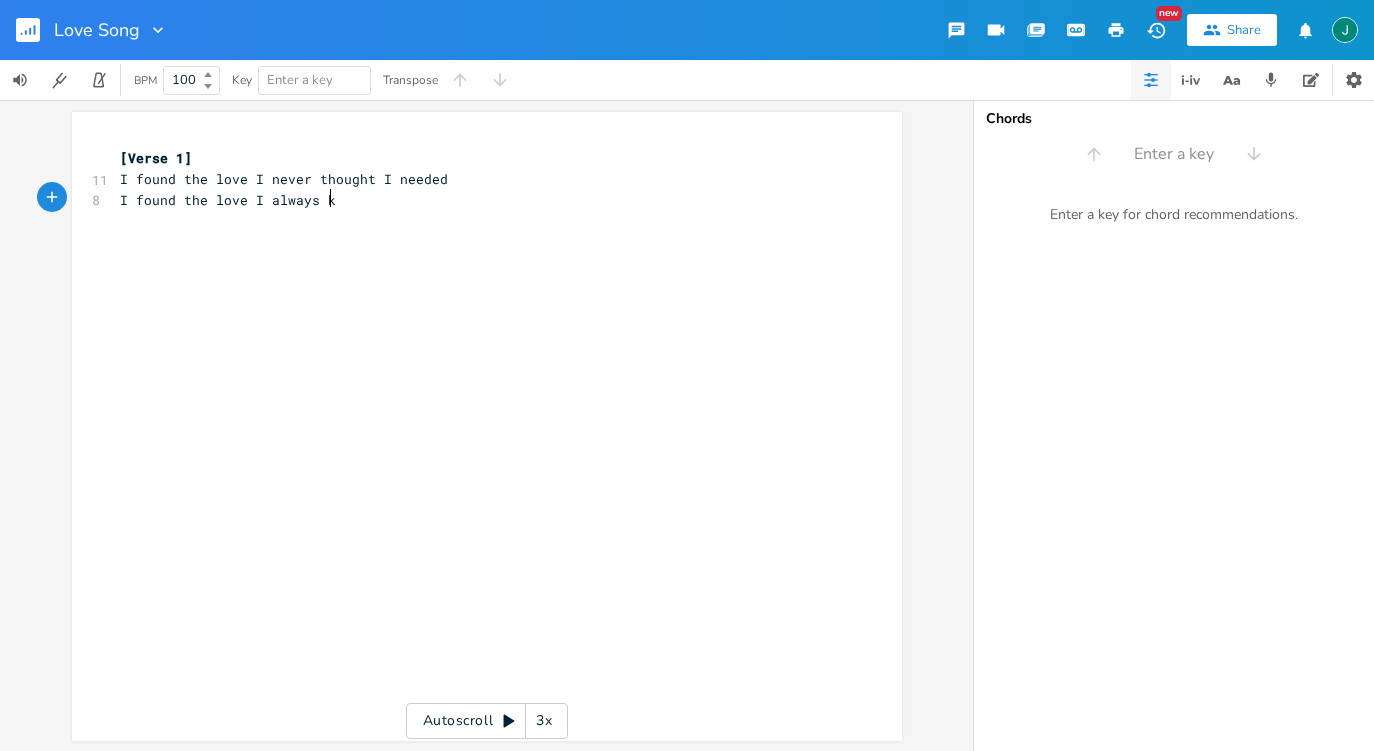 scroll, scrollTop: 0, scrollLeft: 128, axis: horizontal 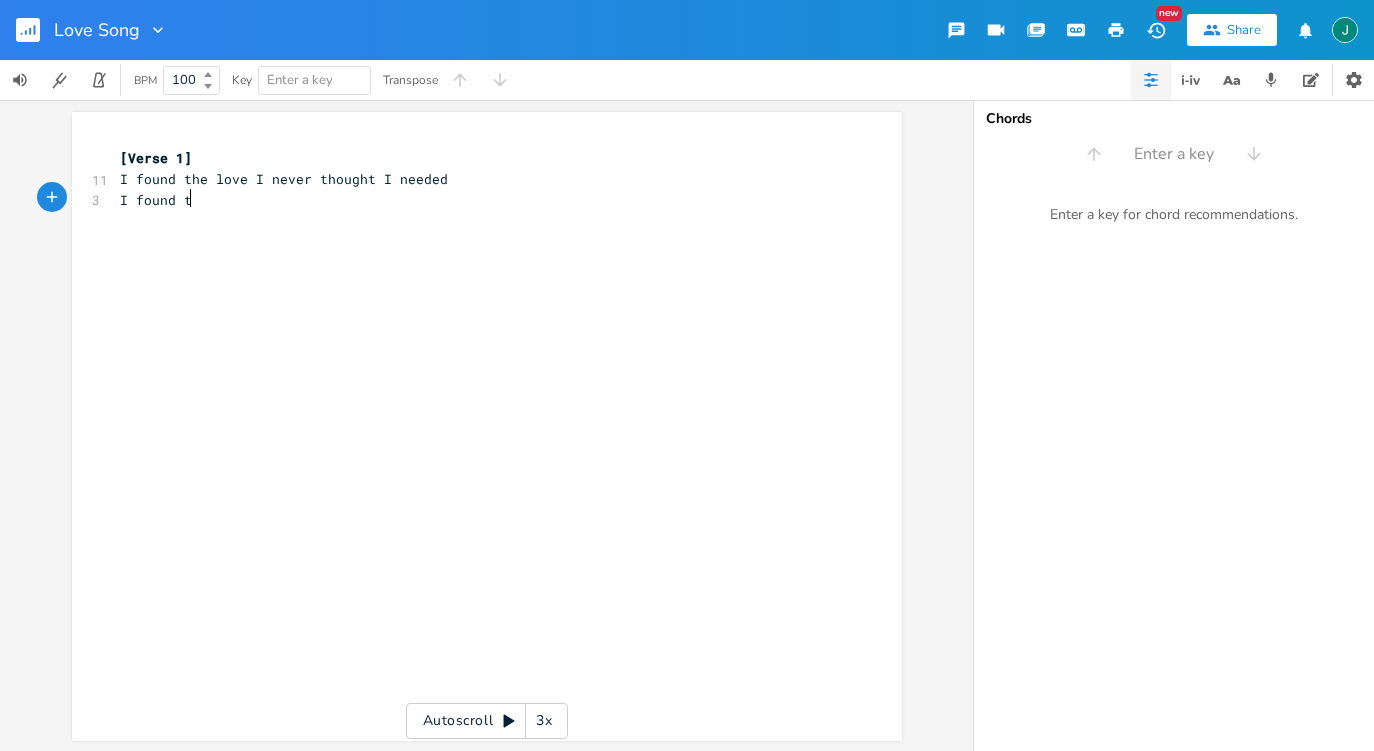 type on "I found the" 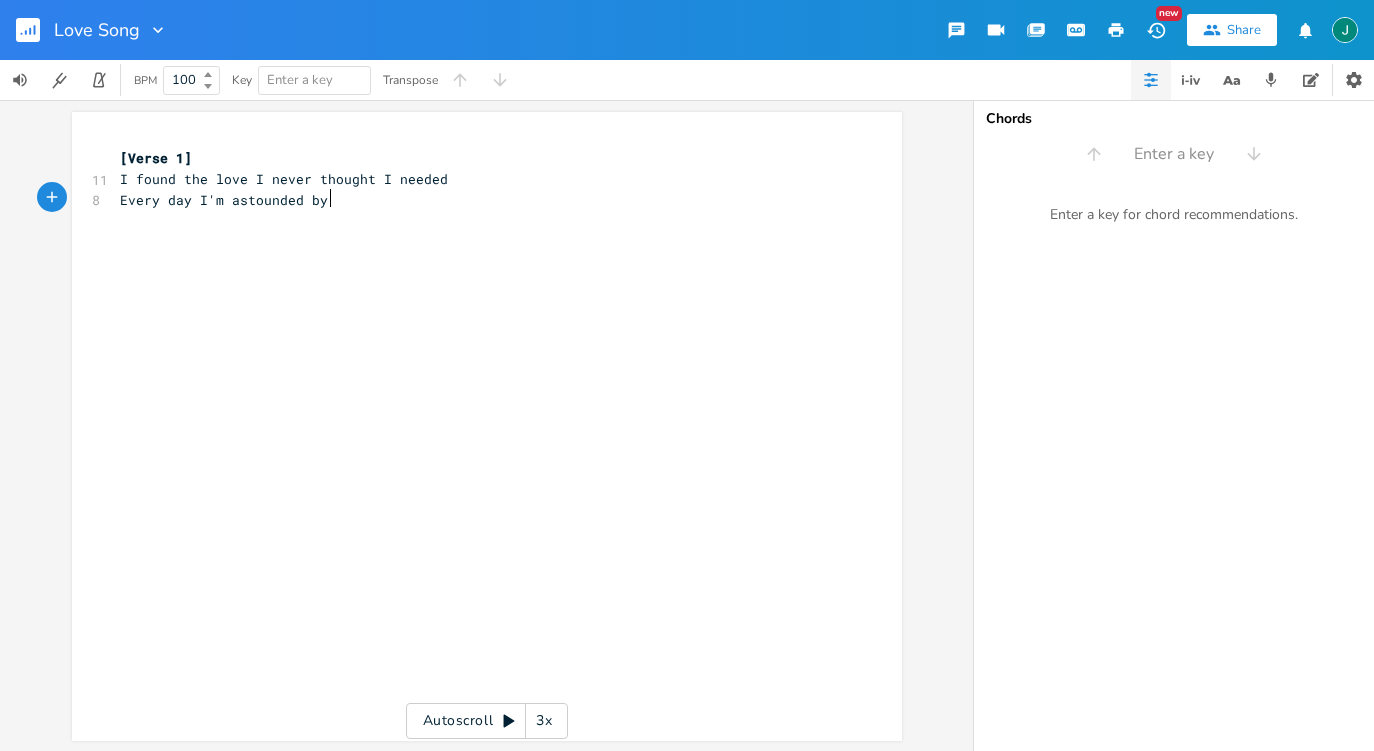 scroll, scrollTop: 0, scrollLeft: 139, axis: horizontal 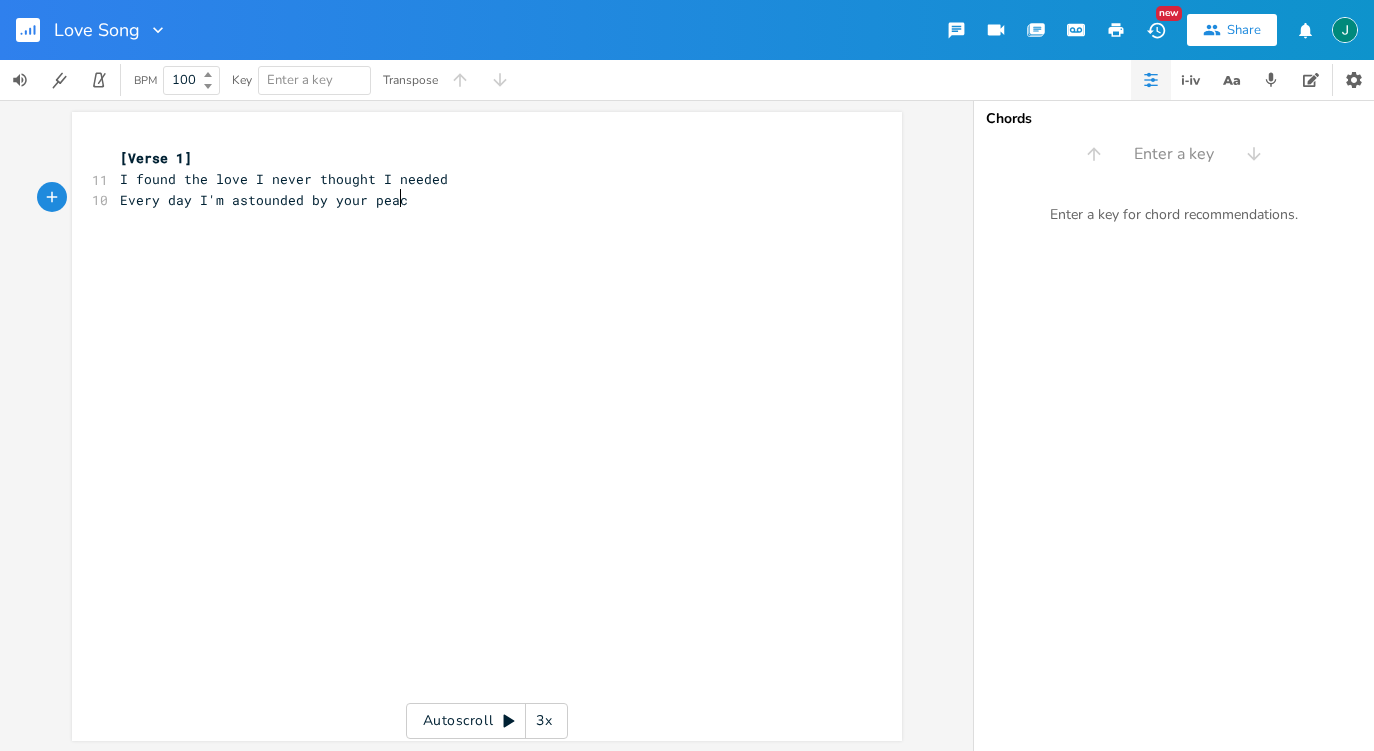 type on "Every day I'm astounded by your peace" 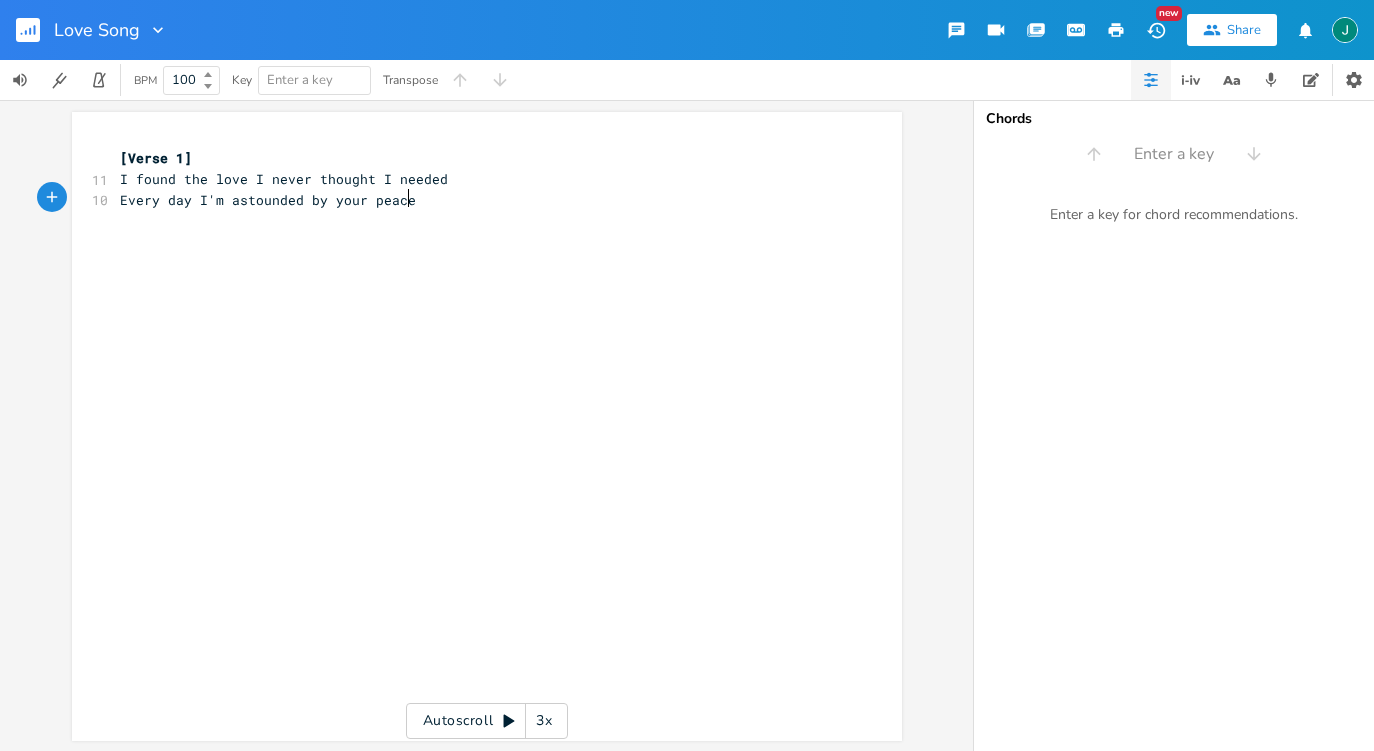 scroll, scrollTop: 0, scrollLeft: 192, axis: horizontal 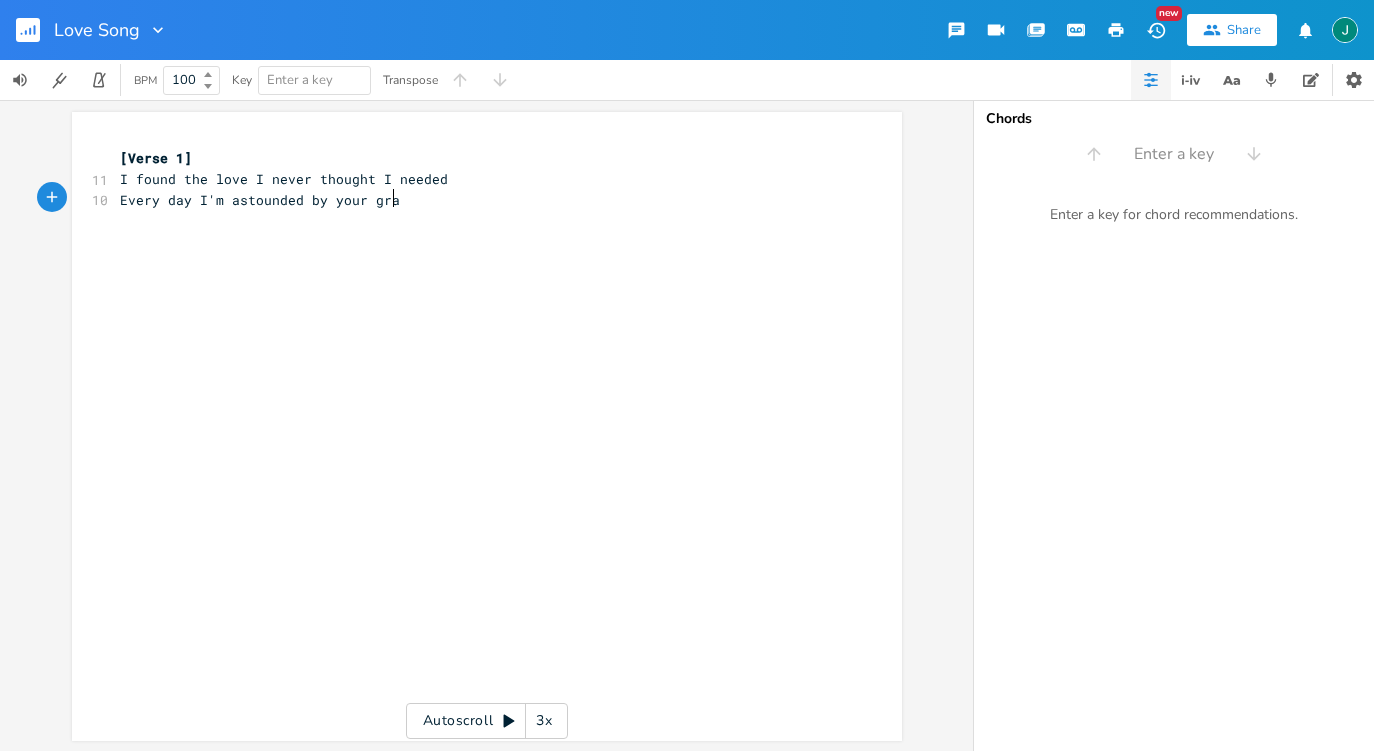 type on "grace" 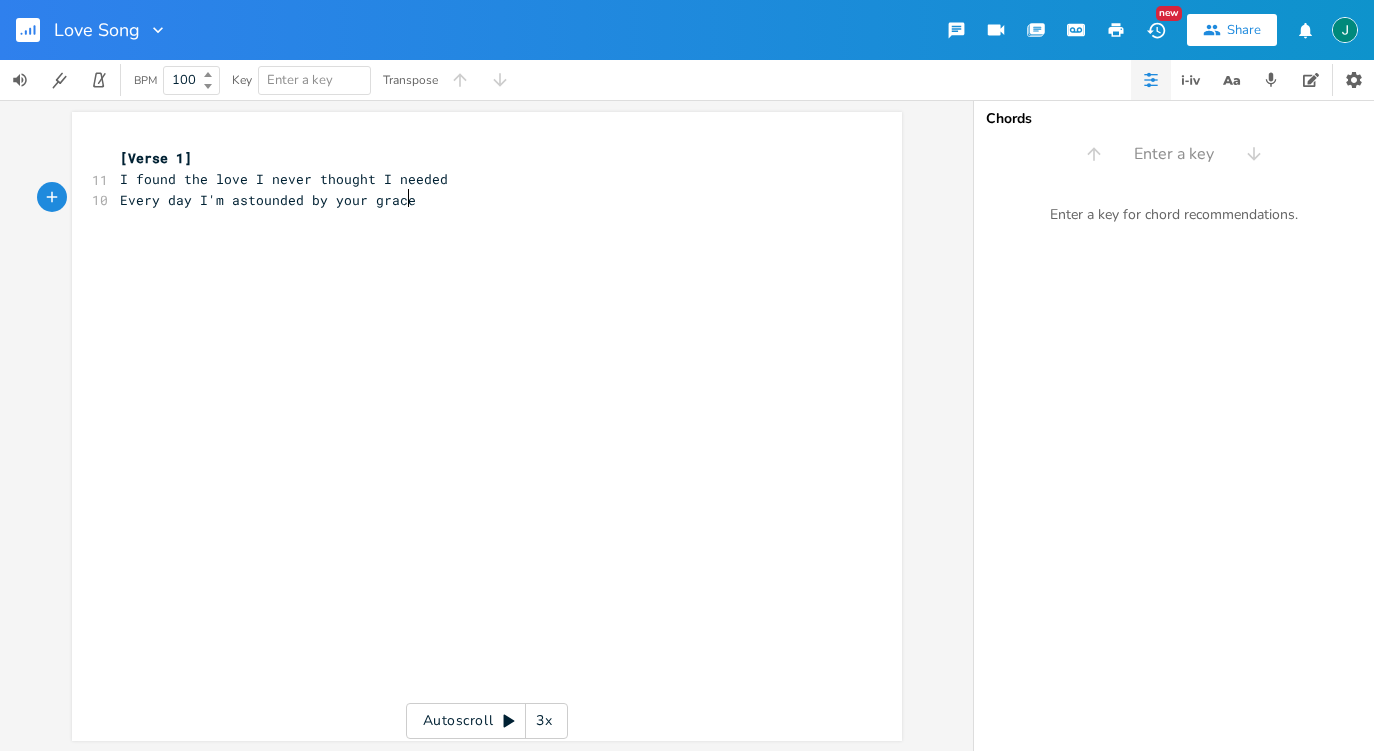 scroll, scrollTop: 0, scrollLeft: 27, axis: horizontal 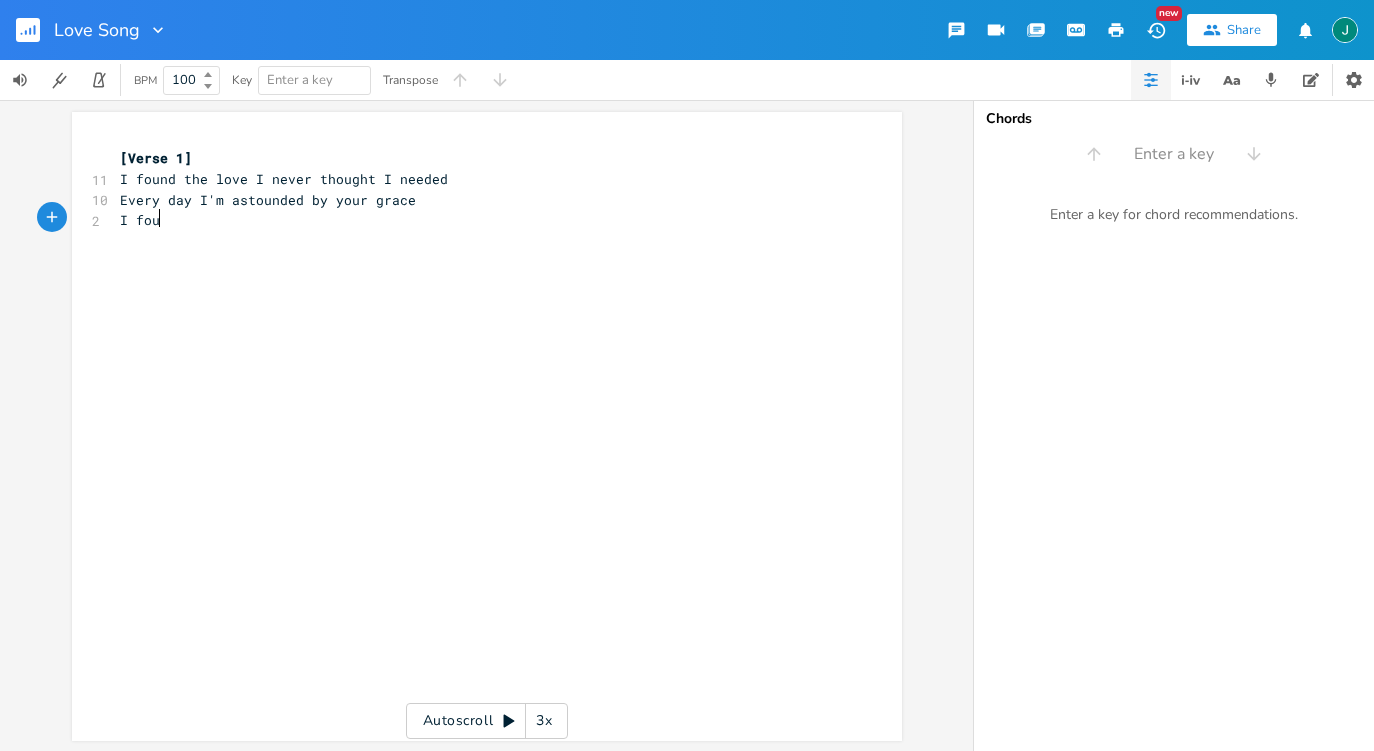 type on "I found" 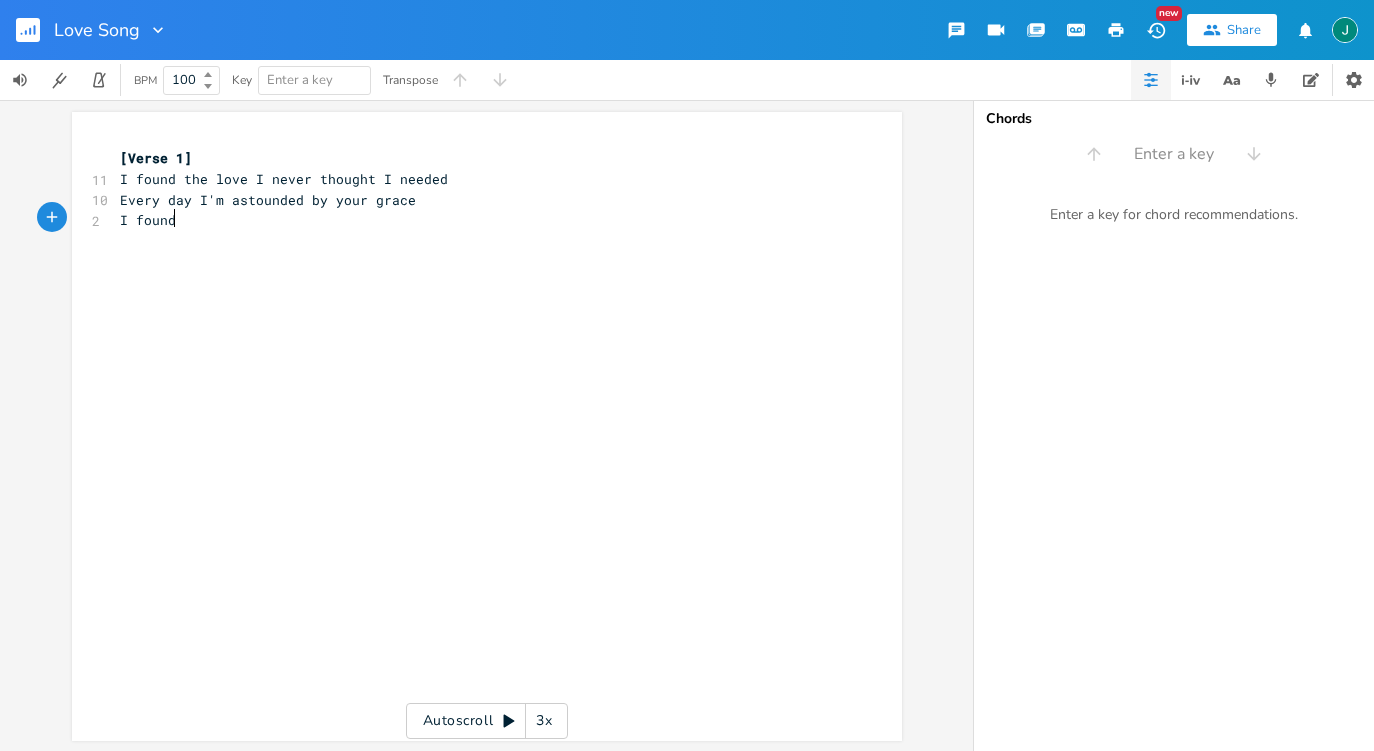 scroll, scrollTop: 0, scrollLeft: 34, axis: horizontal 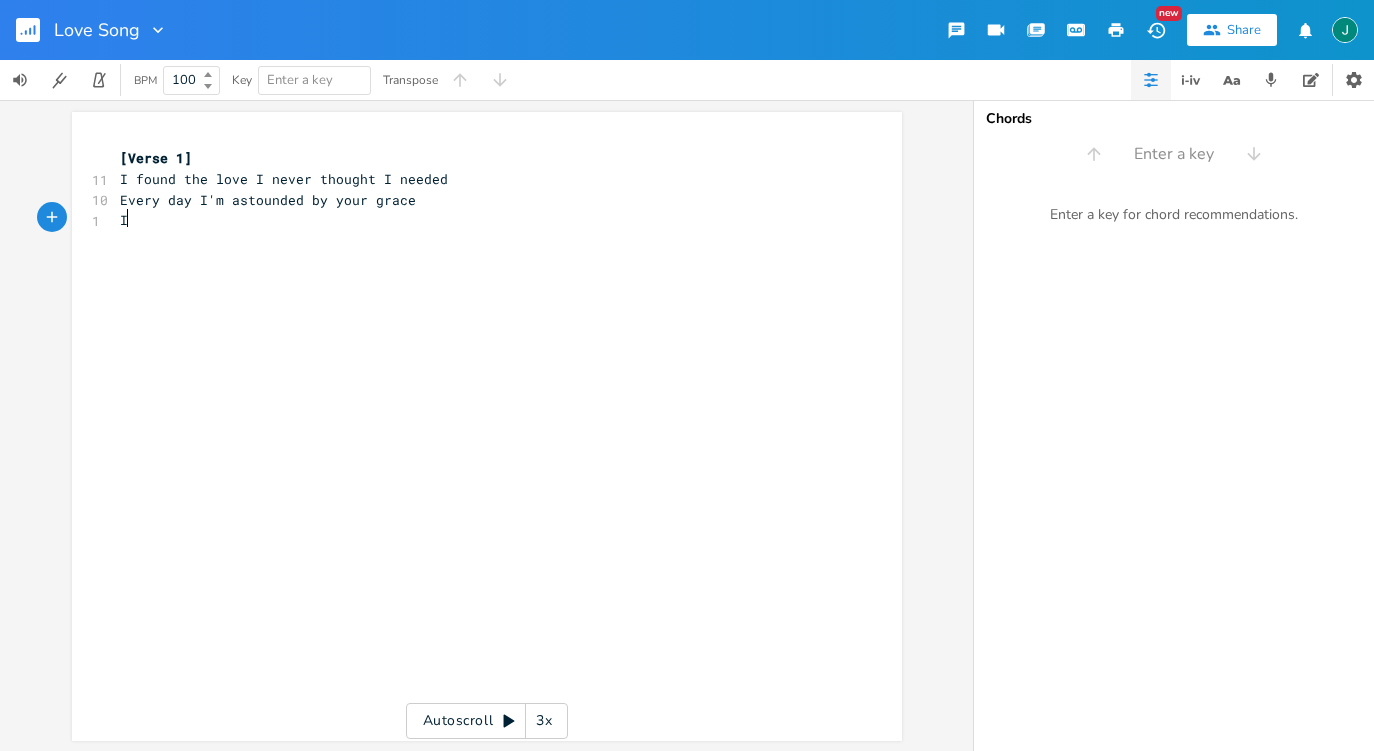 type on "I" 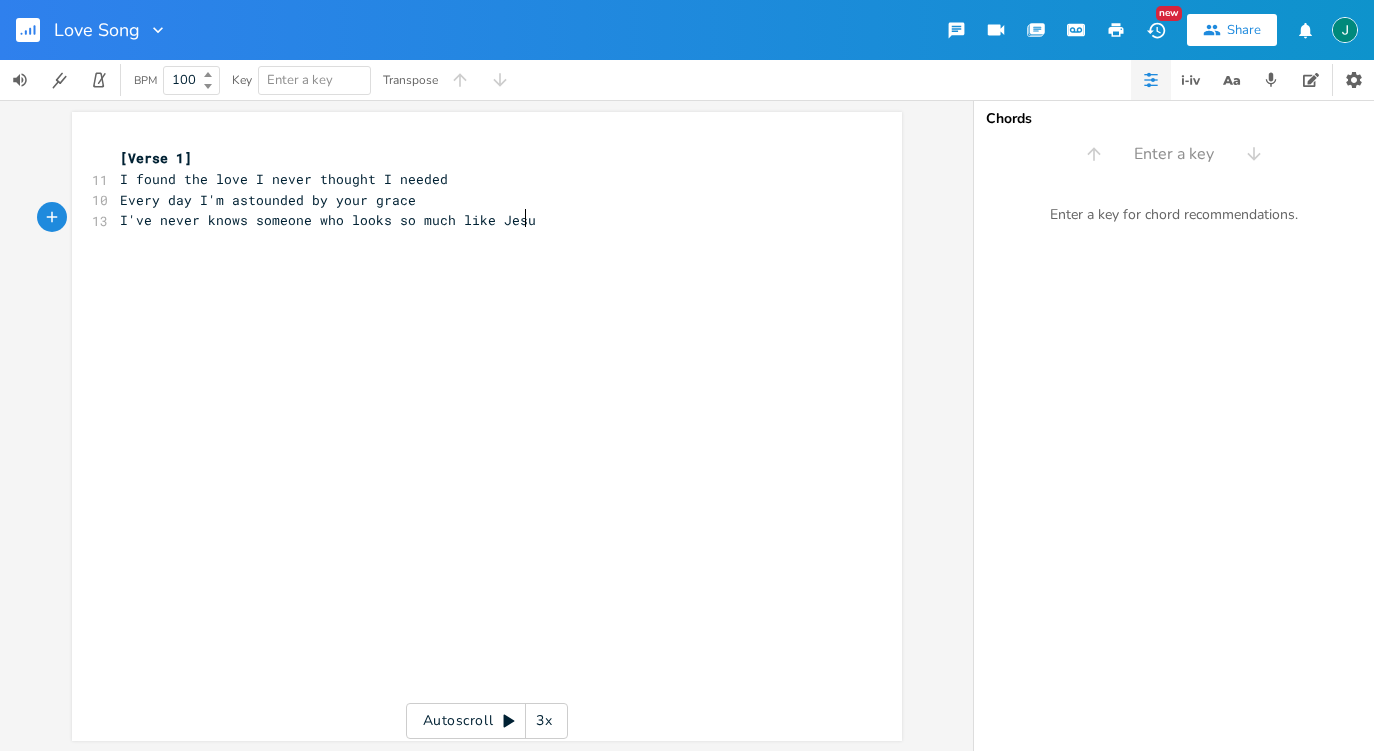 type on "'ve never knows someone who looks so much like [NAME]" 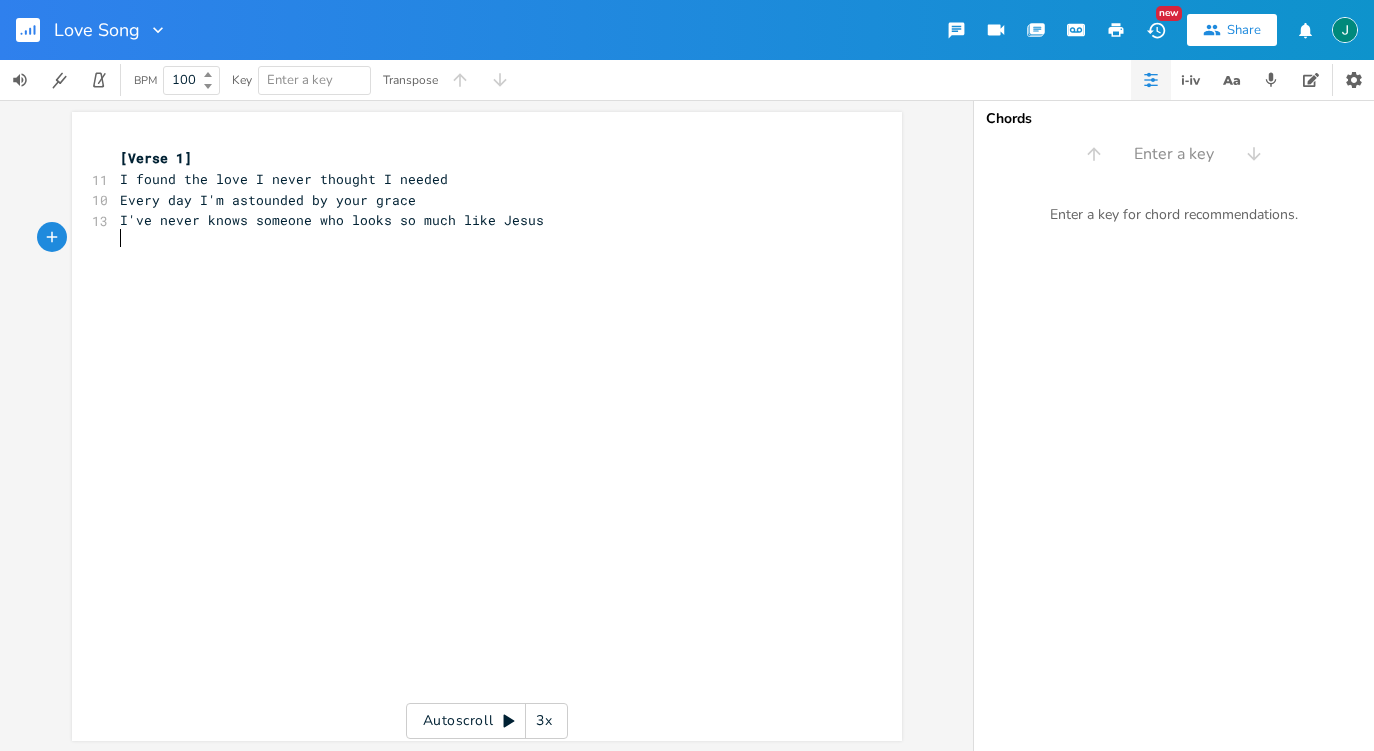 click on "I've never knows someone who looks so much like Jesus" at bounding box center [332, 220] 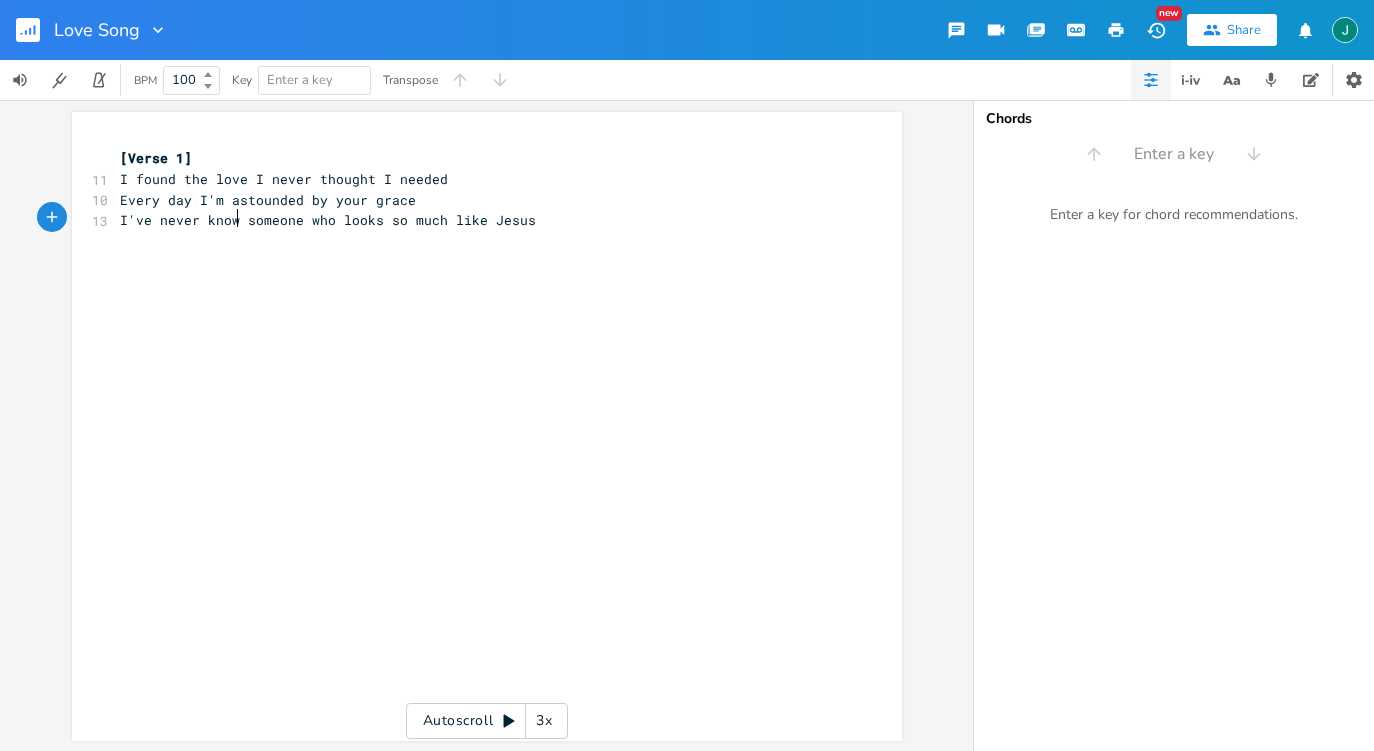 type on "n" 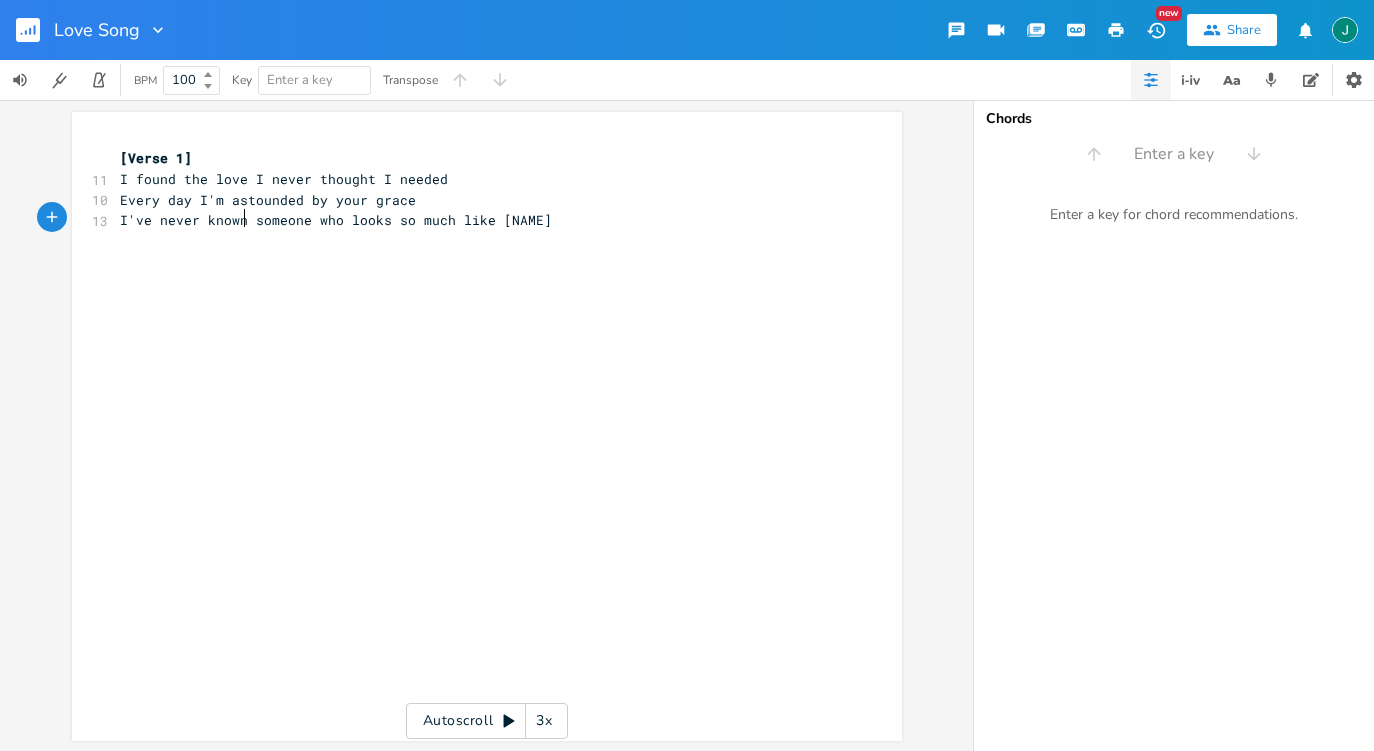scroll, scrollTop: 0, scrollLeft: 6, axis: horizontal 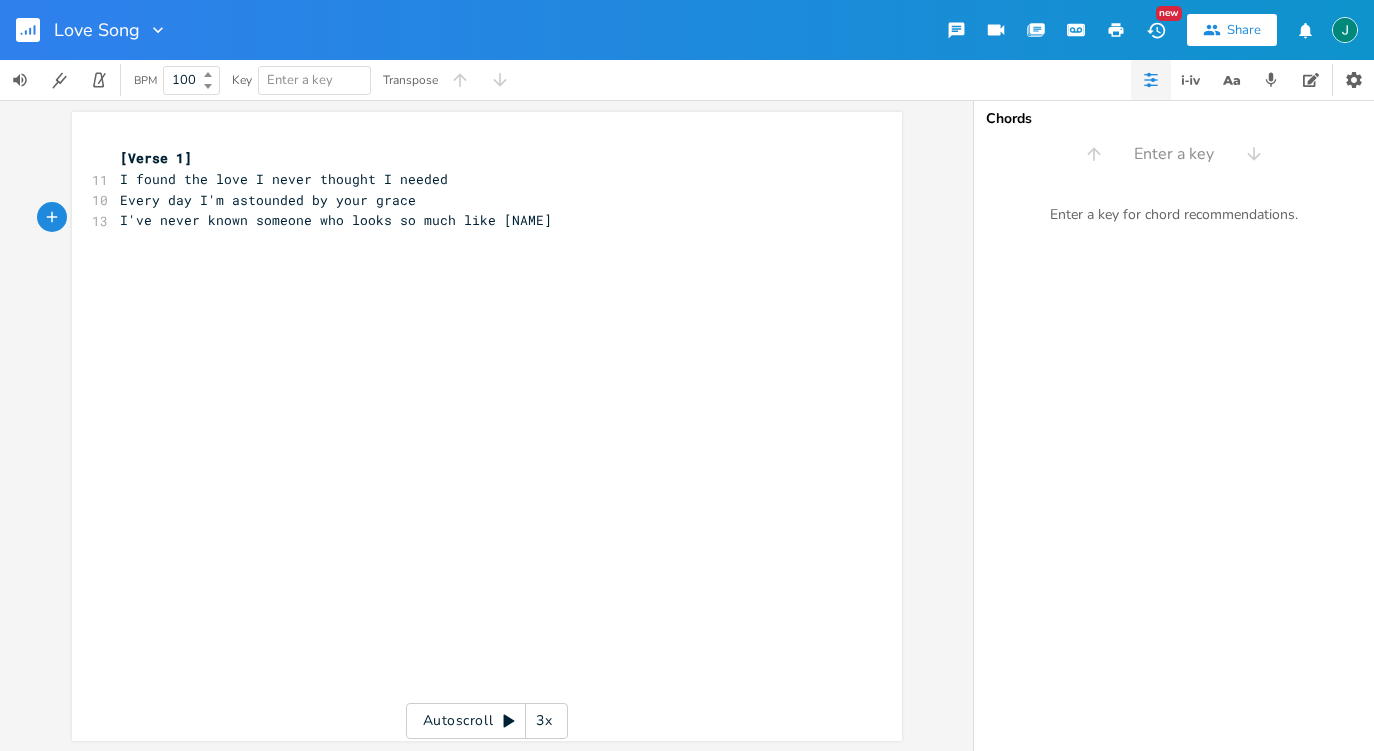 click on "​" at bounding box center [477, 283] 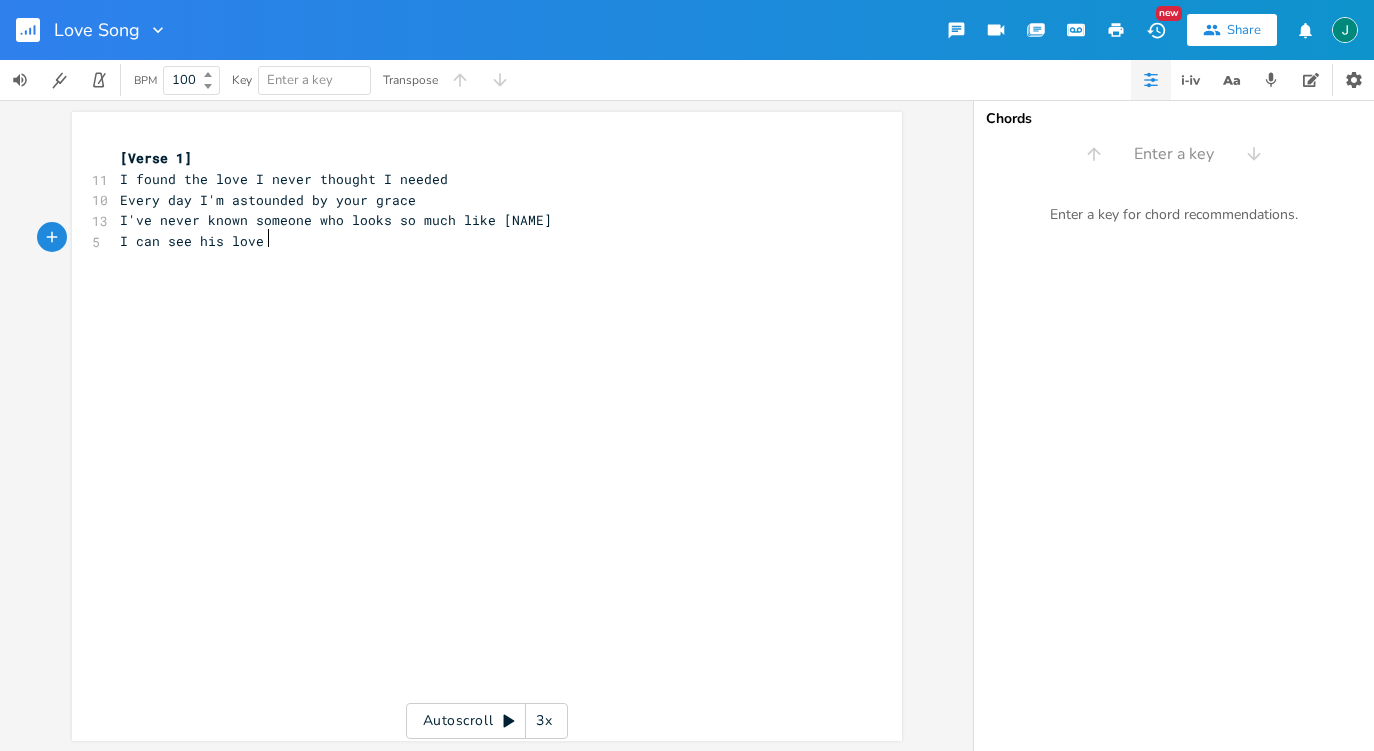 scroll, scrollTop: 0, scrollLeft: 85, axis: horizontal 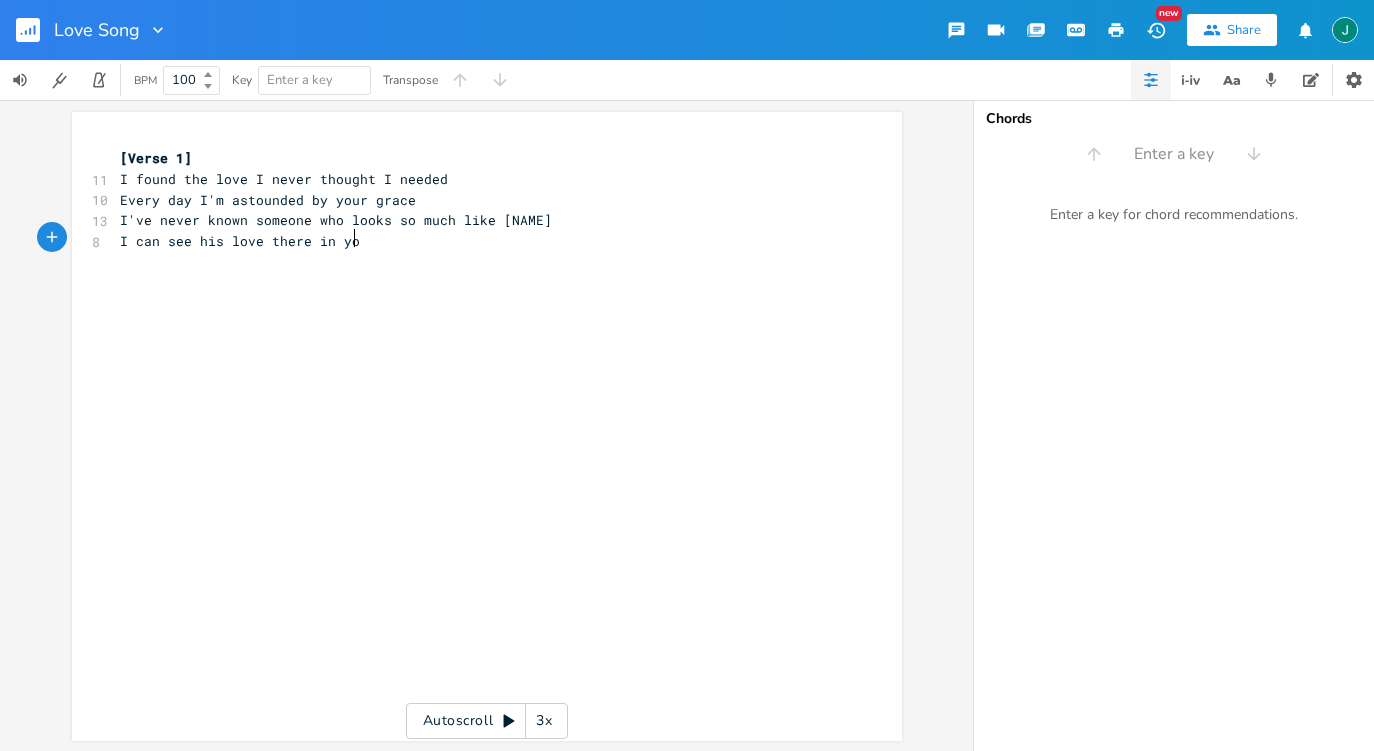 type on "there in you" 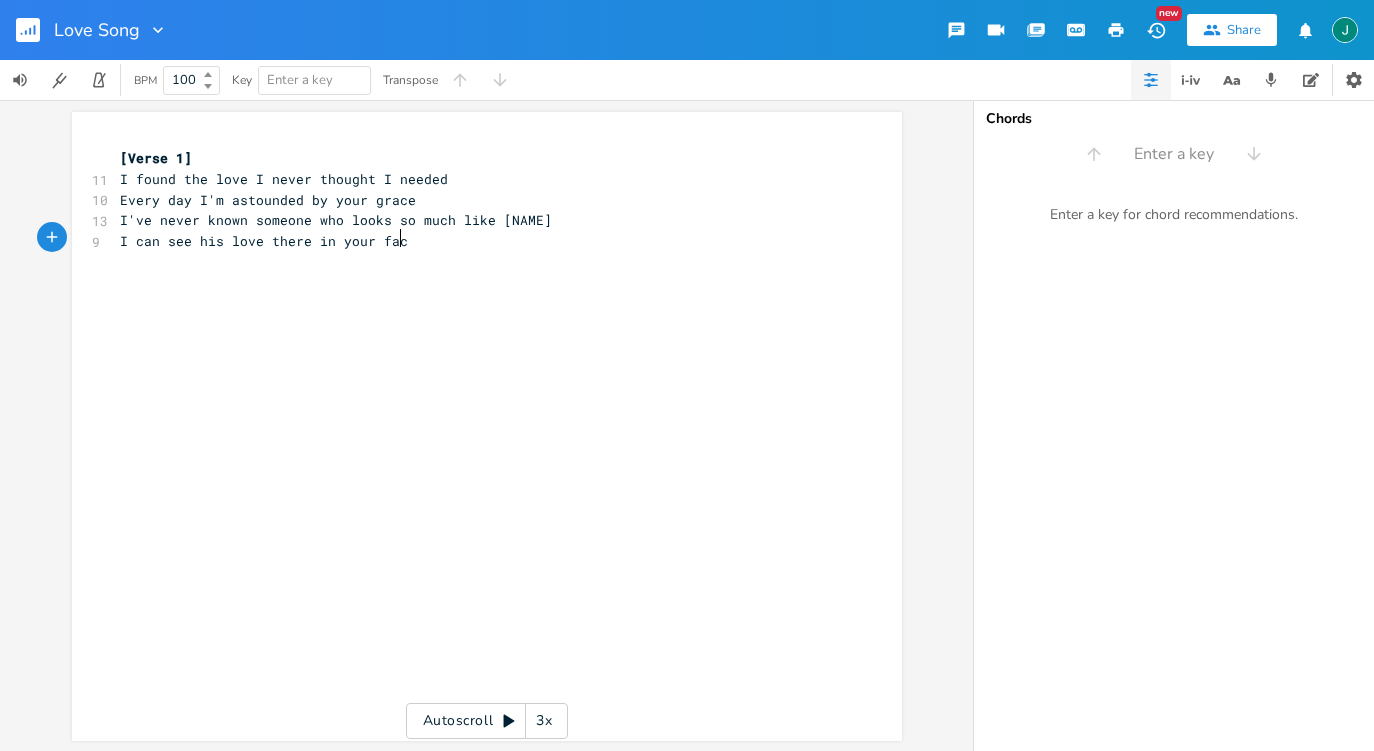 type on "r face" 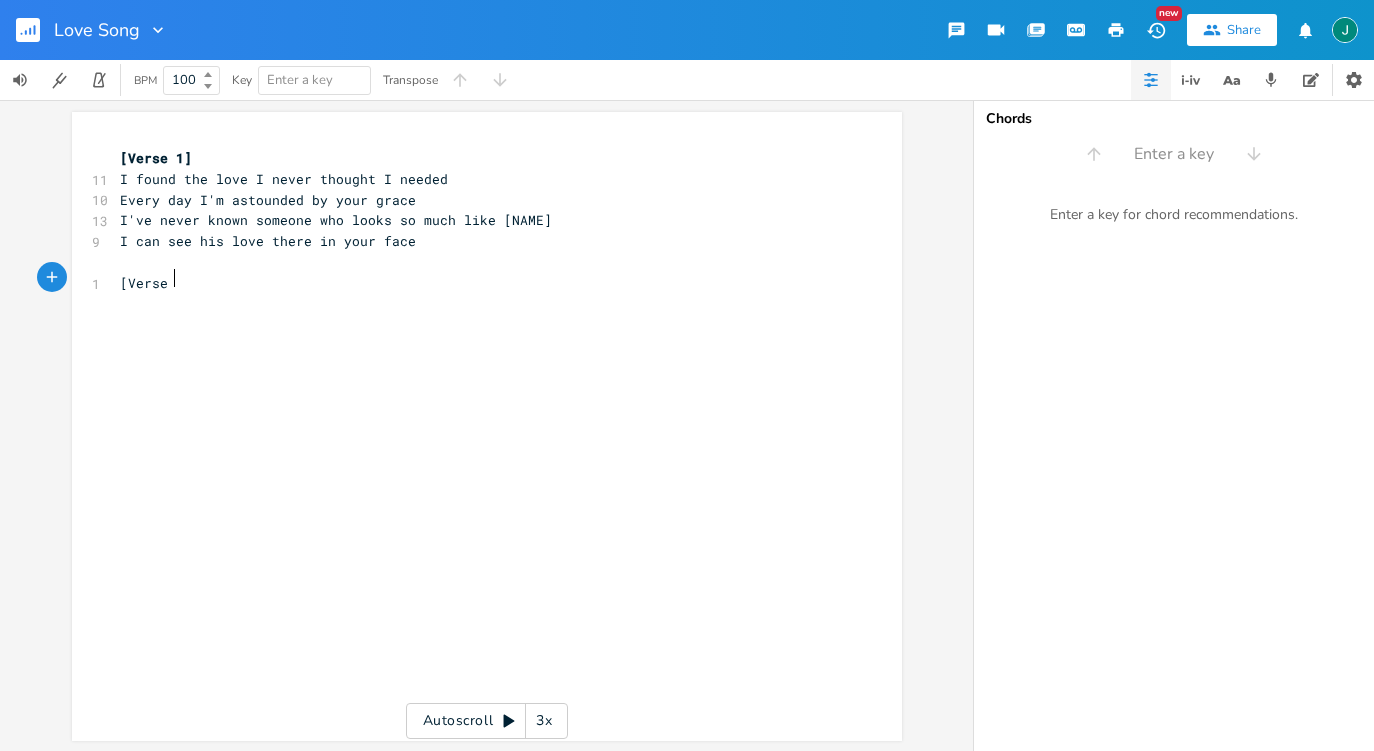 type on "[Verse 1" 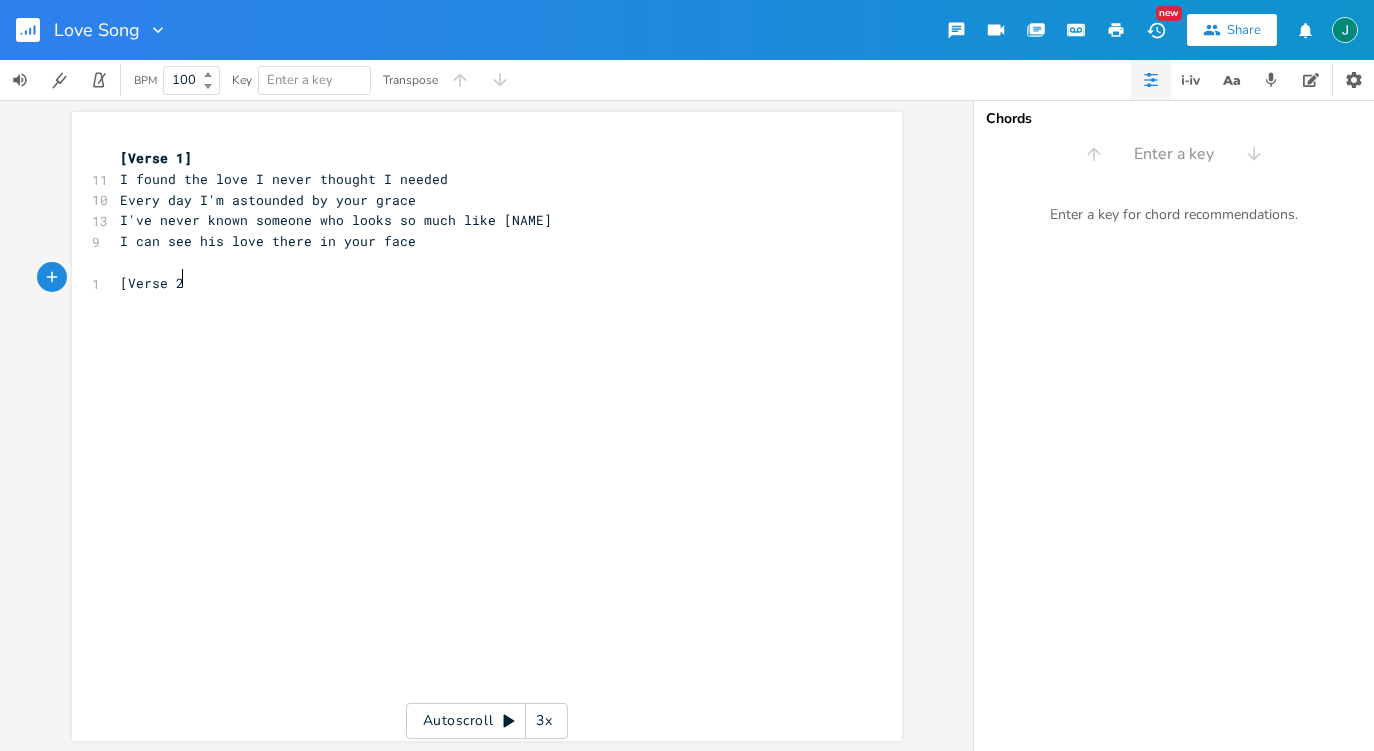 type on "2]" 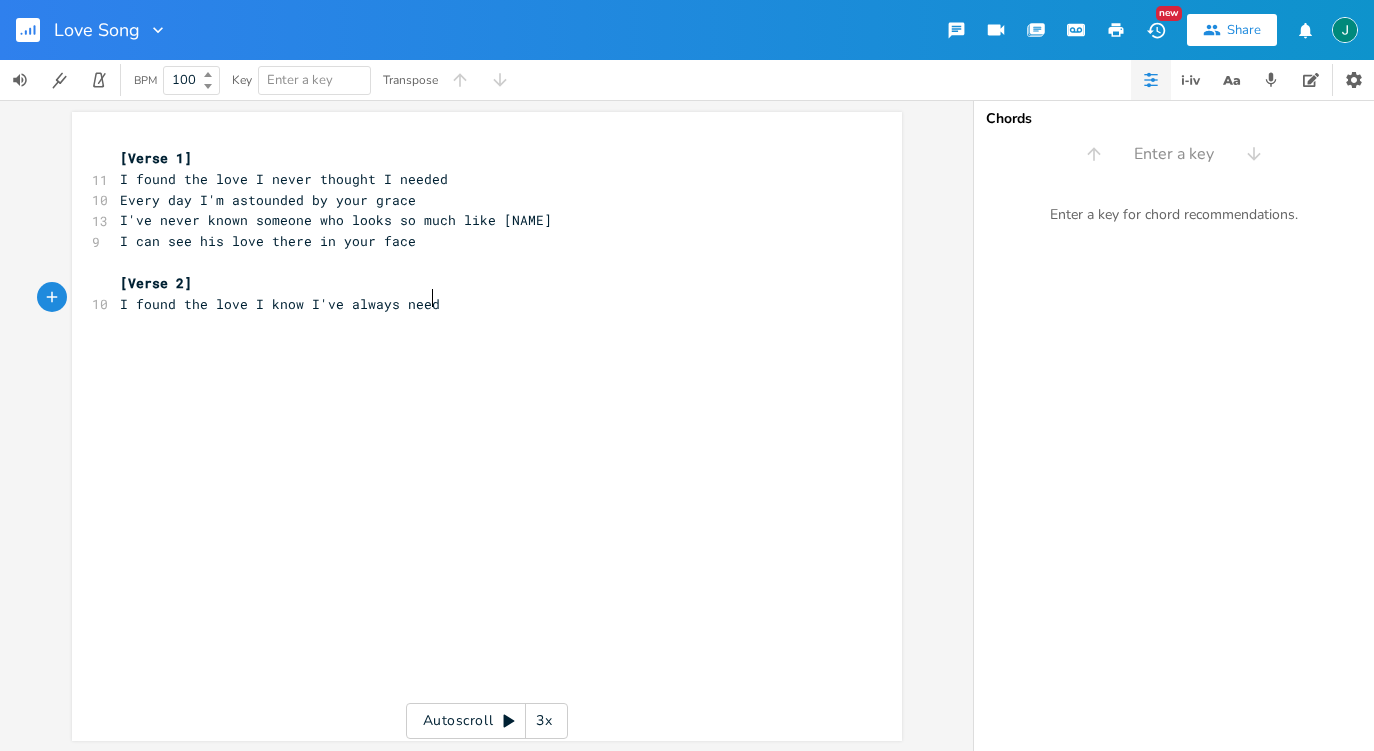 type on "I found the love I know I've always needed" 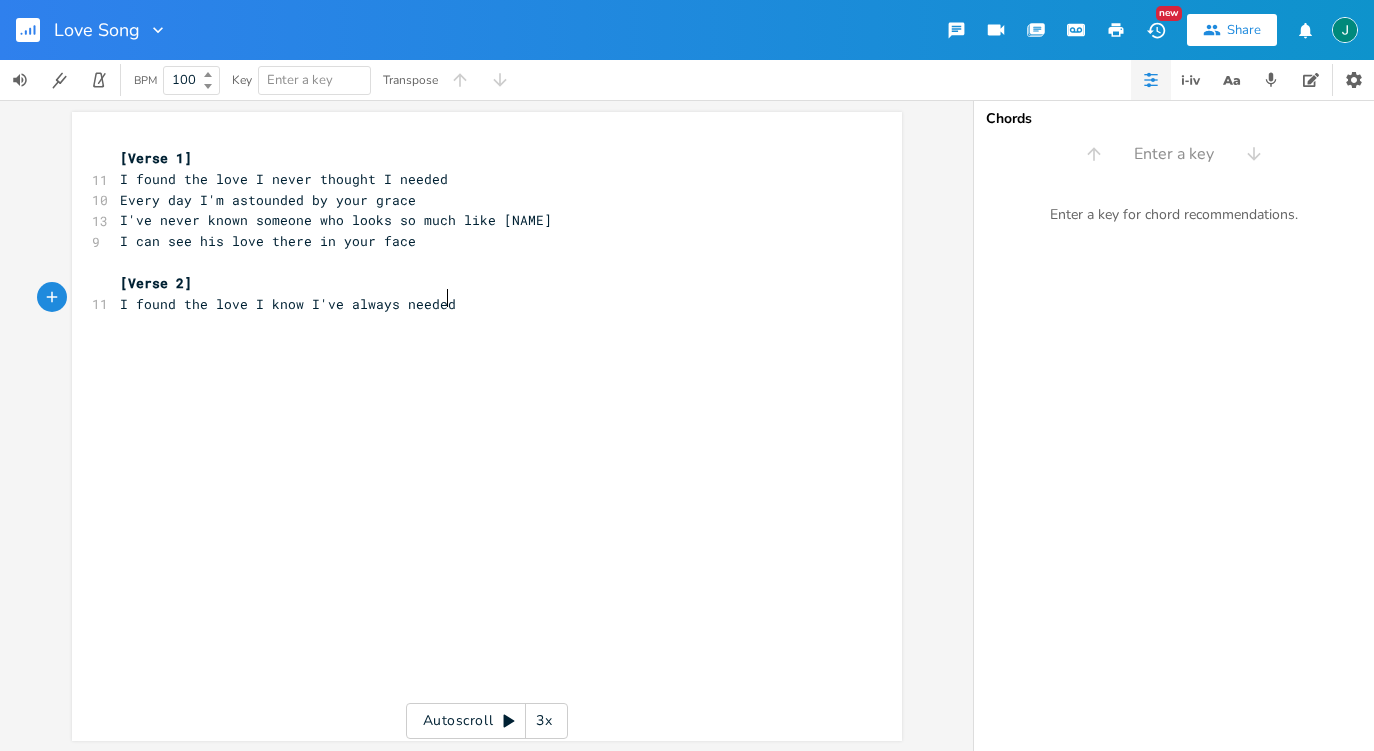 scroll, scrollTop: 0, scrollLeft: 209, axis: horizontal 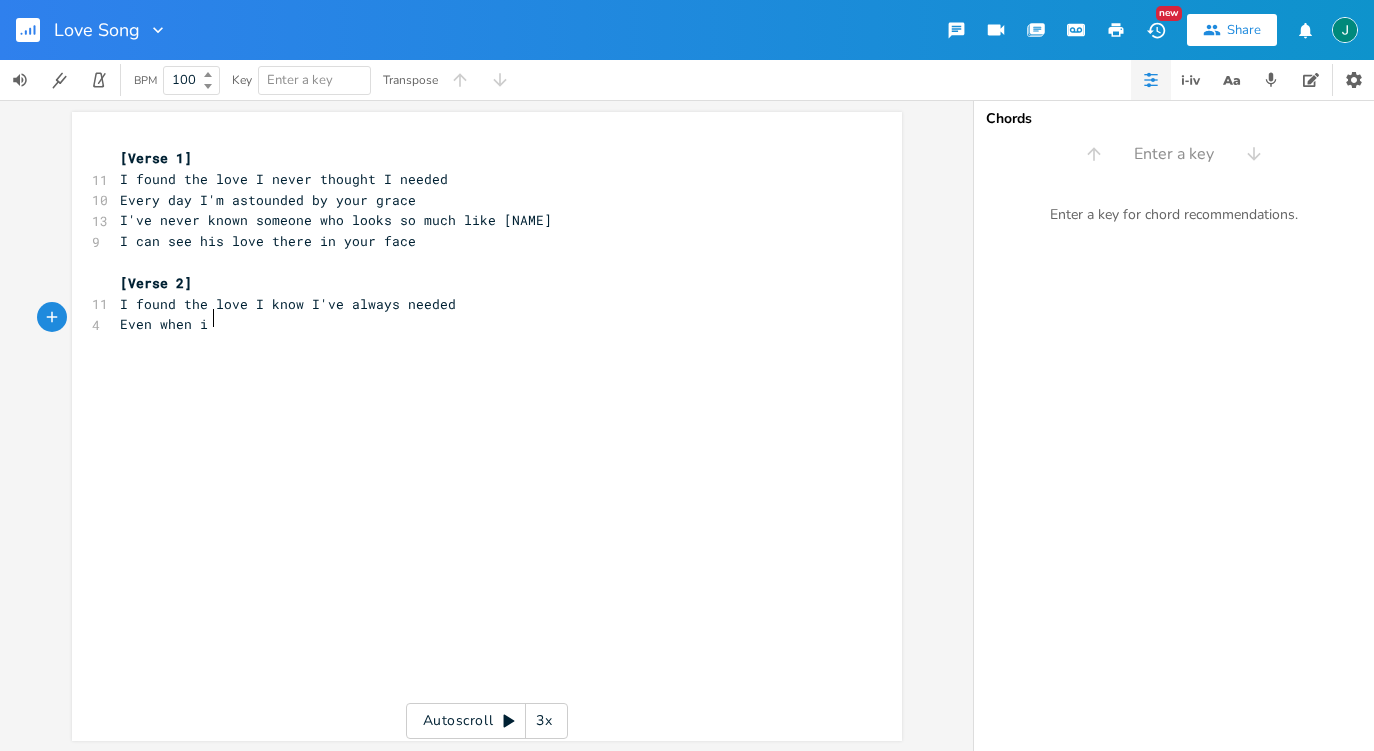 type on "Even when i s" 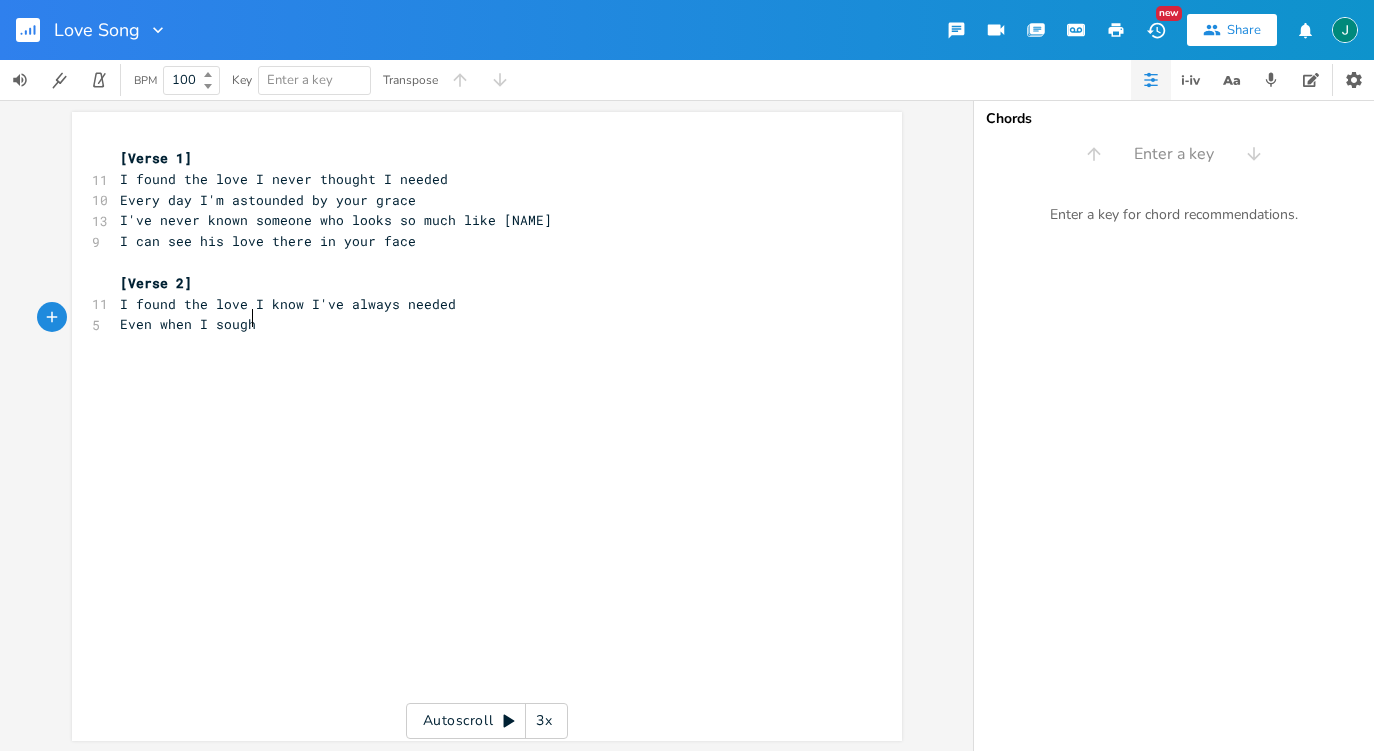 type on "I sough t" 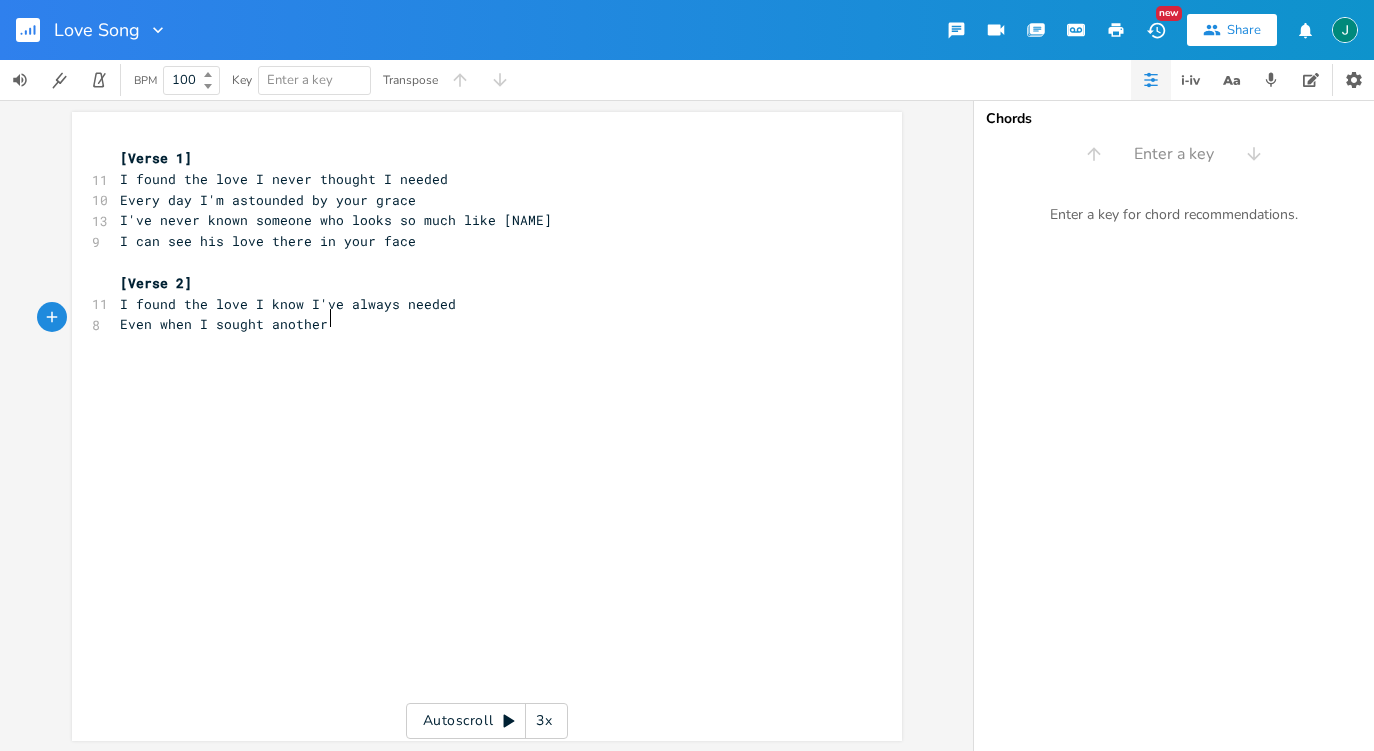 type on "t another pa" 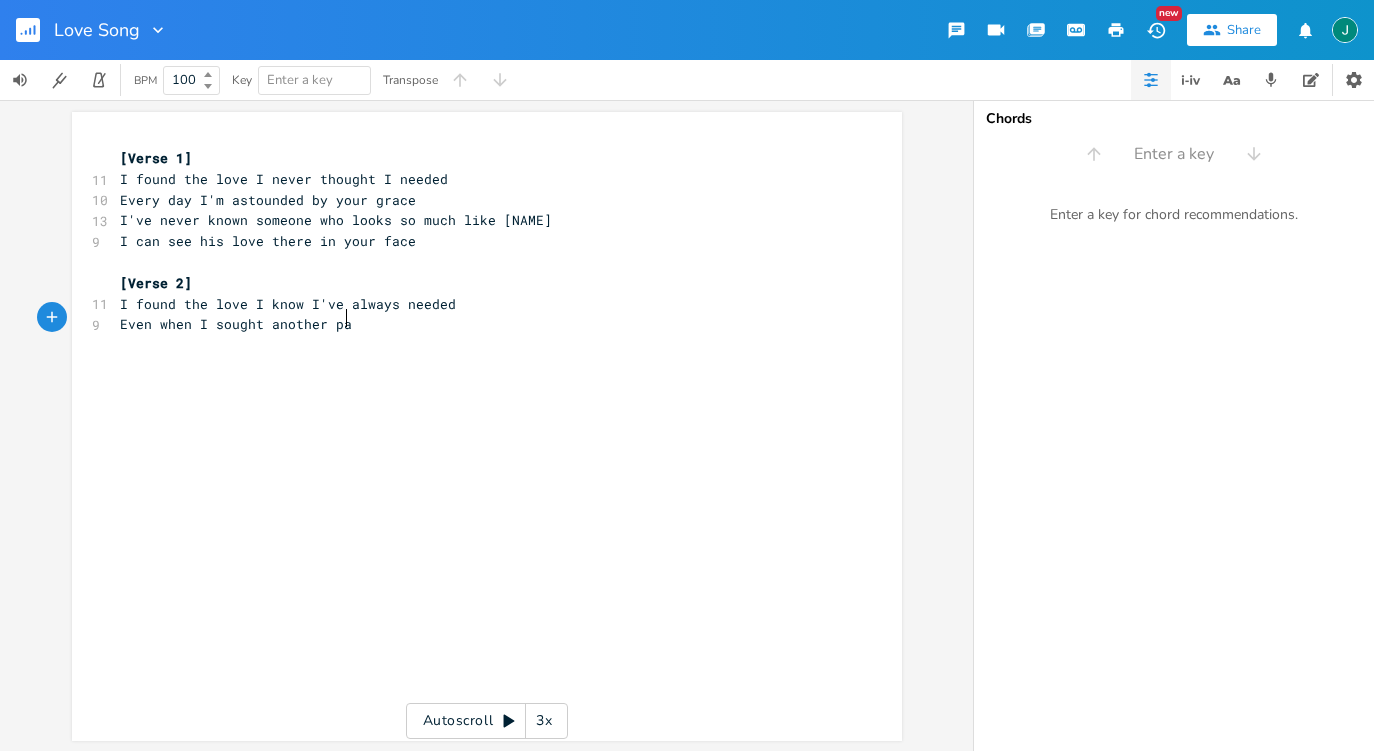 scroll, scrollTop: 0, scrollLeft: 59, axis: horizontal 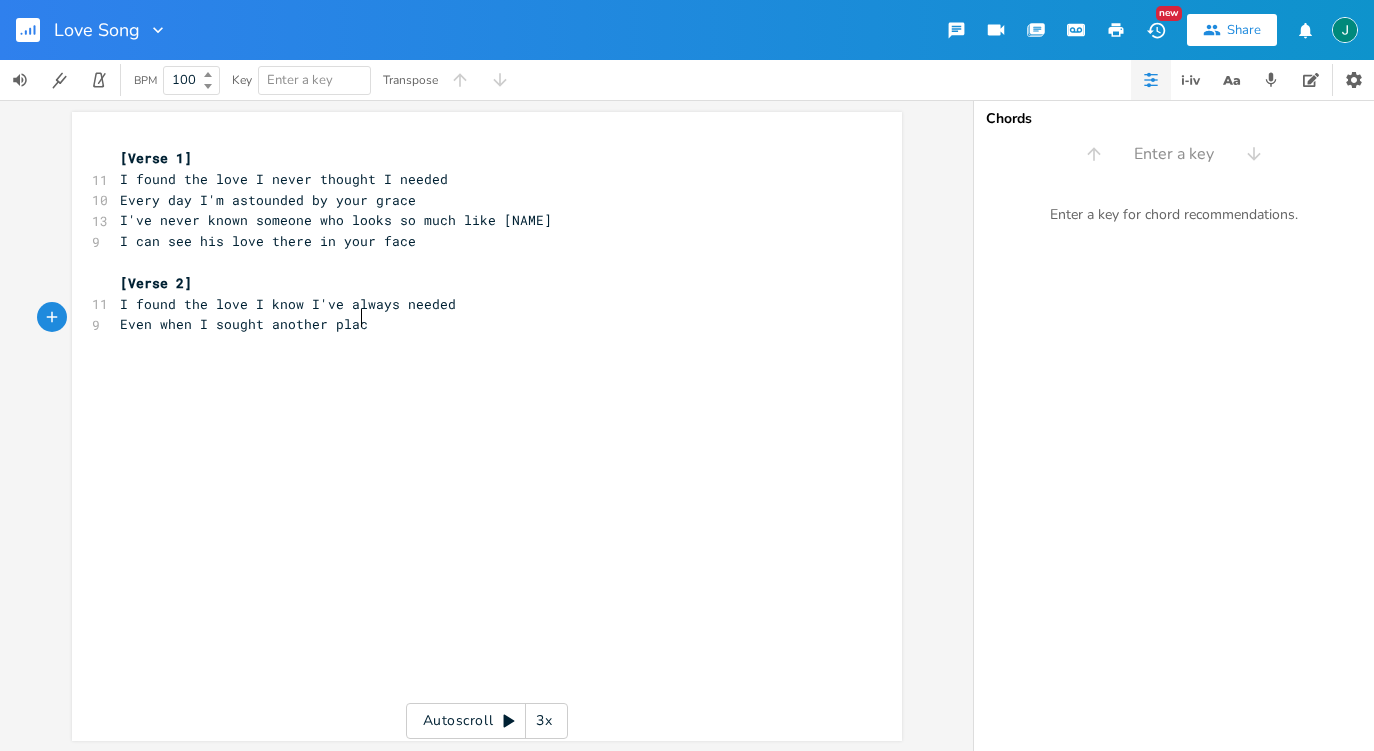 type on "lace" 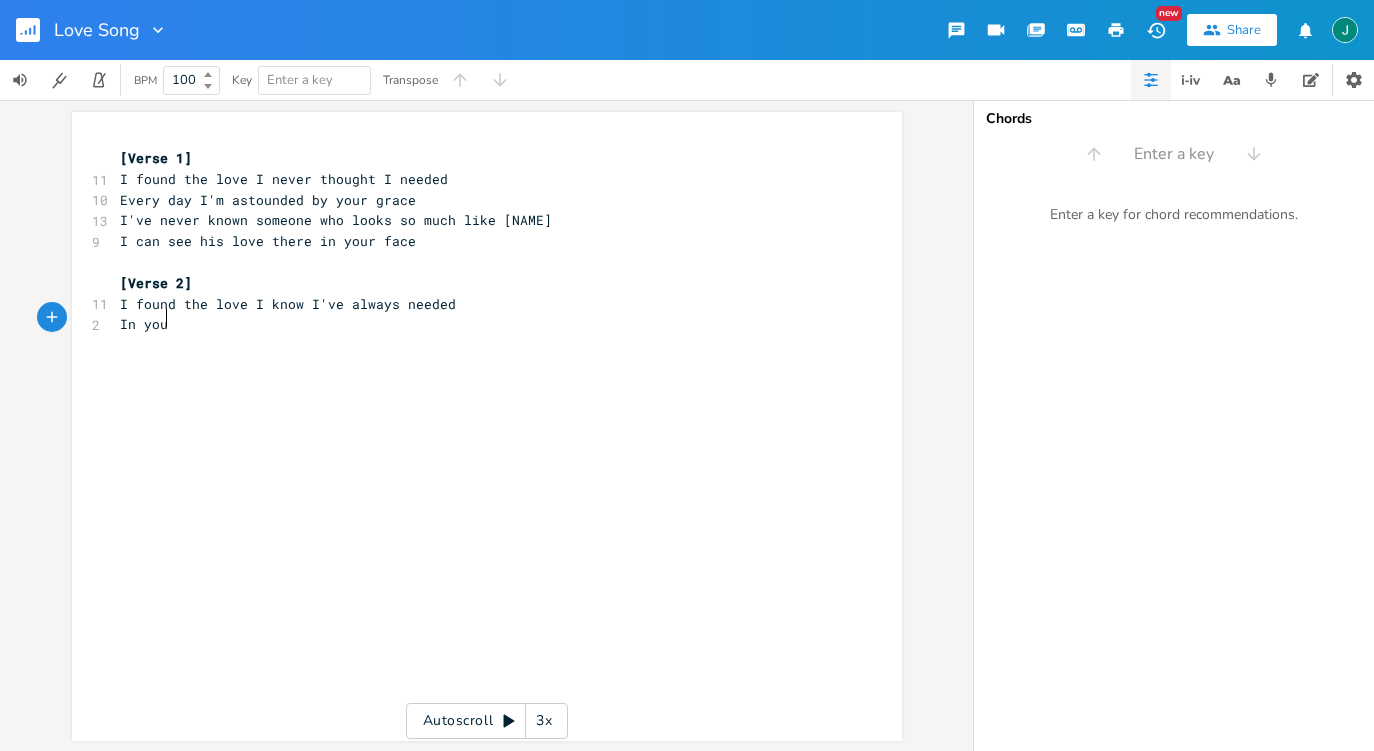 type on "In youa" 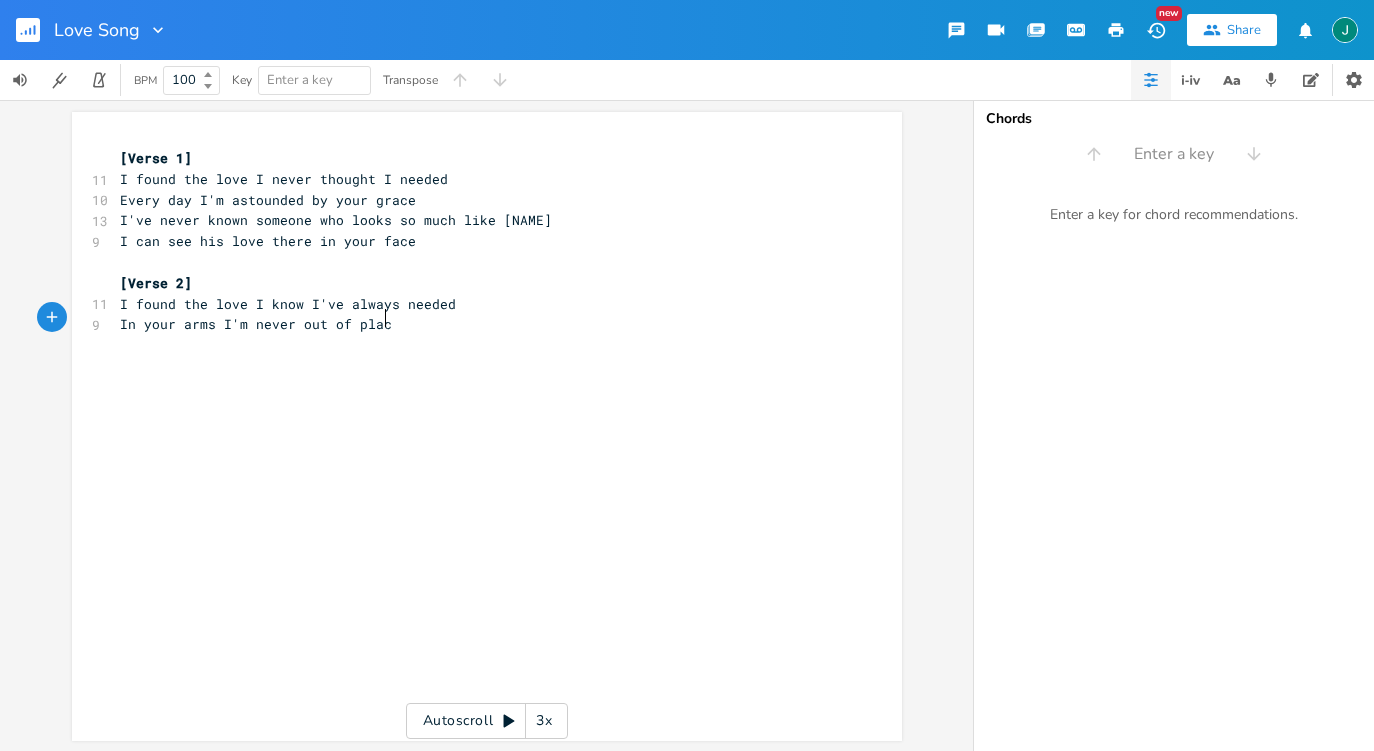 type on "r arms I'm never out of place" 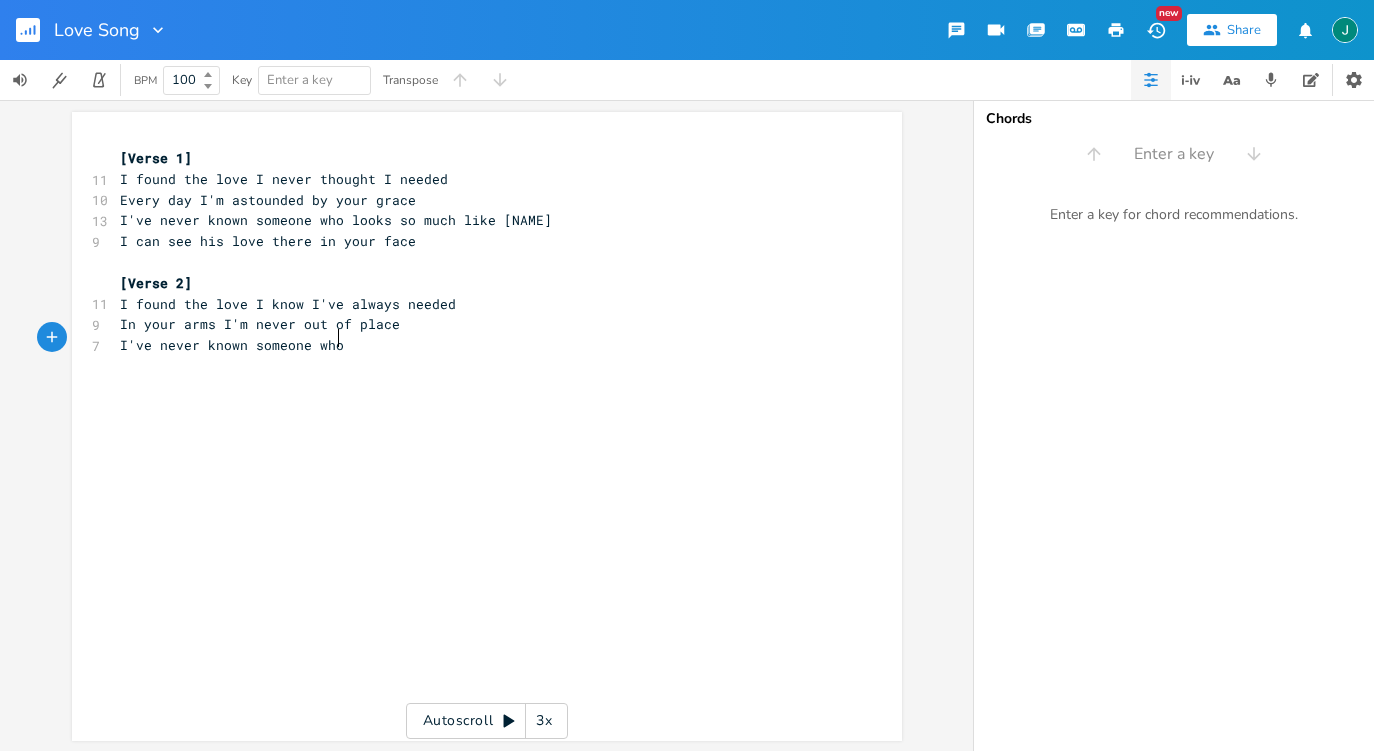 scroll, scrollTop: 0, scrollLeft: 157, axis: horizontal 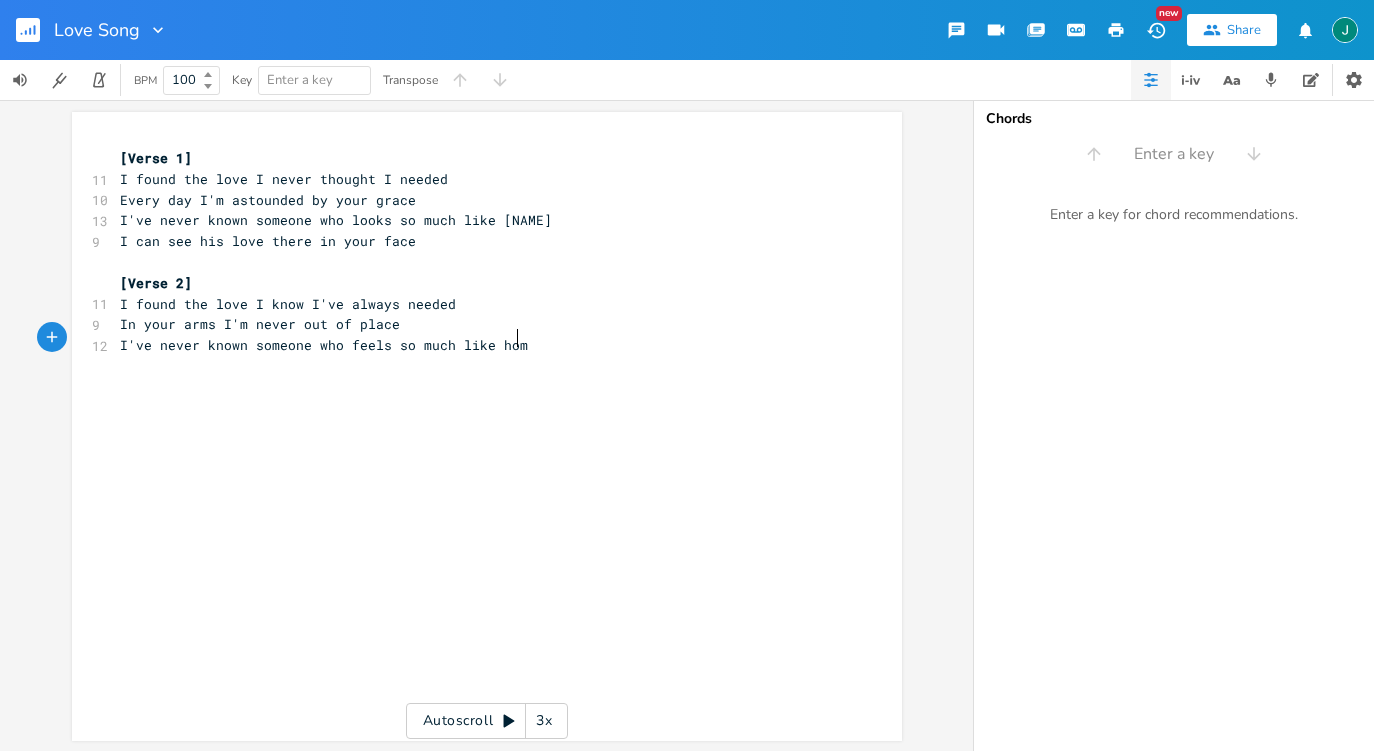 type on "I've never known someone who feels so much like home" 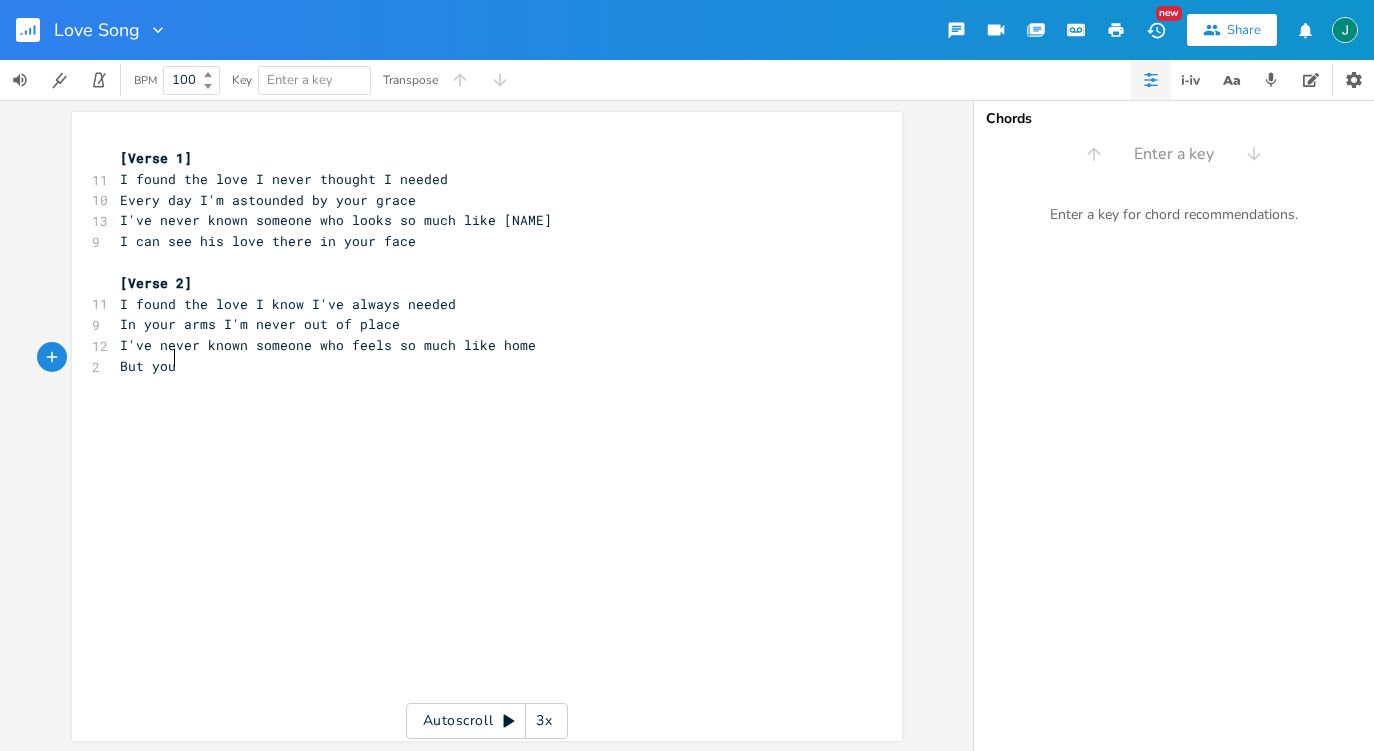 type on "But youv" 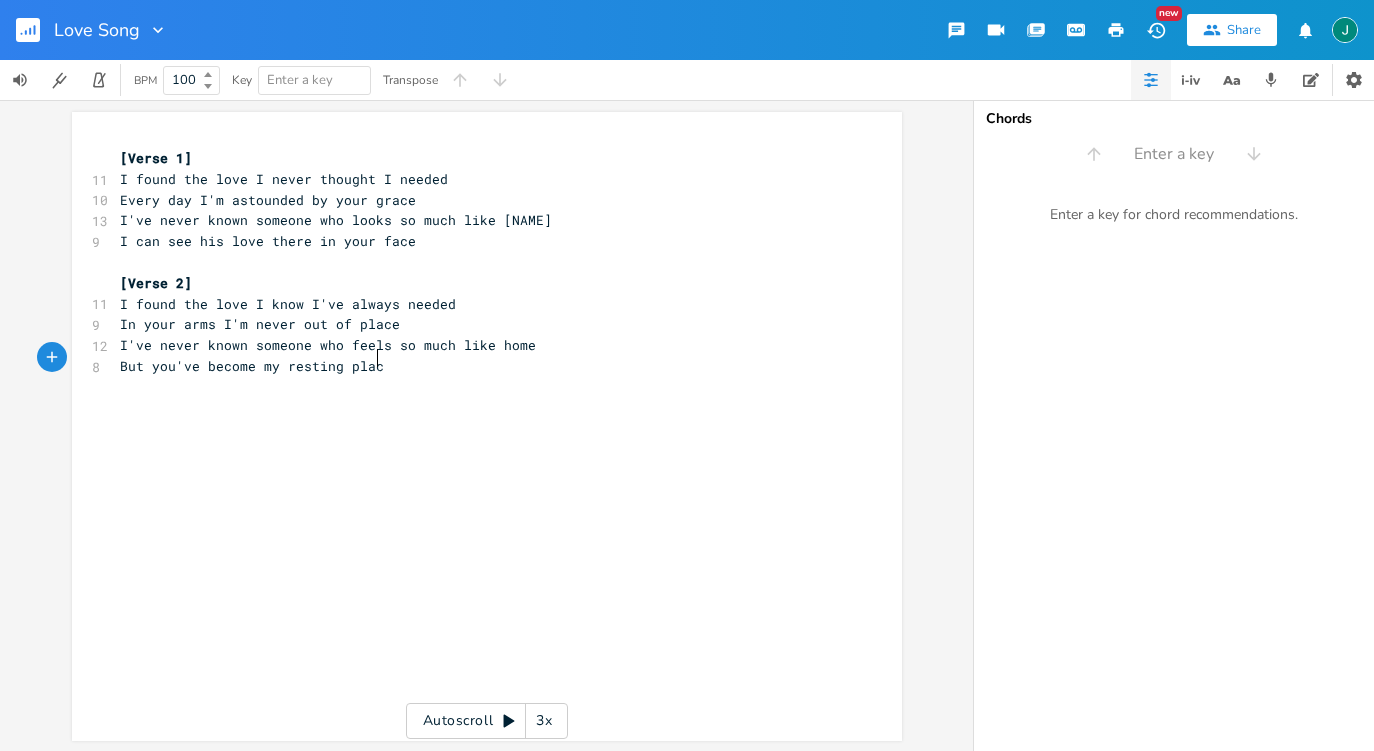 type on "'ve become my resting place" 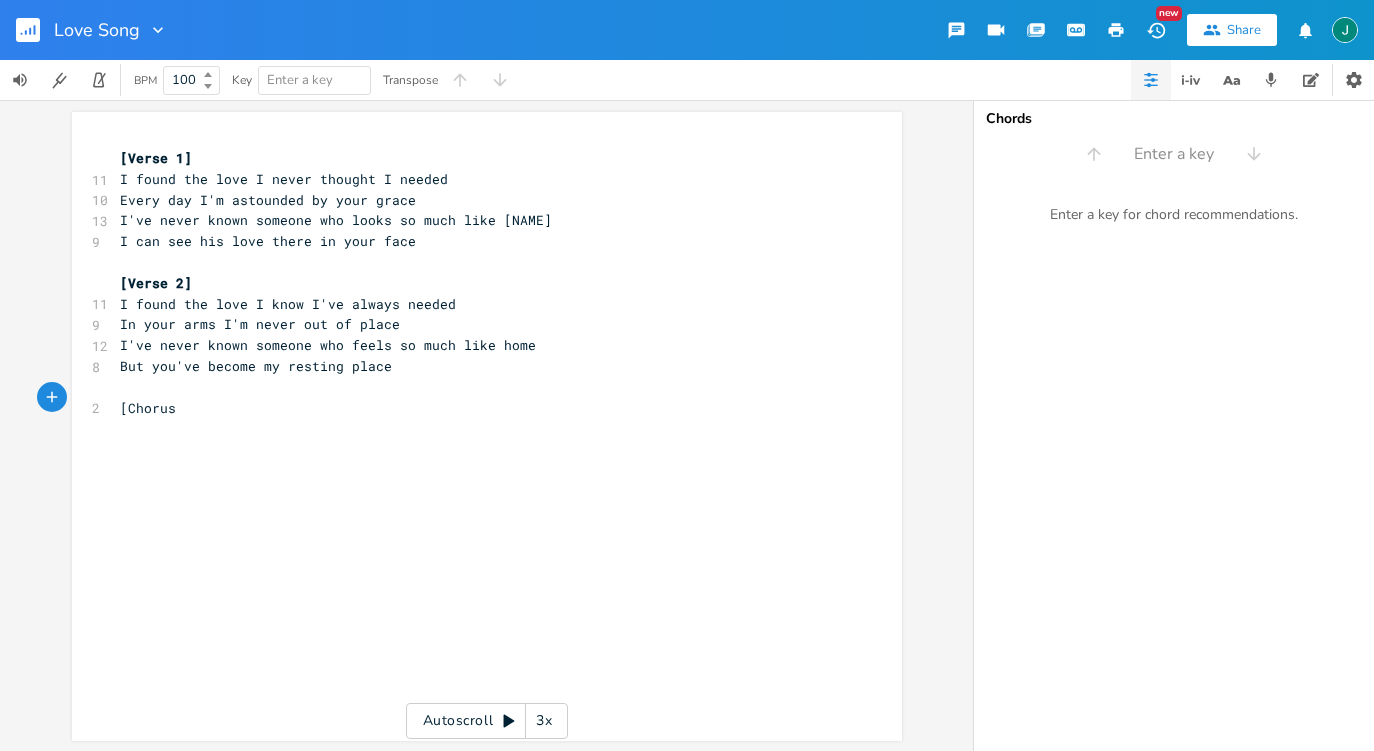 type on "[Chorus]" 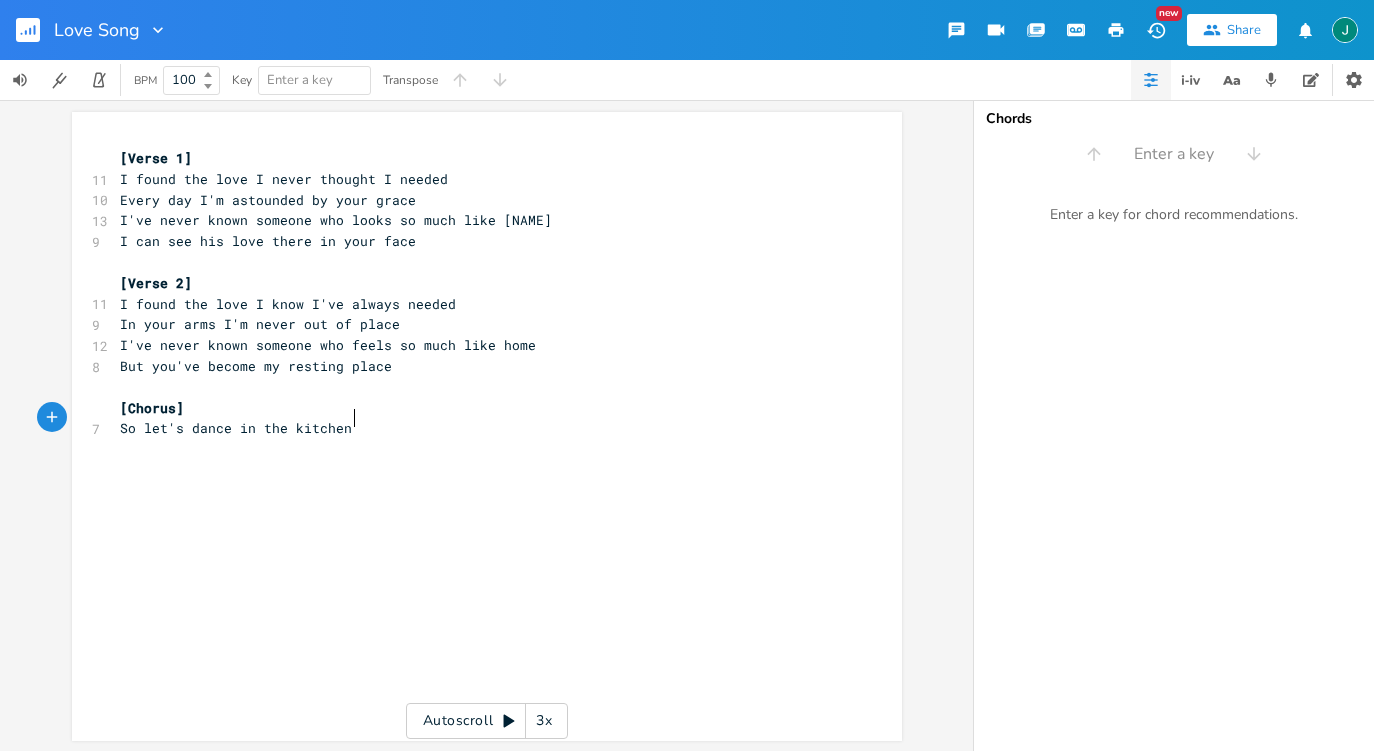 type on "So let's dance in the kitchen ll" 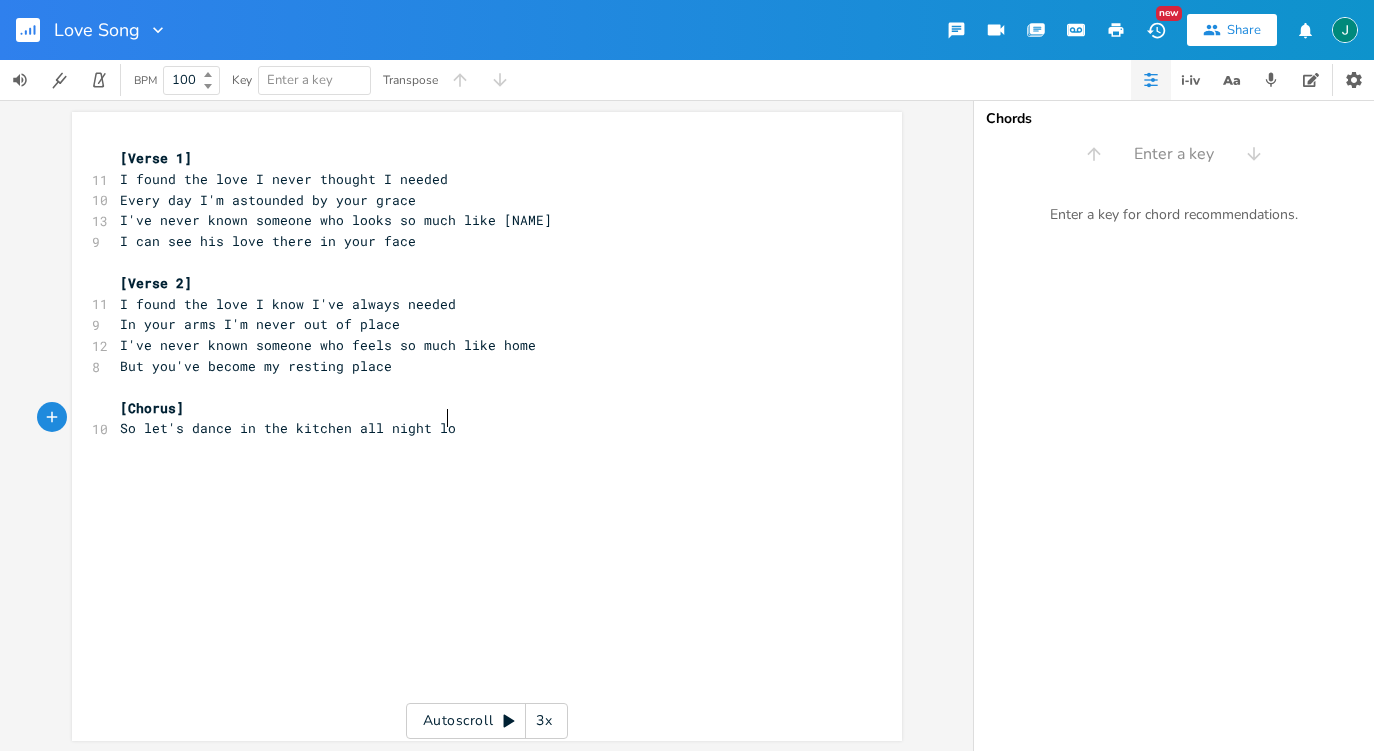 type on "all night long" 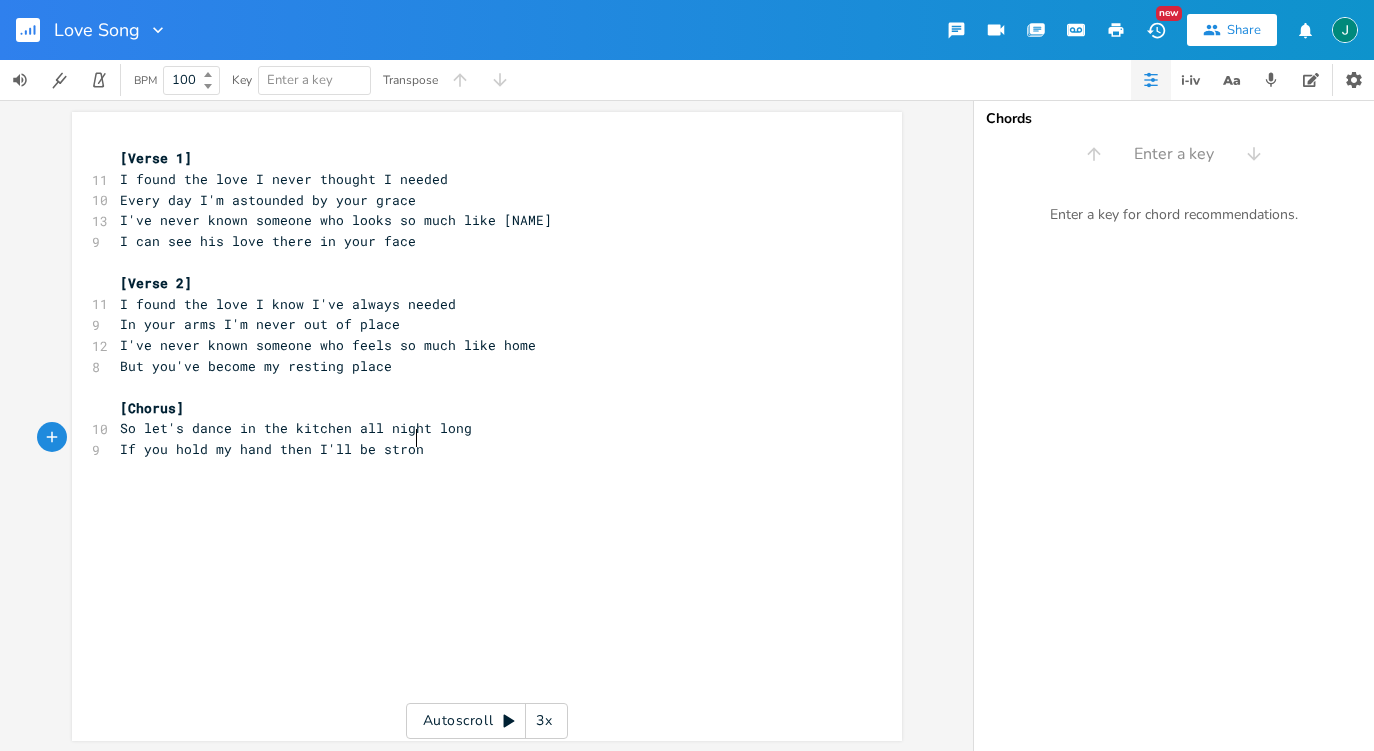 scroll, scrollTop: 0, scrollLeft: 180, axis: horizontal 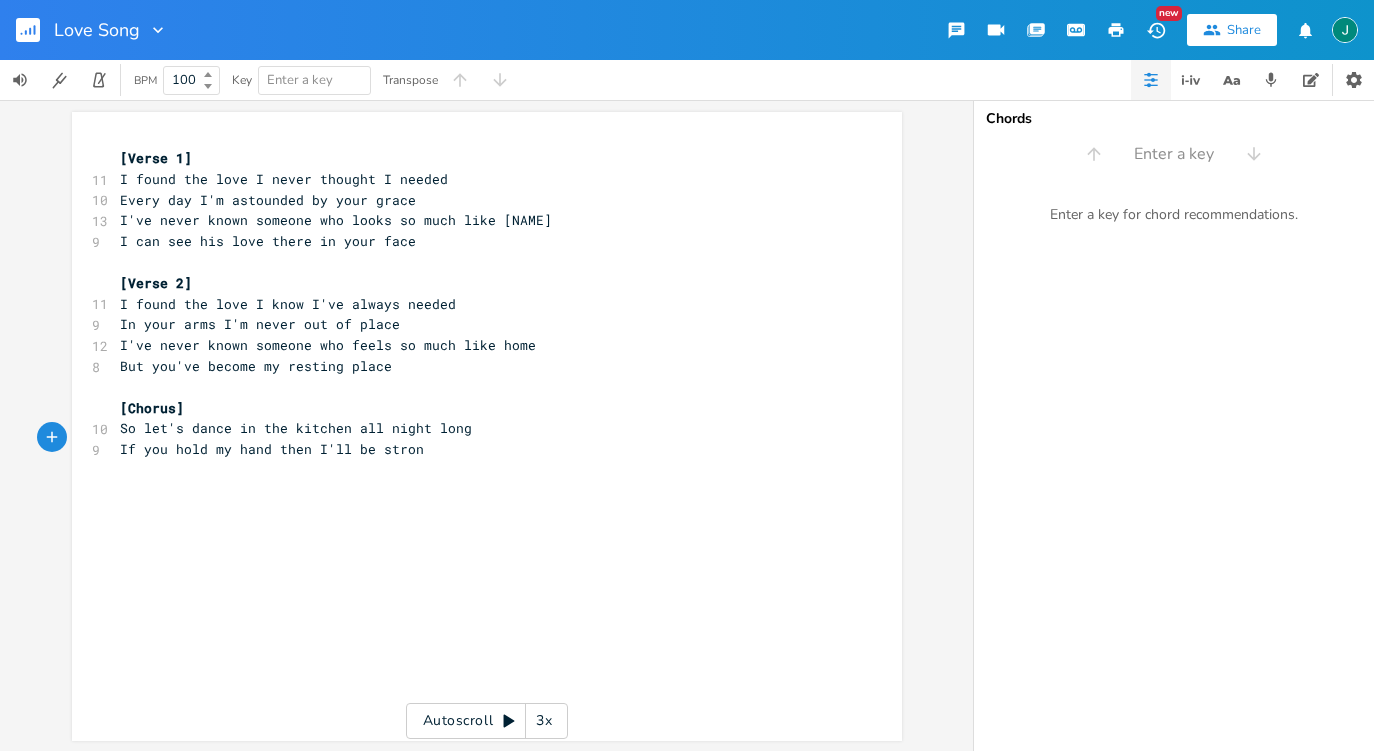 type on "If you hold my hand then I'll be strong" 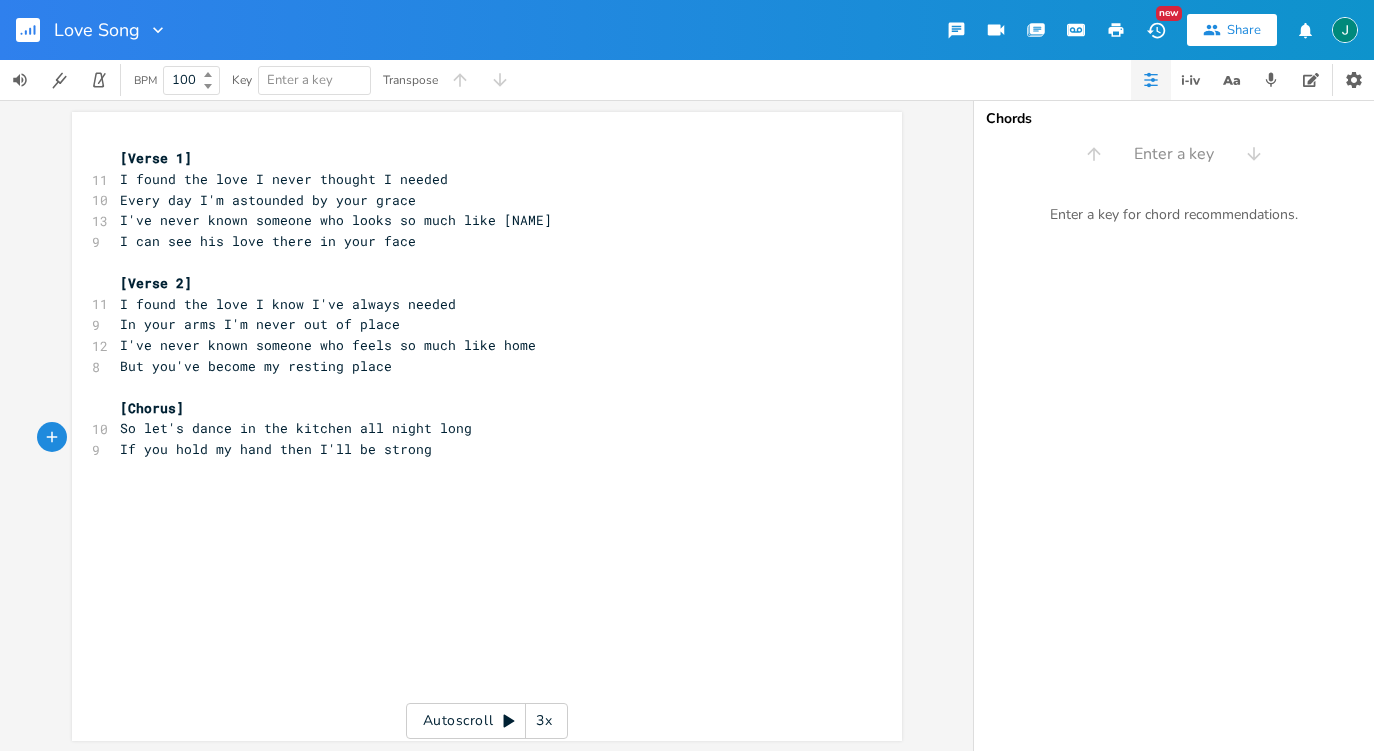 click on "So let's dance in the kitchen all night long" at bounding box center [296, 428] 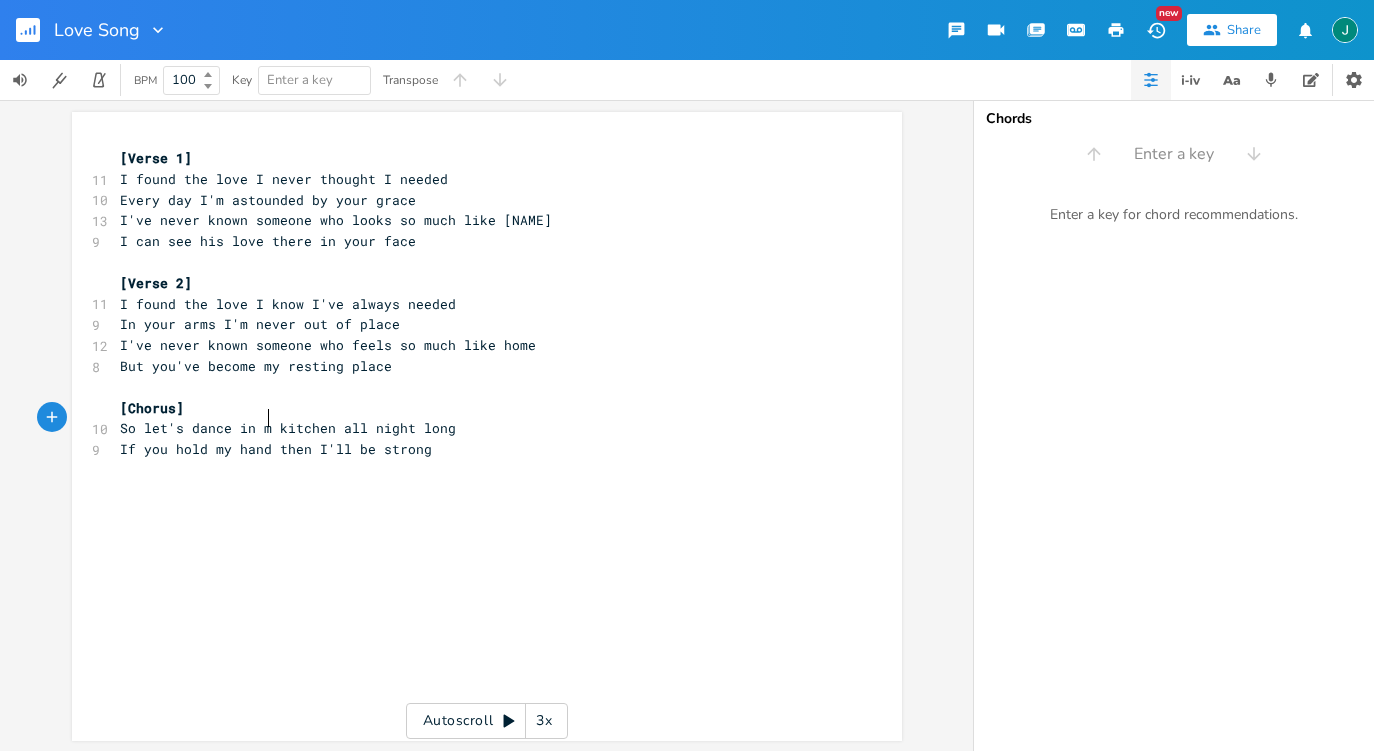type on "my" 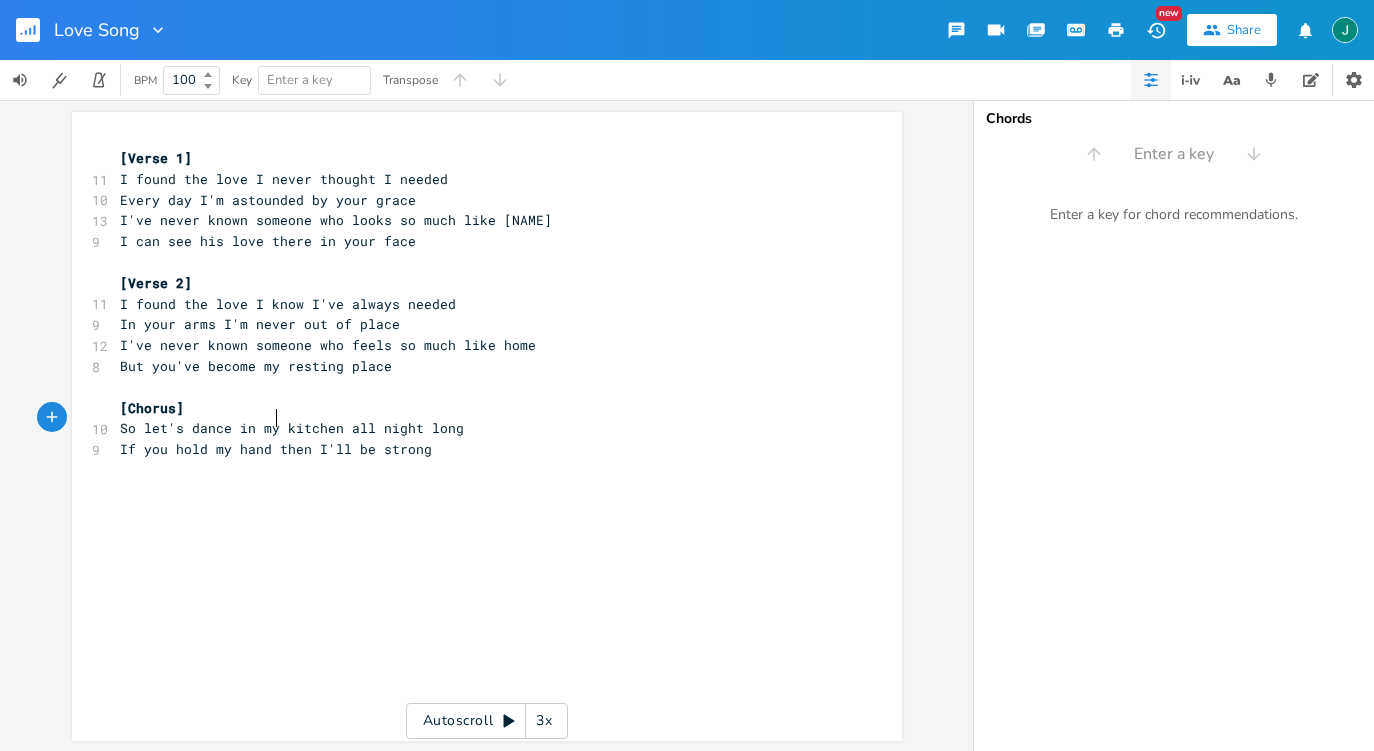 scroll, scrollTop: 0, scrollLeft: 15, axis: horizontal 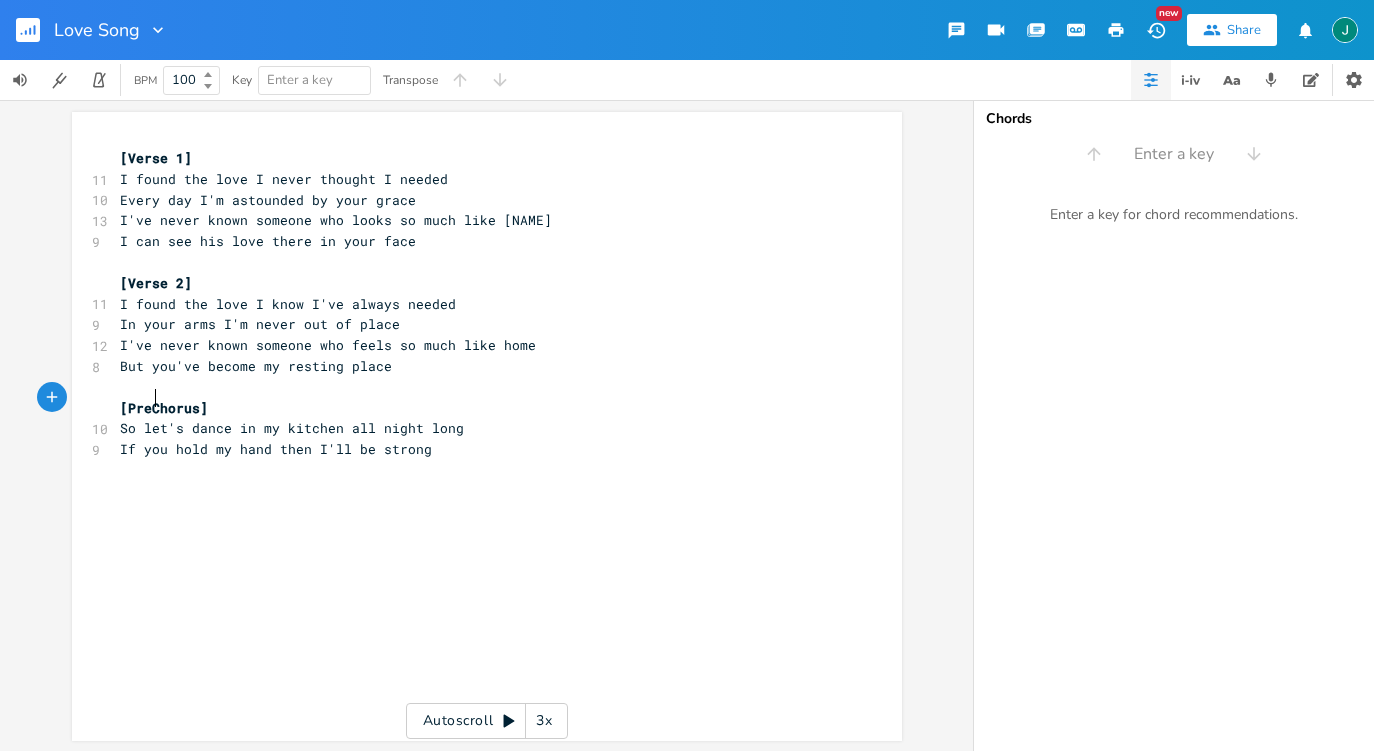 type on "Pre-" 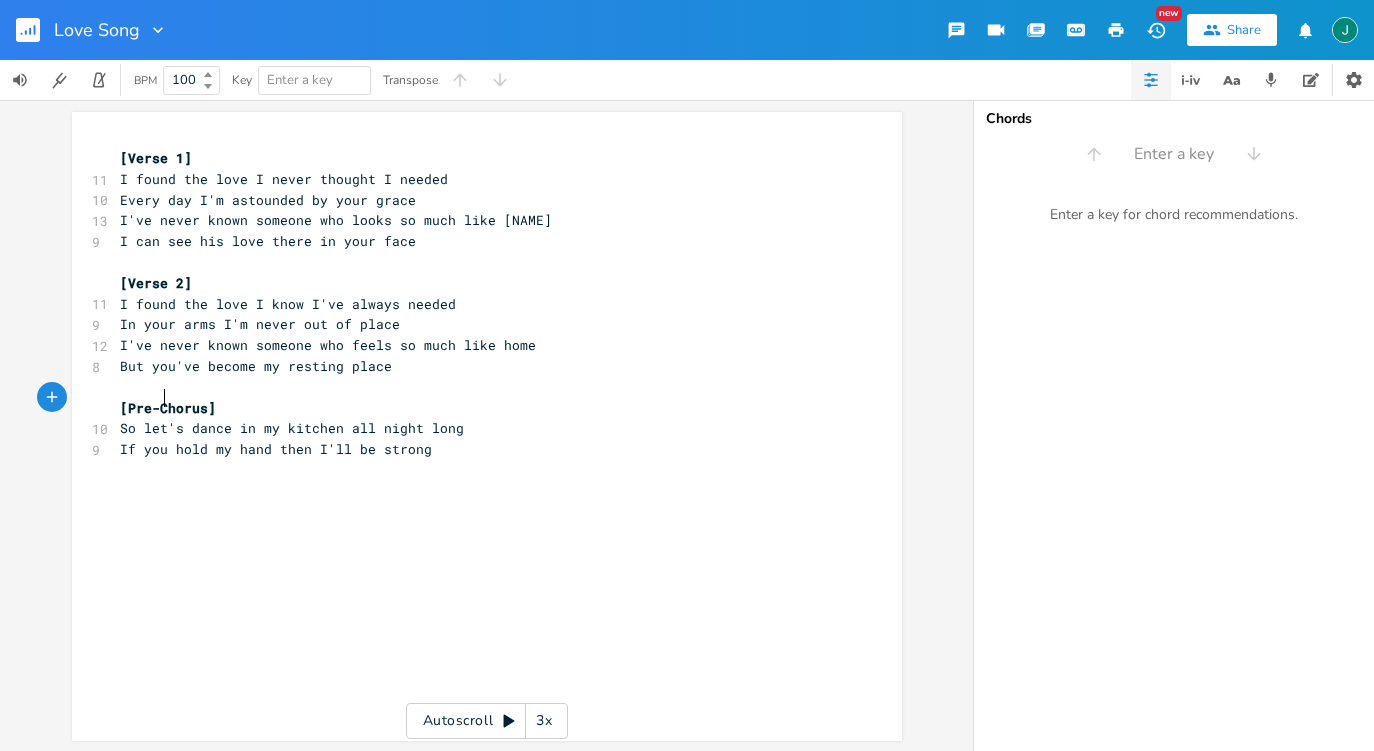 click on "x   [Verse 1] 11 I found the love I never thought I needed 10 Every day I'm astounded by your grace 13 I've never known someone who looks so much like Jesus 9 I can see his love there in your face ​ [Verse 2] 11 I found the love I know I've always needed 9 In your arms I'm never out of place 12 I've never known someone who feels so much like home 8 But you've become my resting place ​ [Pre-Chorus] 10 So let's dance in my kitchen all night long 9 If you hold my hand then I'll be strong ​" at bounding box center (502, 445) 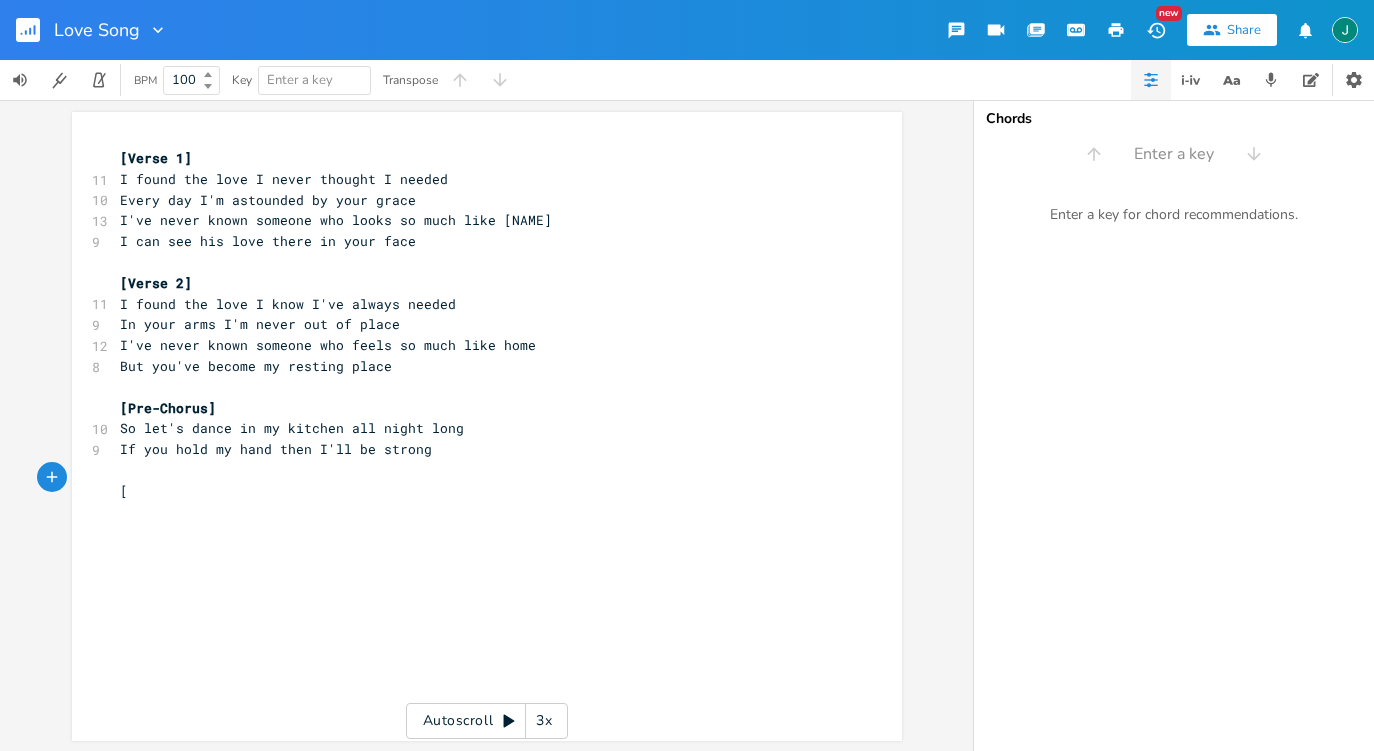 type on "[P" 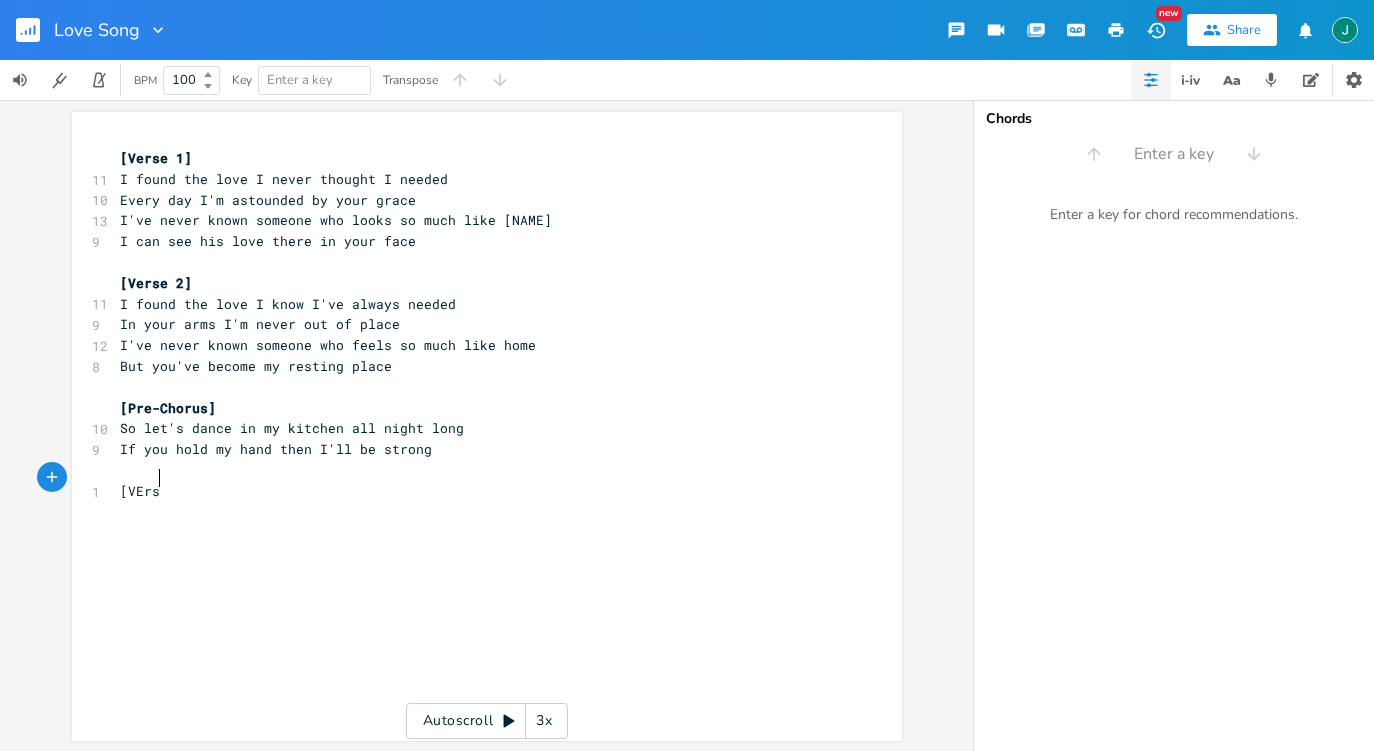 type on "VErse" 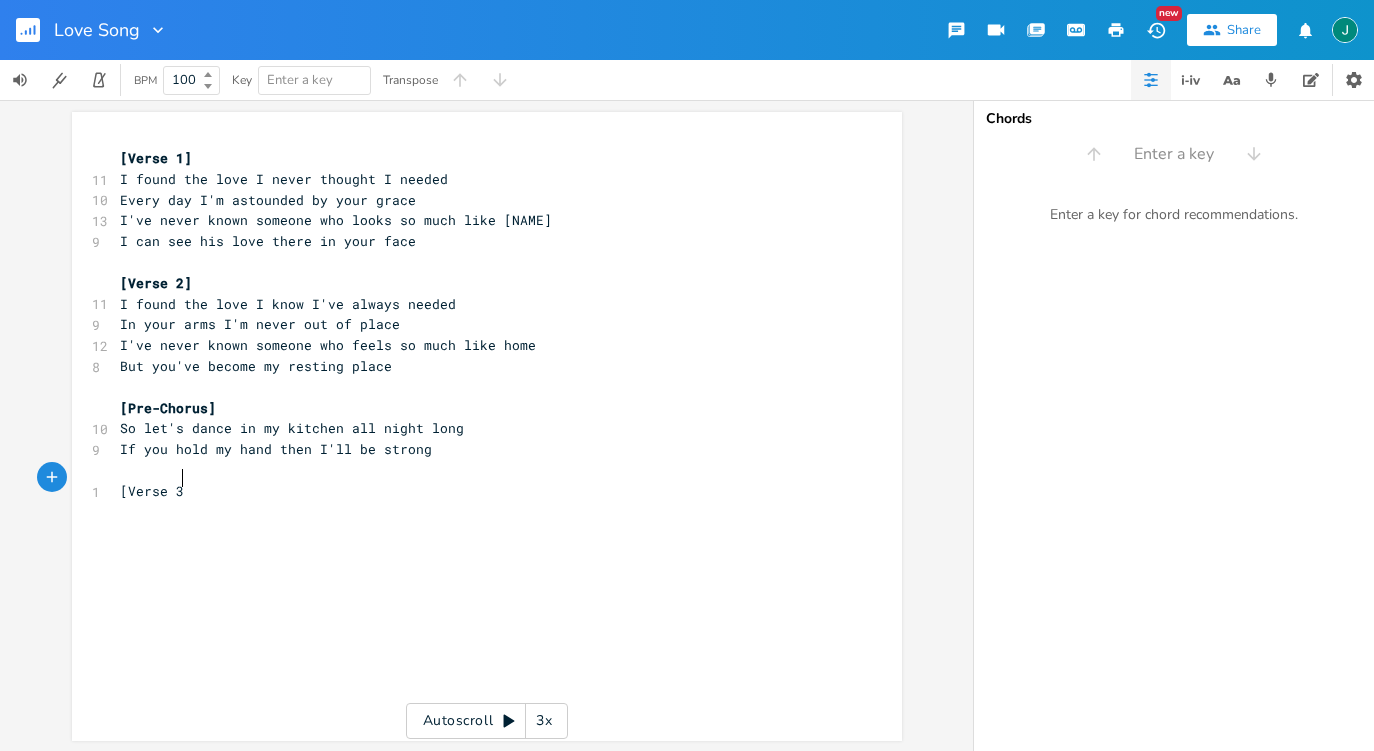 scroll, scrollTop: 0, scrollLeft: 30, axis: horizontal 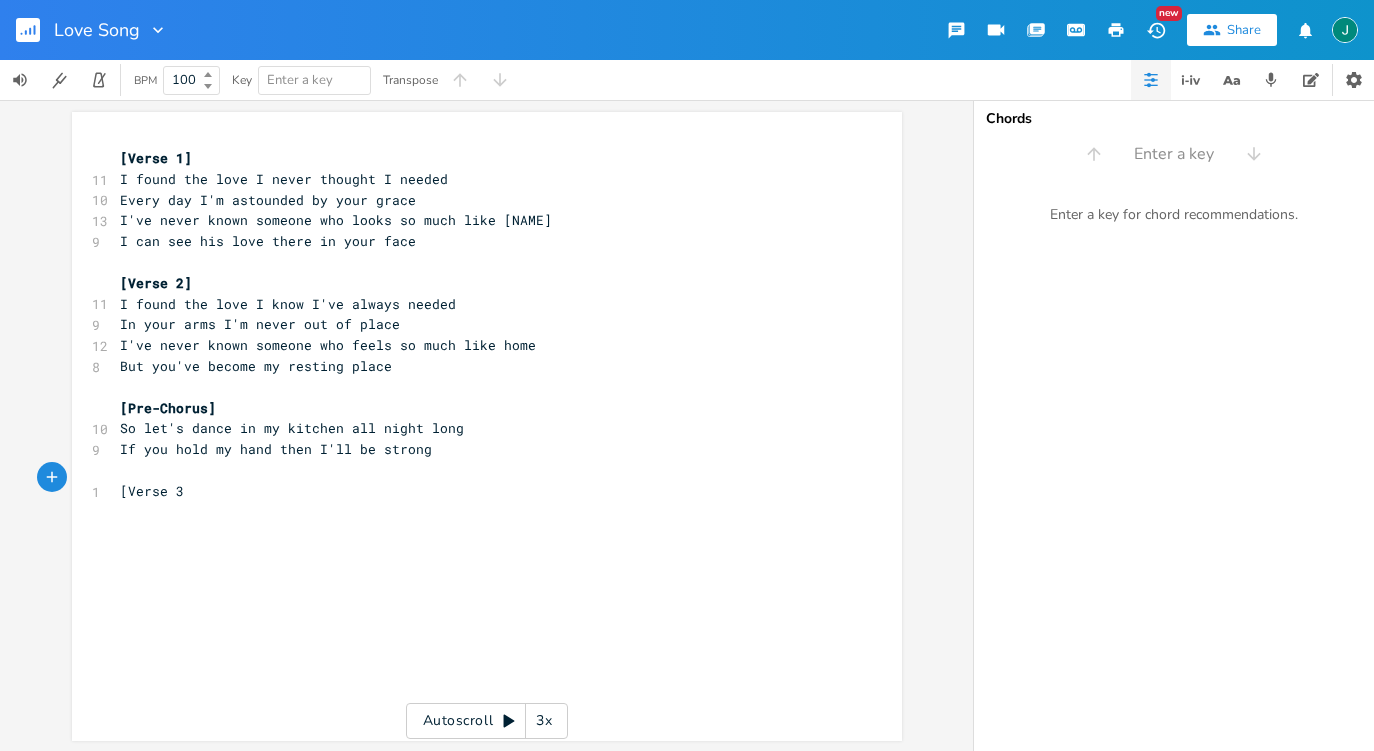 type on "erse 3]" 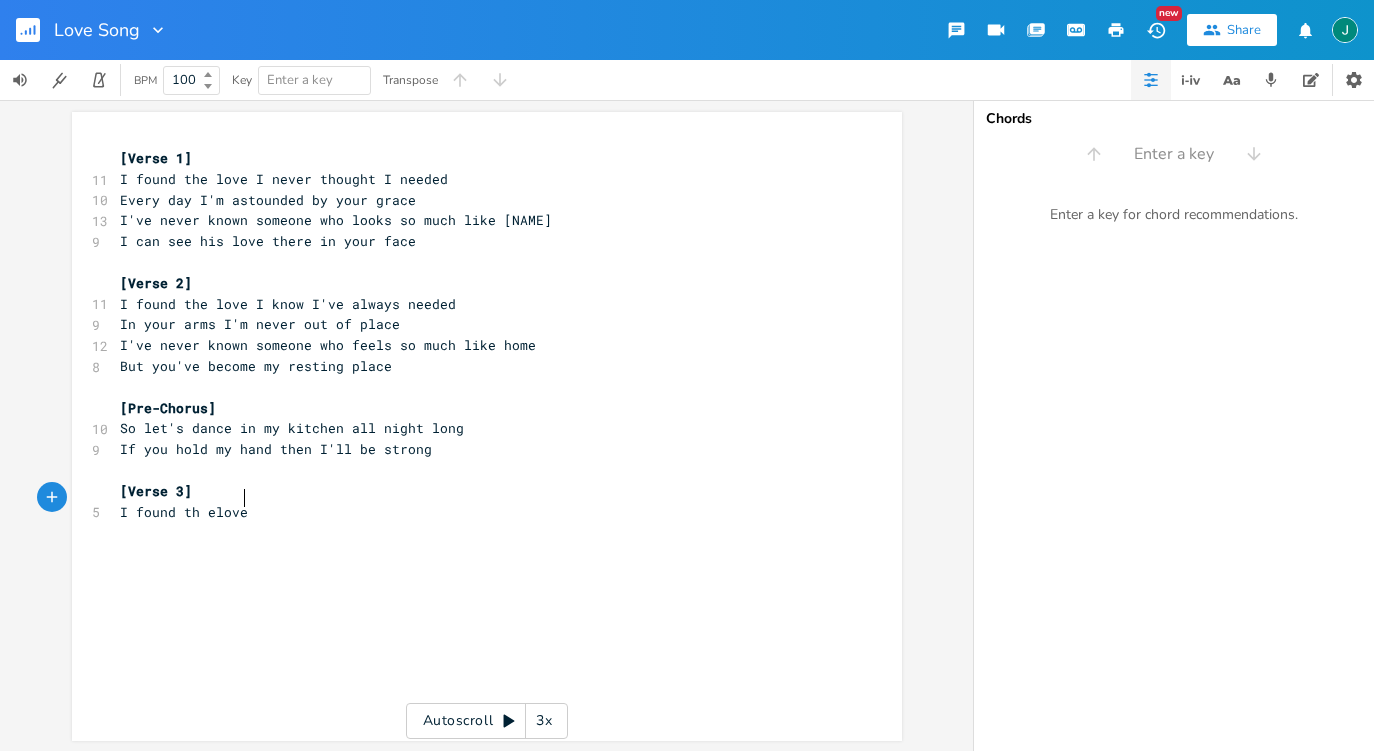 type on "I found th elove" 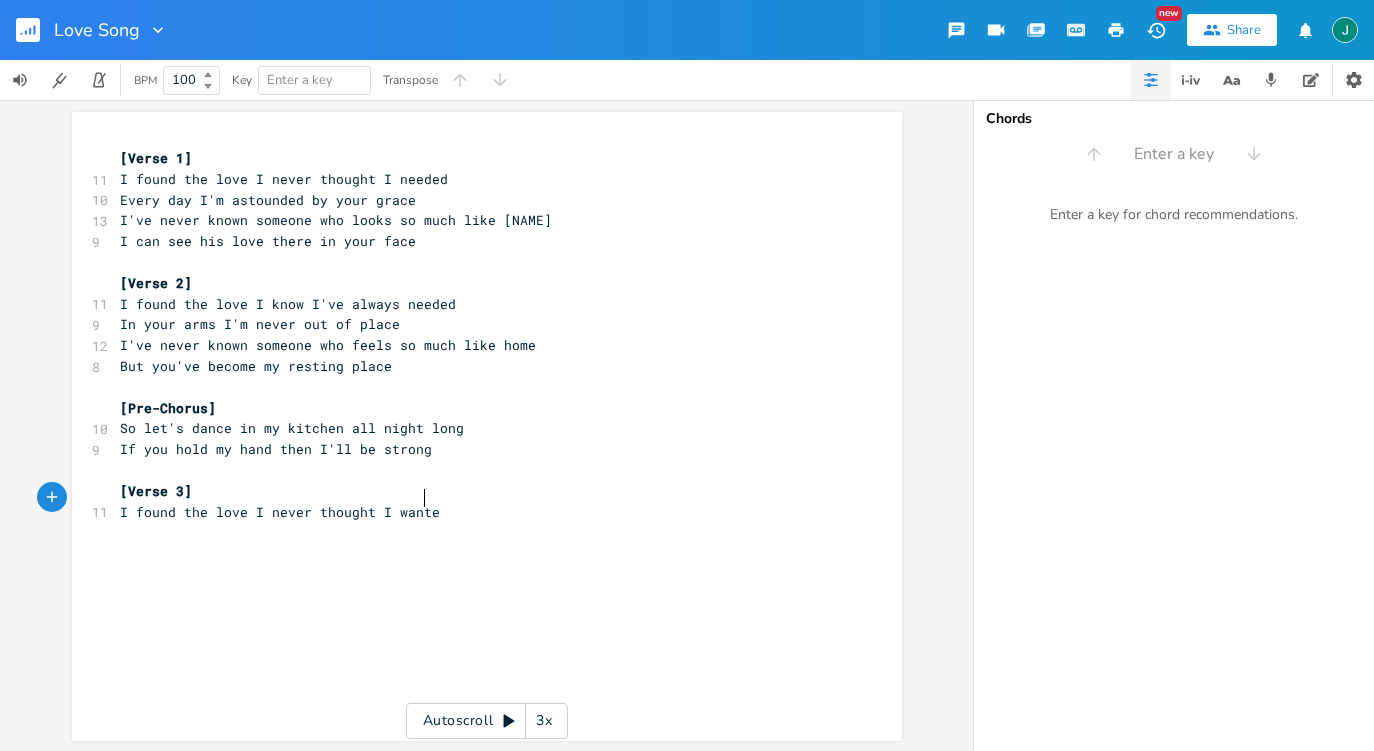 type on "e love I never though I wanted" 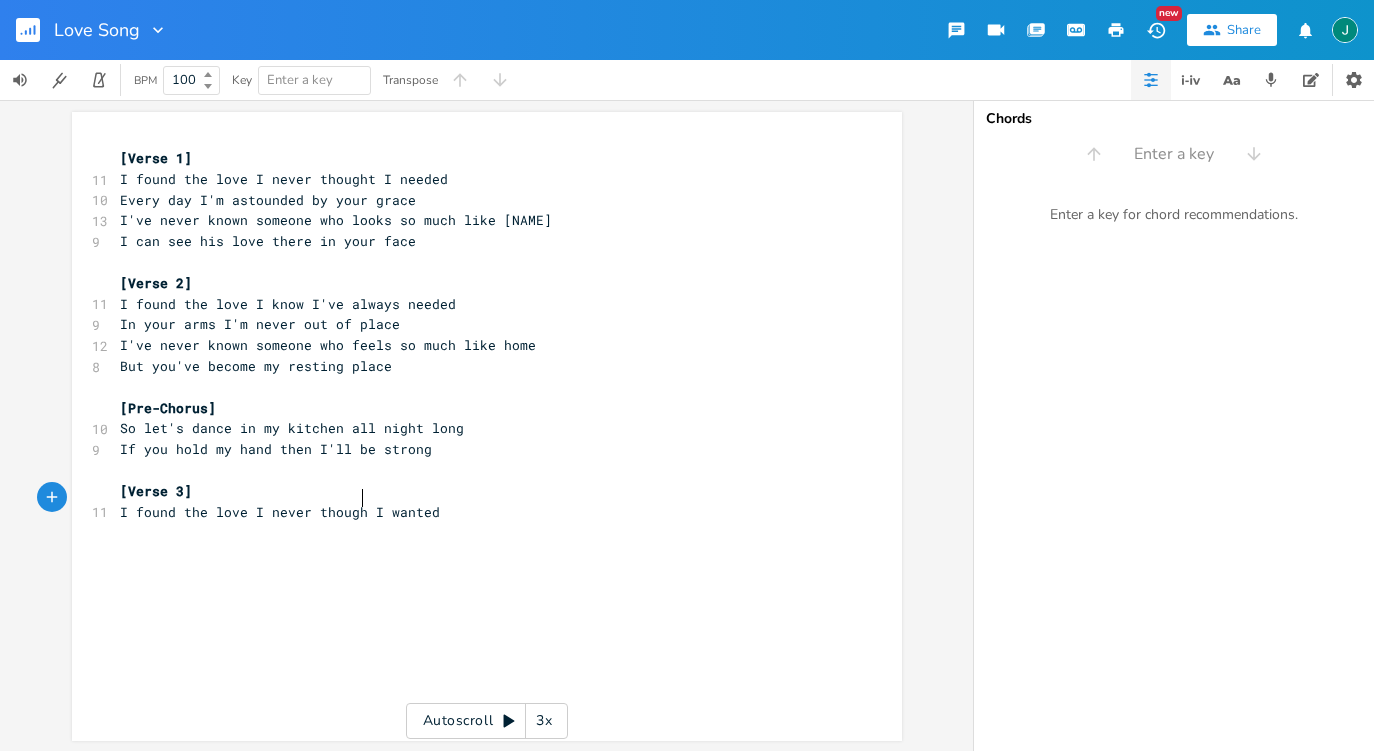 type on "t" 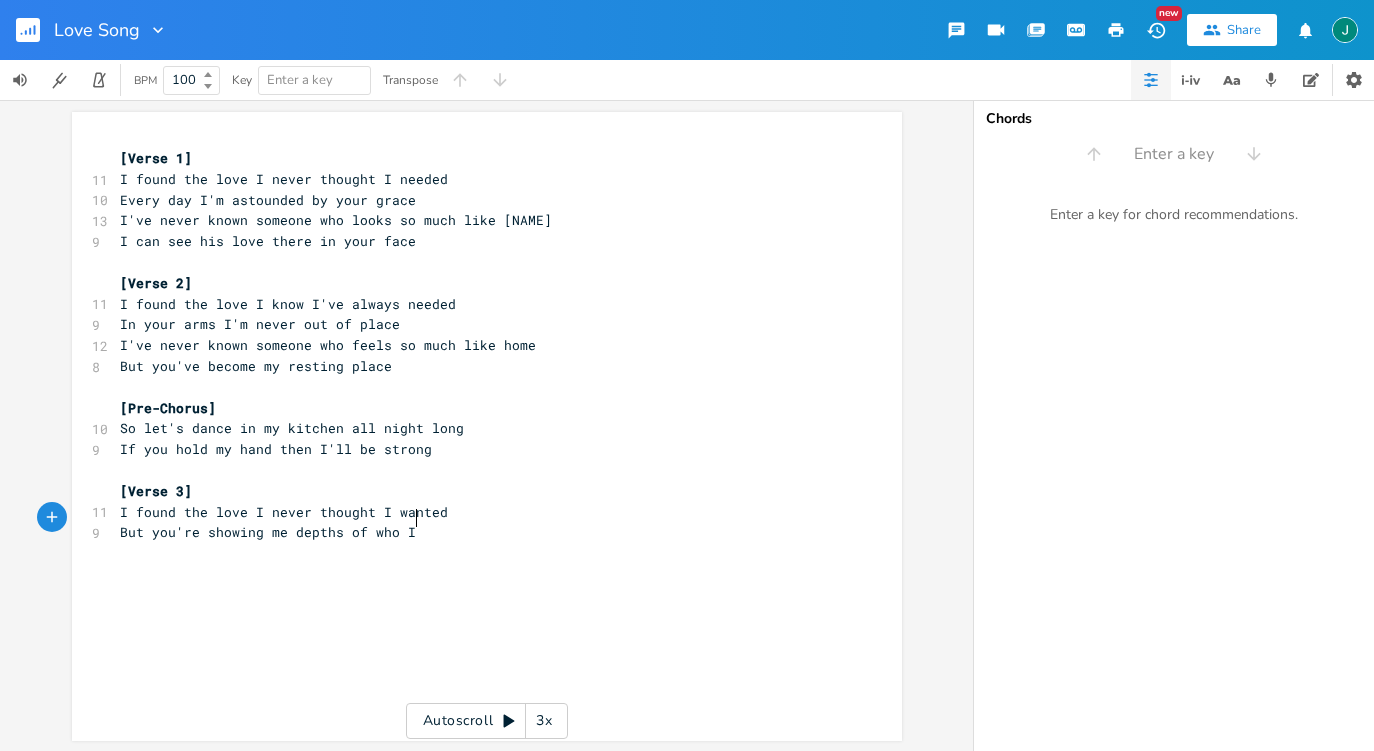 type on "But you're showing me depths of who I am" 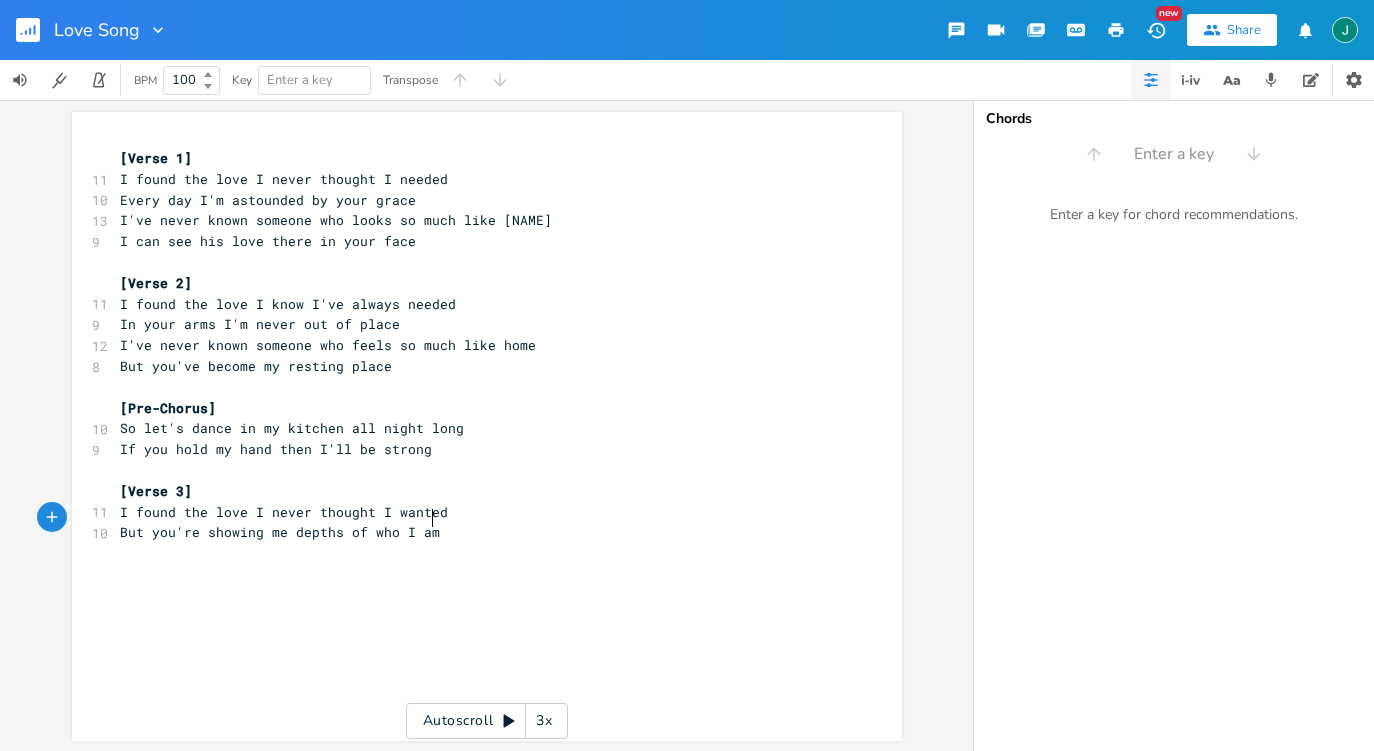 scroll, scrollTop: 0, scrollLeft: 210, axis: horizontal 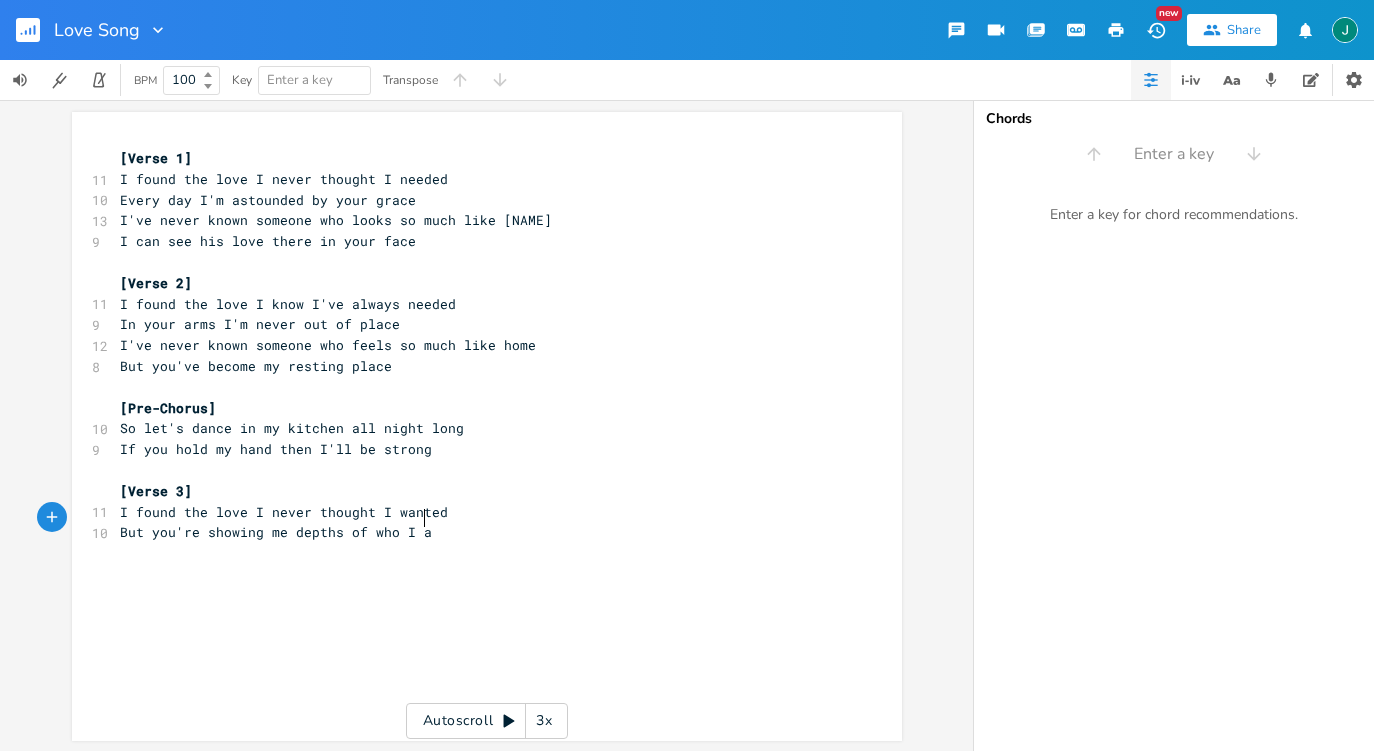 type on "am" 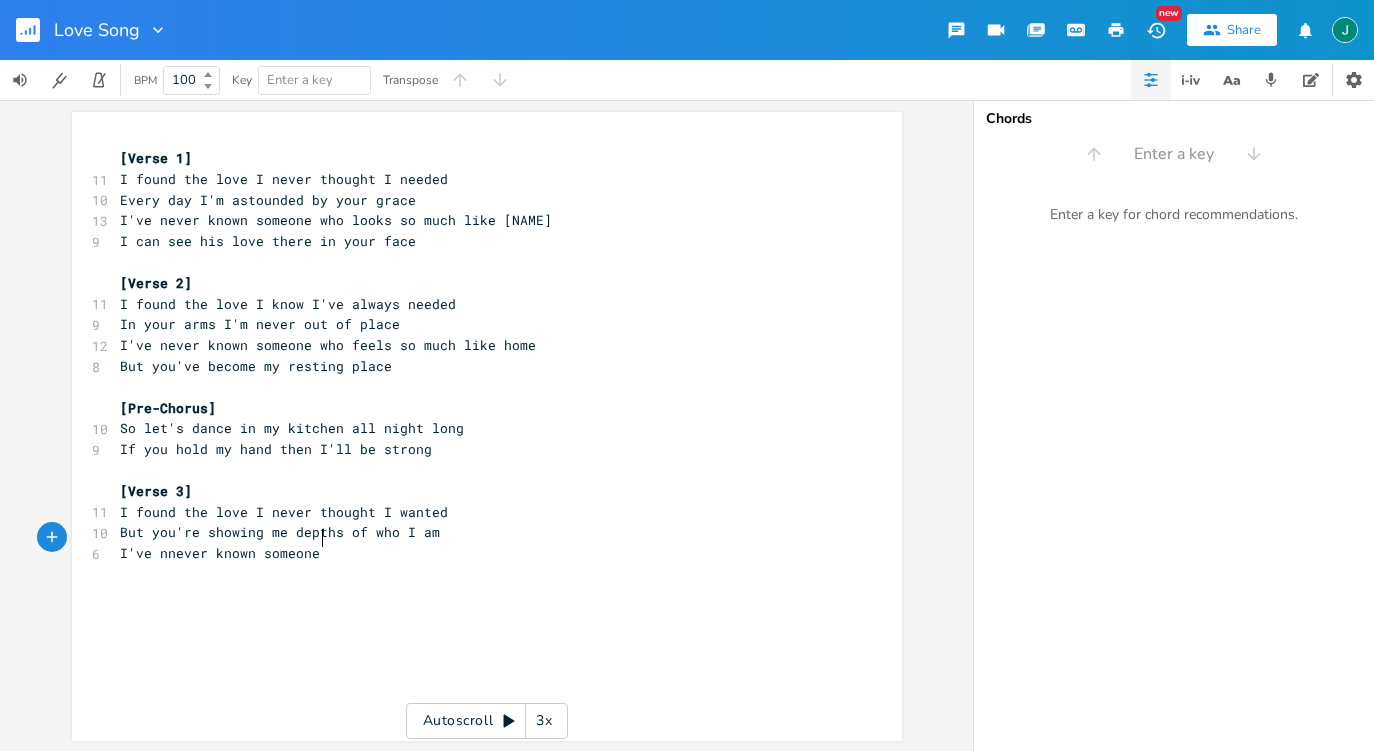 type on "I've nnever known someone w" 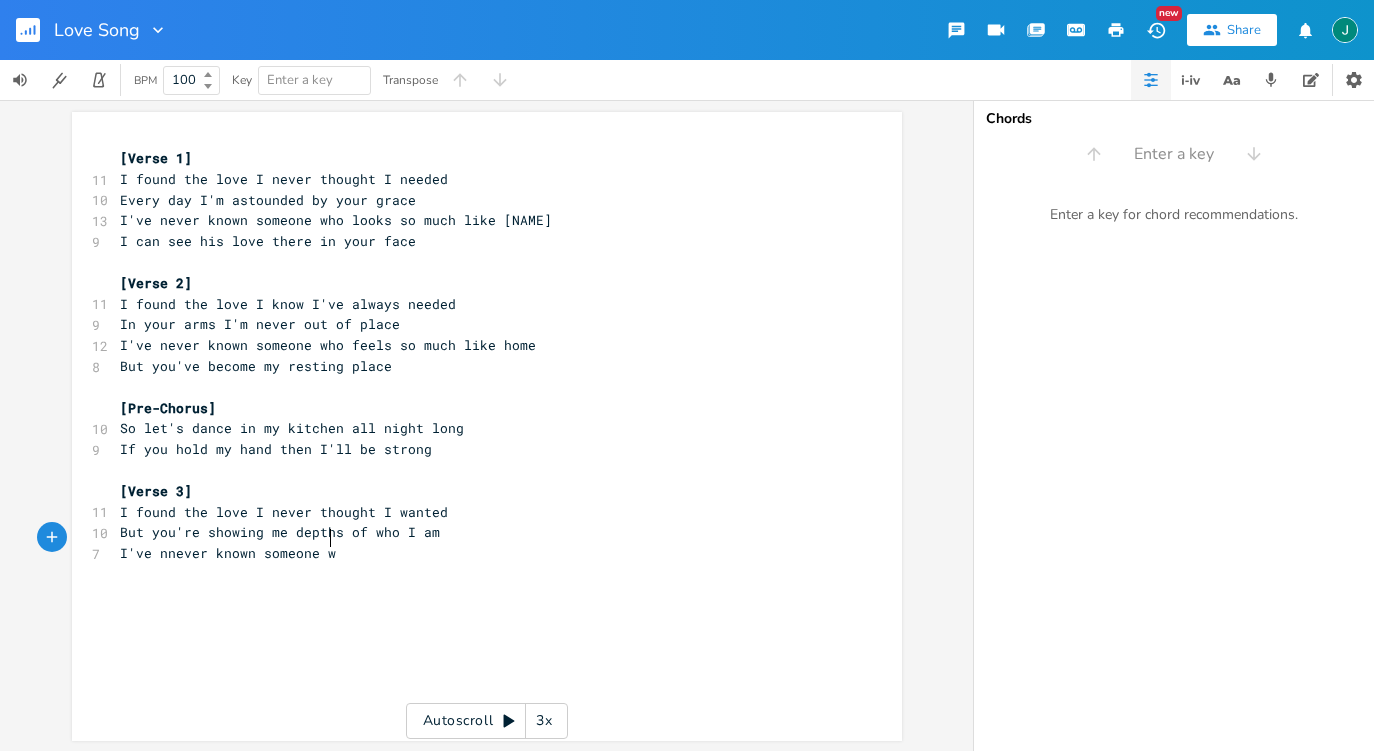 scroll, scrollTop: 0, scrollLeft: 149, axis: horizontal 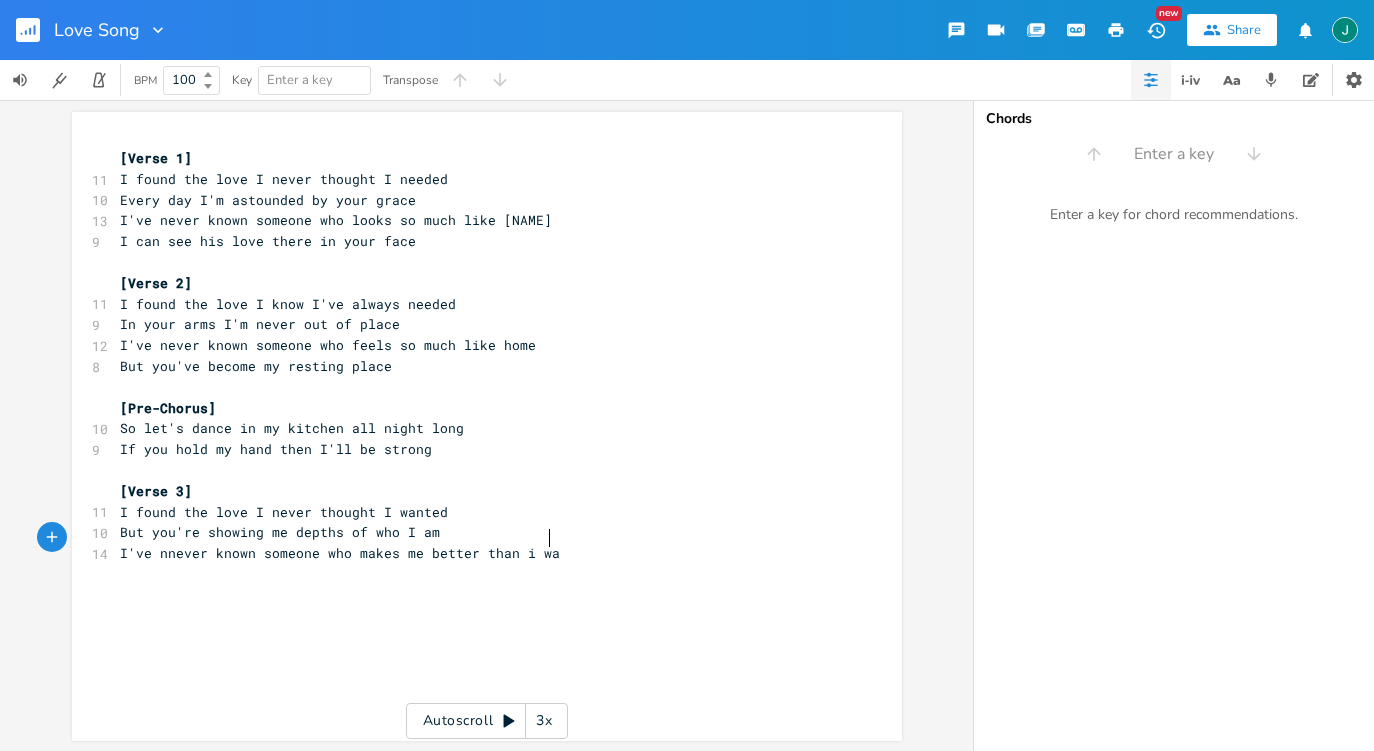 type on "who makes me better than i was" 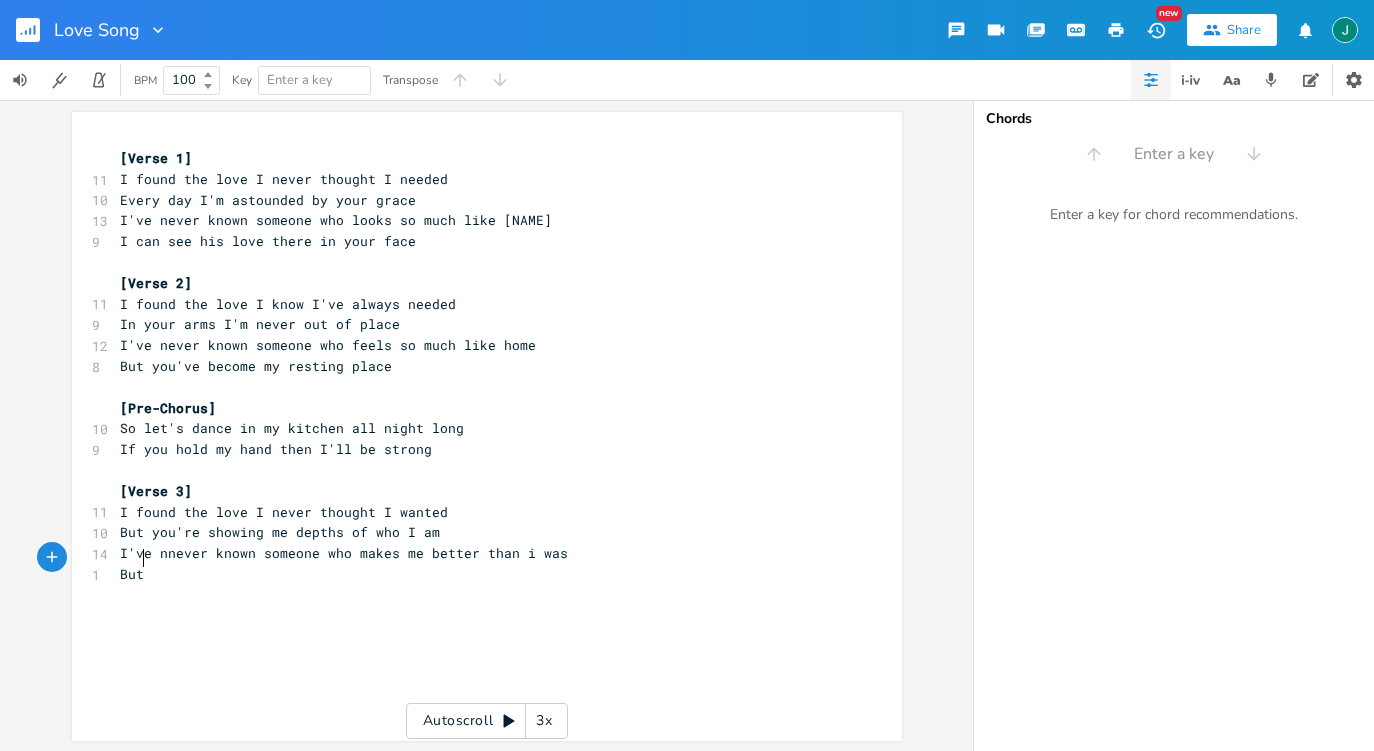 scroll, scrollTop: 0, scrollLeft: 20, axis: horizontal 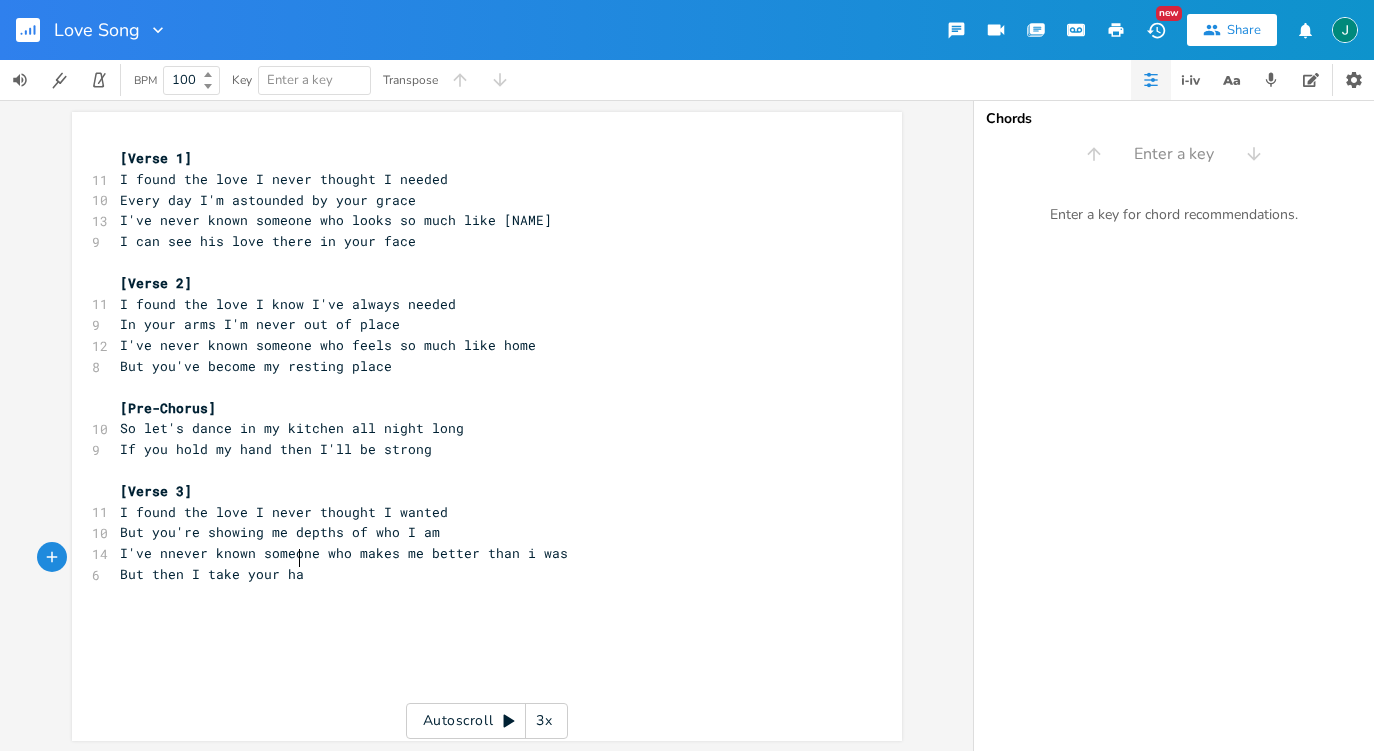 type on "But then I take your hand" 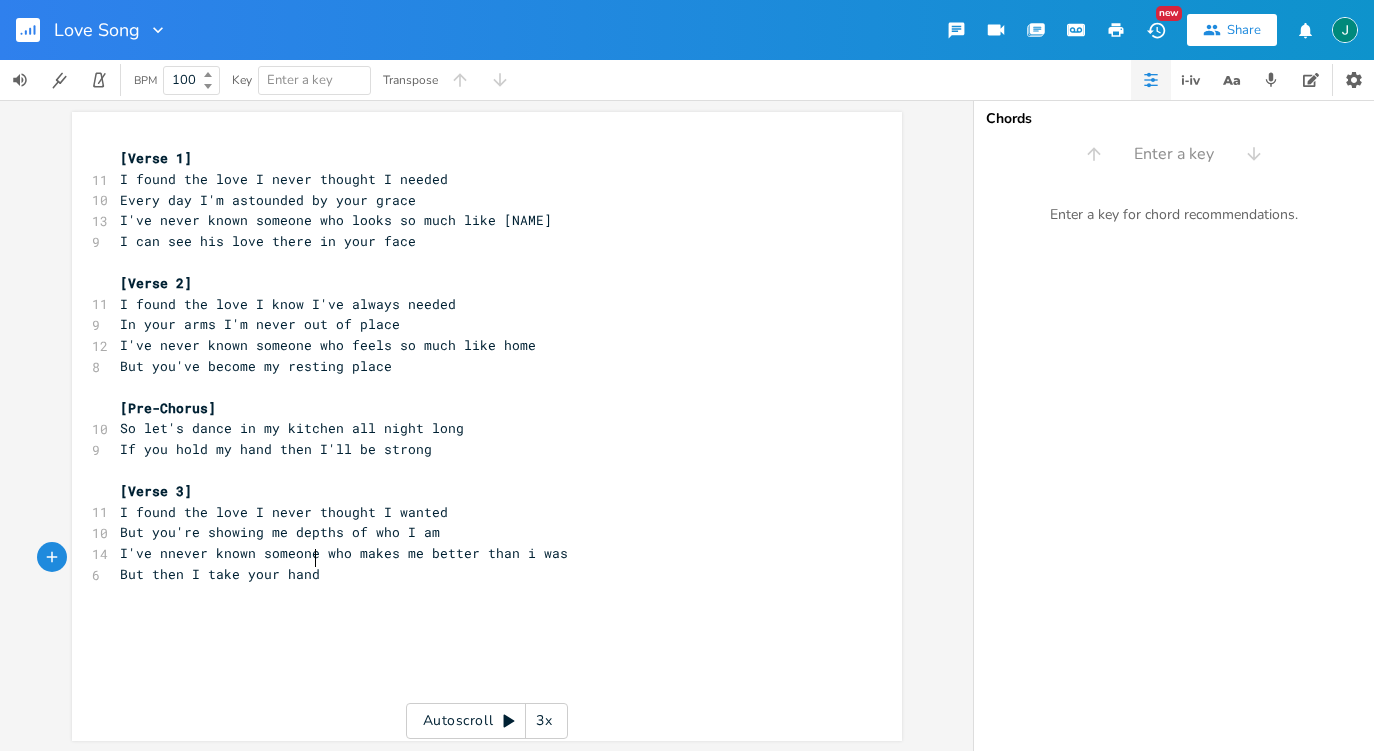 scroll, scrollTop: 0, scrollLeft: 123, axis: horizontal 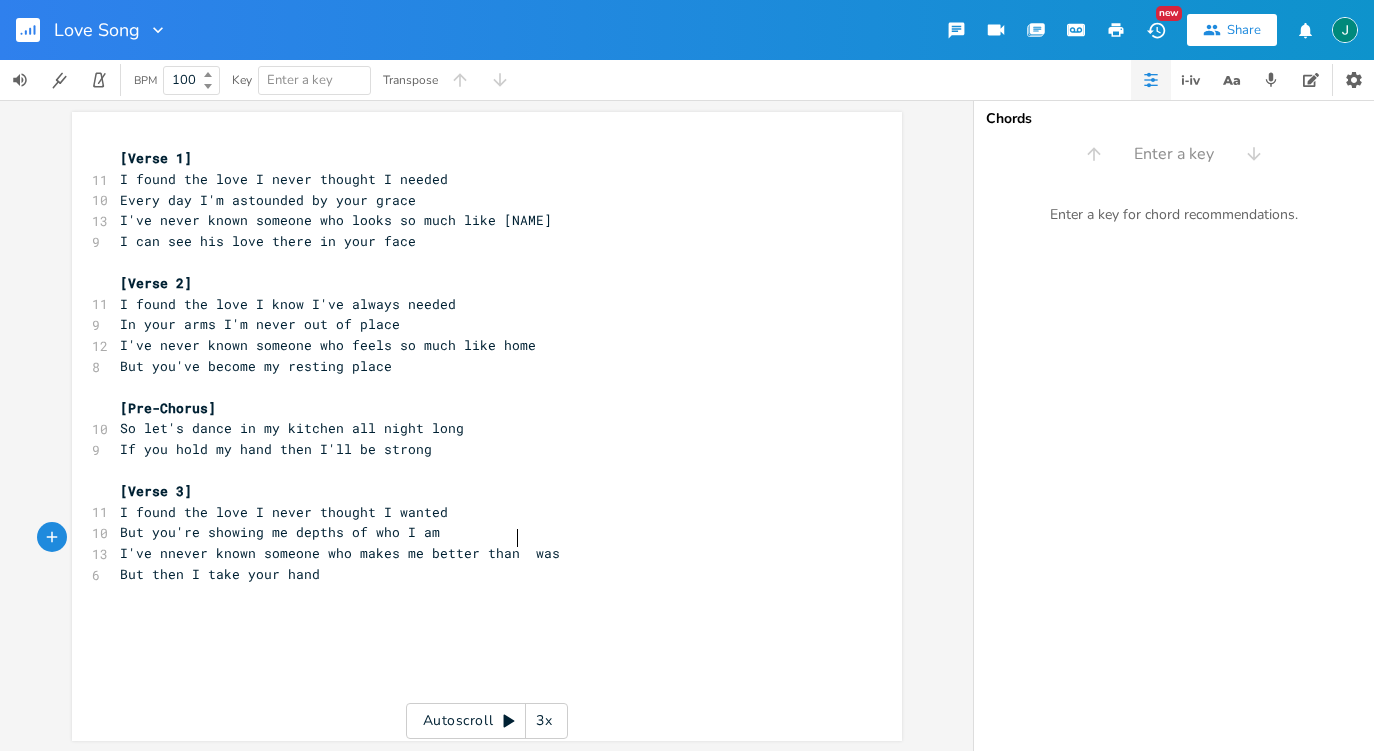 type on "I" 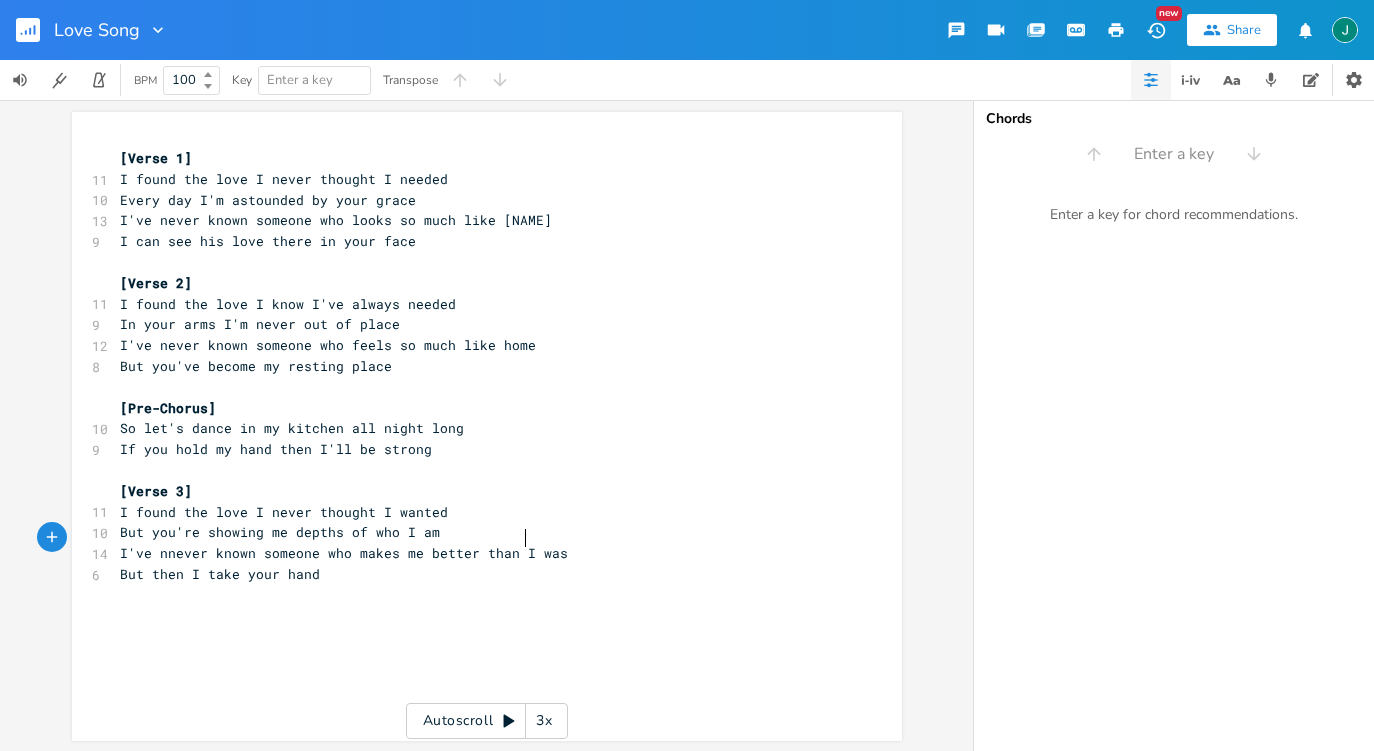 scroll, scrollTop: 0, scrollLeft: 2, axis: horizontal 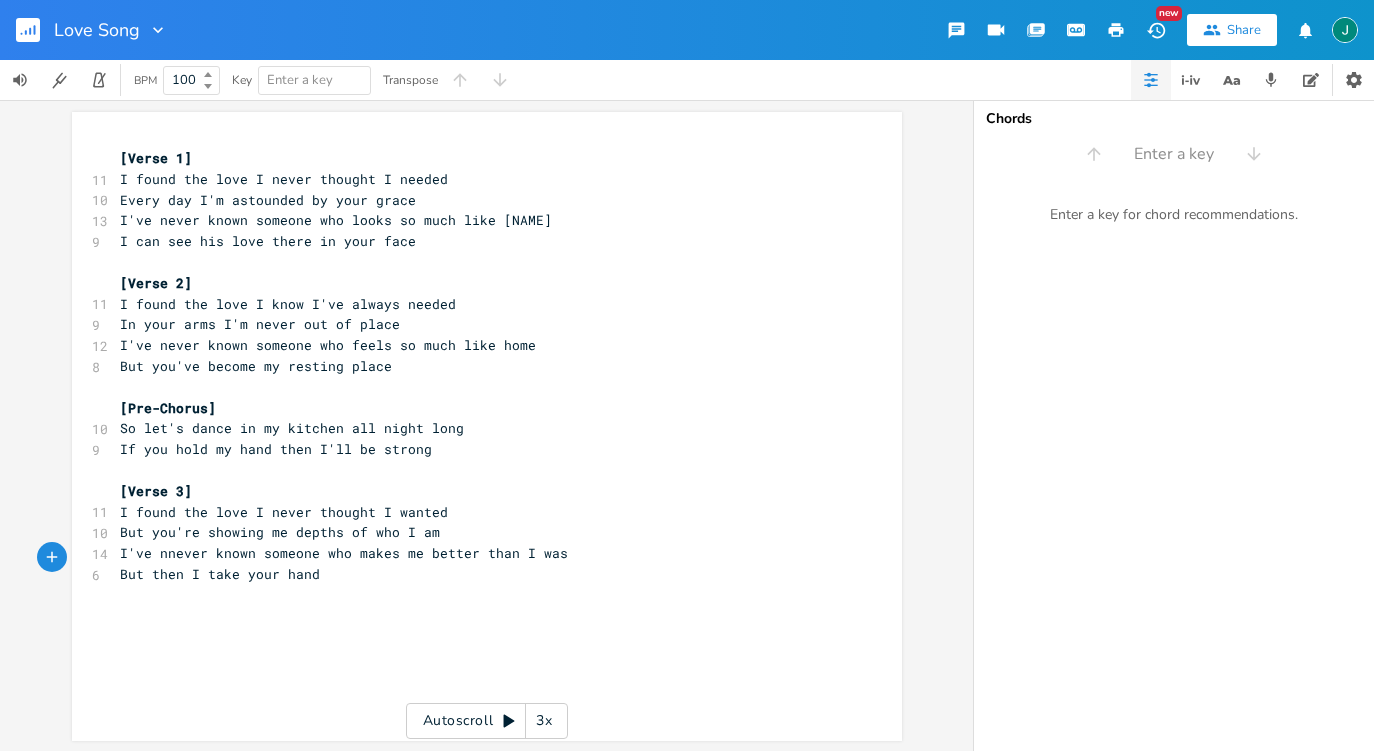type on "But then I take your hand" 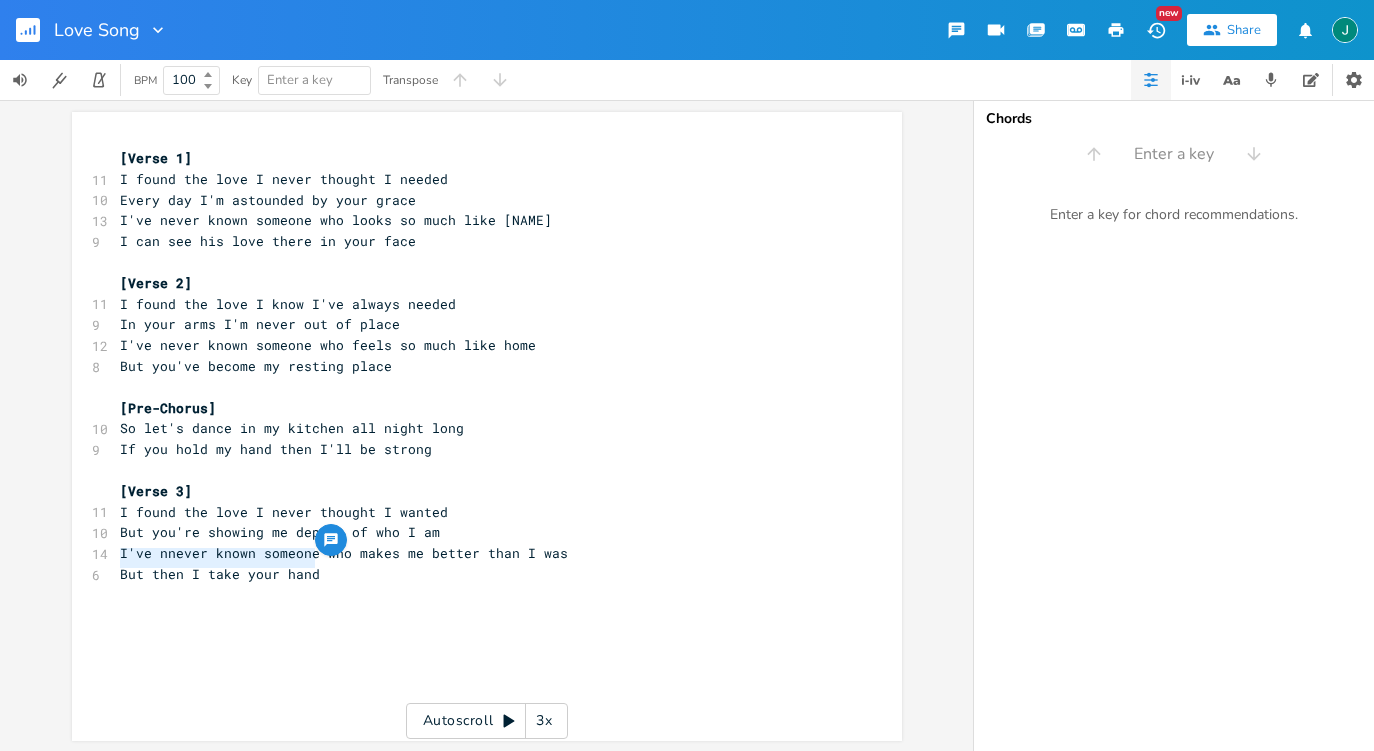 type 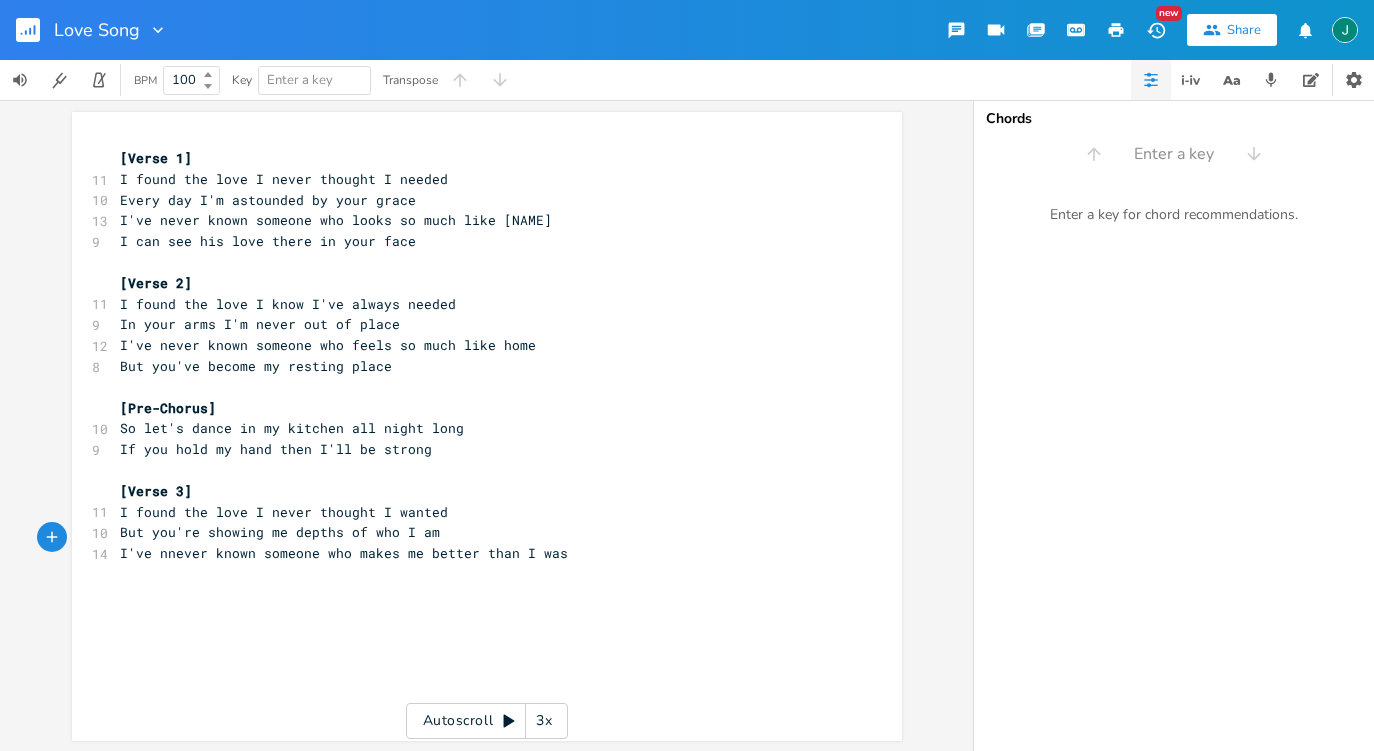 click on "If you hold my hand then I'll be strong" at bounding box center [477, 449] 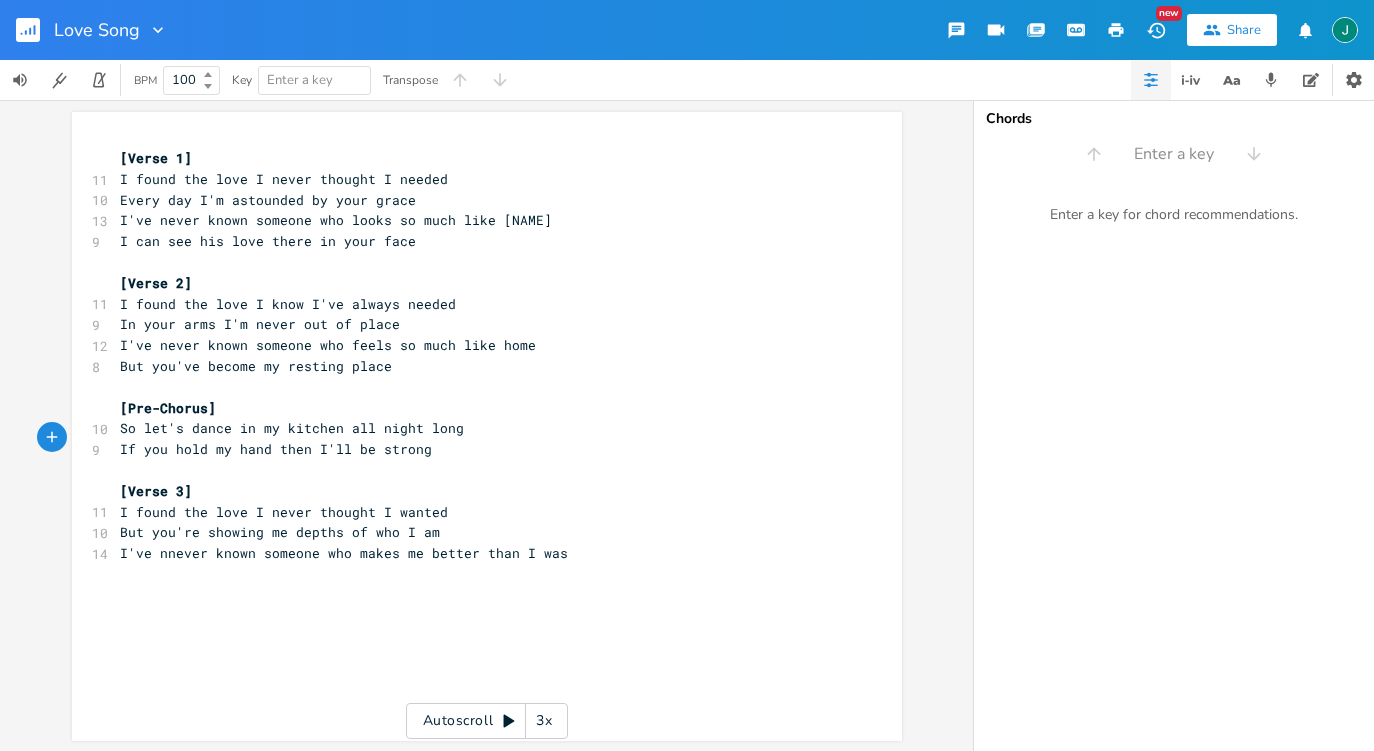 click on "Chords Enter a key Enter a key for chord recommendations." at bounding box center [1174, 425] 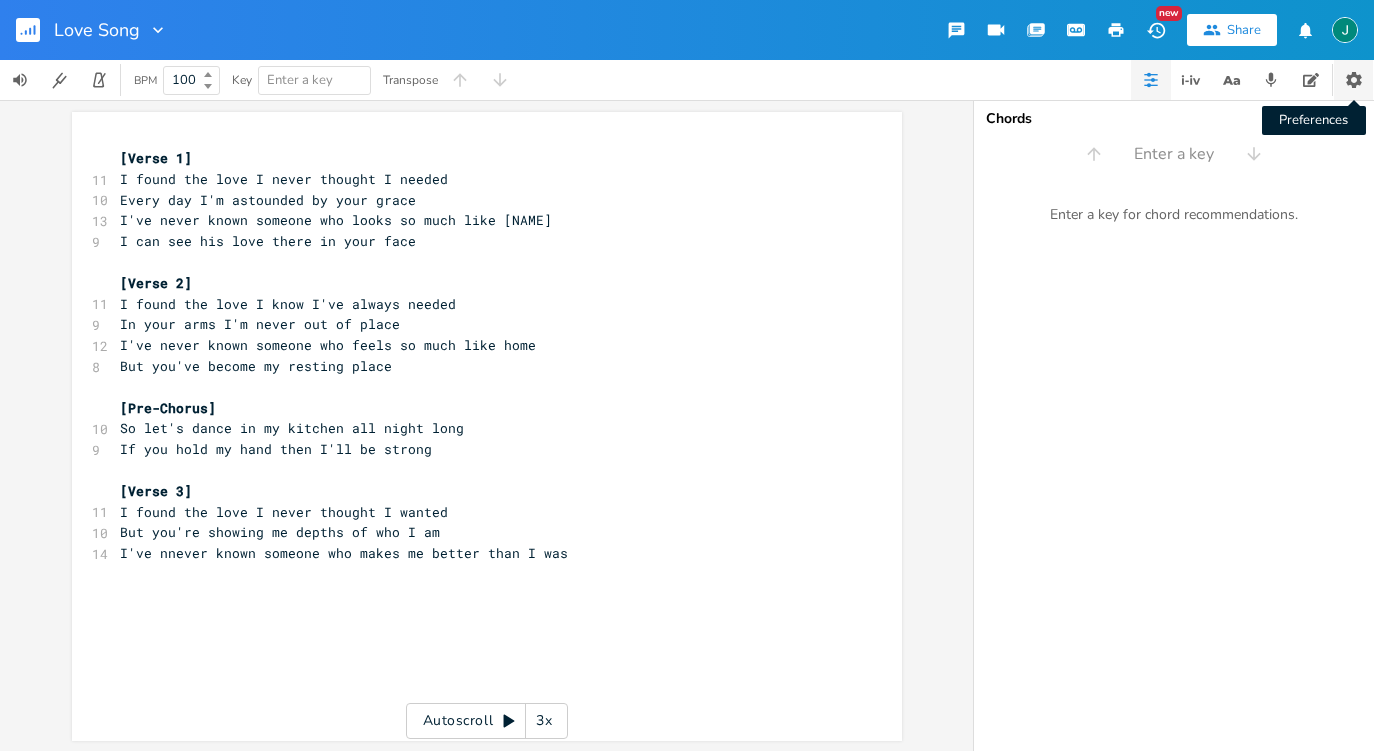 click 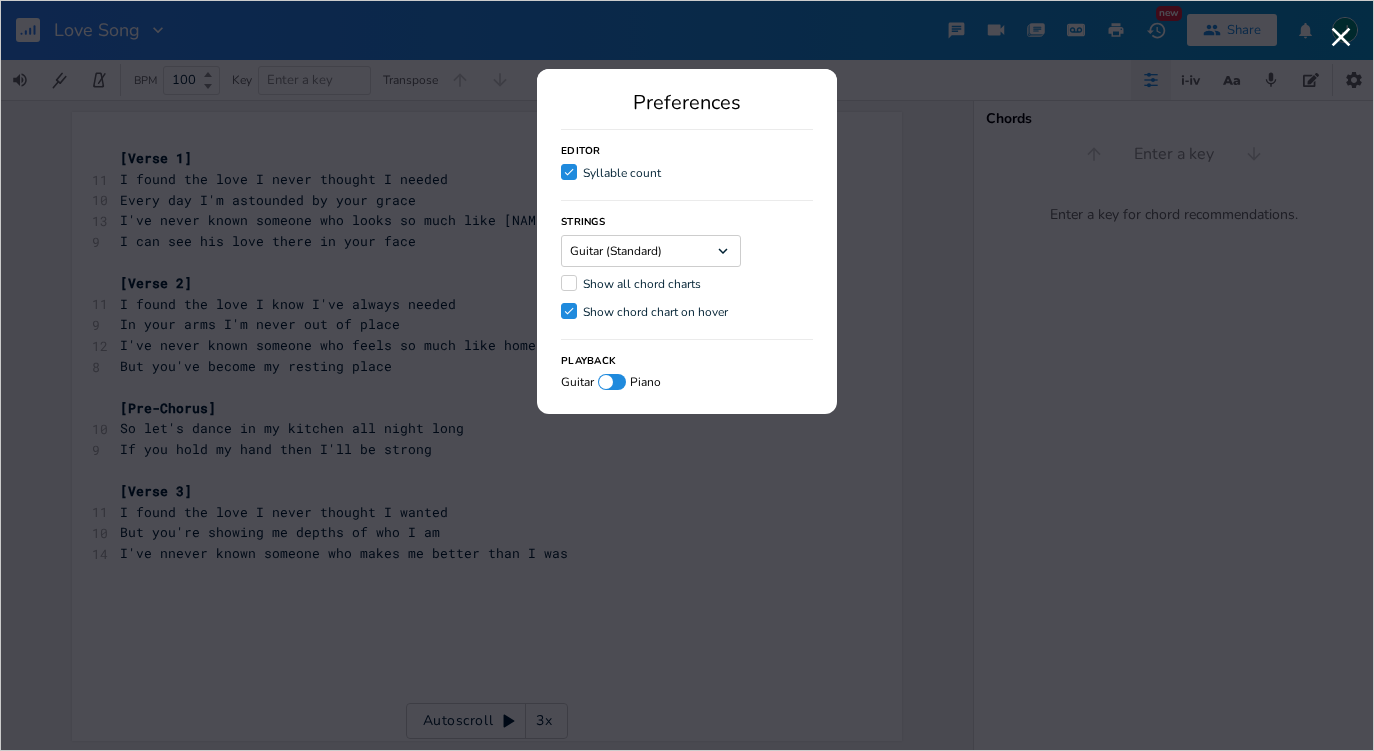click 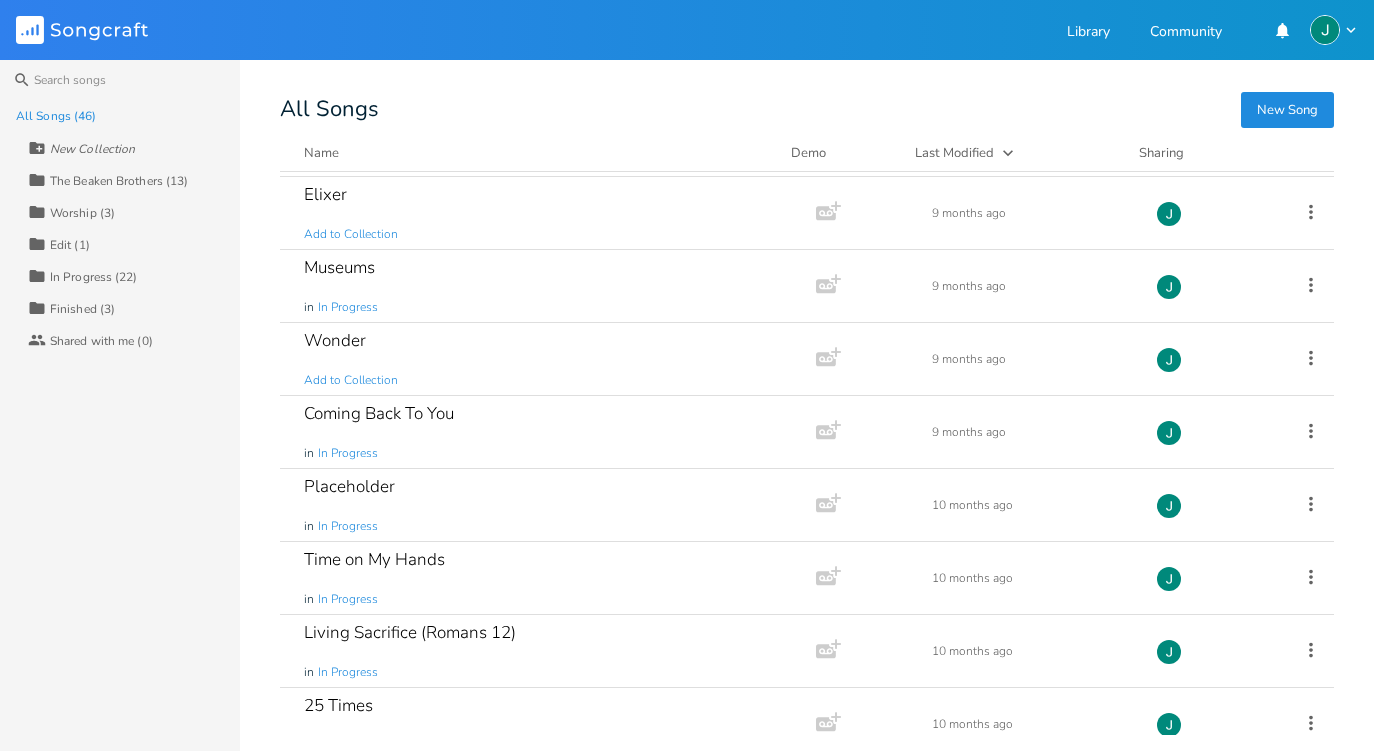 scroll, scrollTop: 1615, scrollLeft: 0, axis: vertical 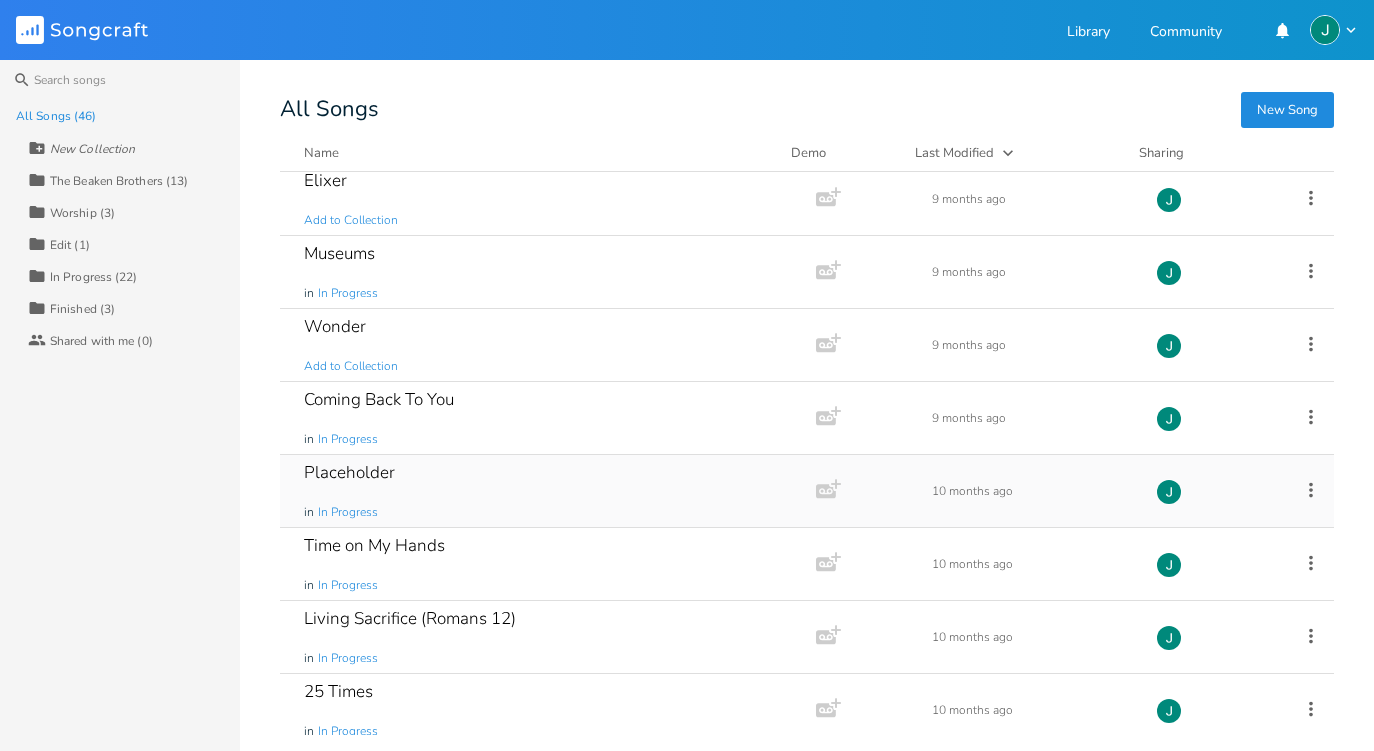 click on "Placeholder in In Progress" at bounding box center [544, 491] 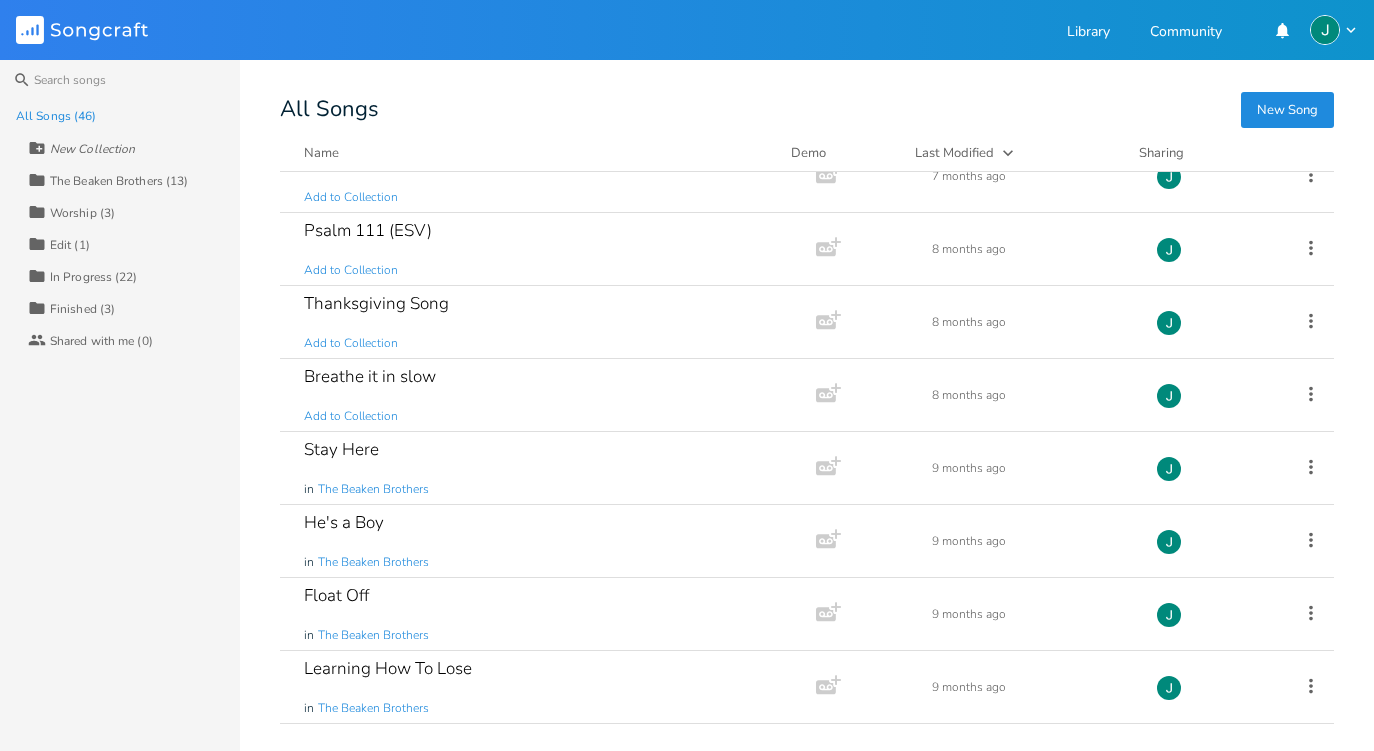 scroll, scrollTop: 403, scrollLeft: 0, axis: vertical 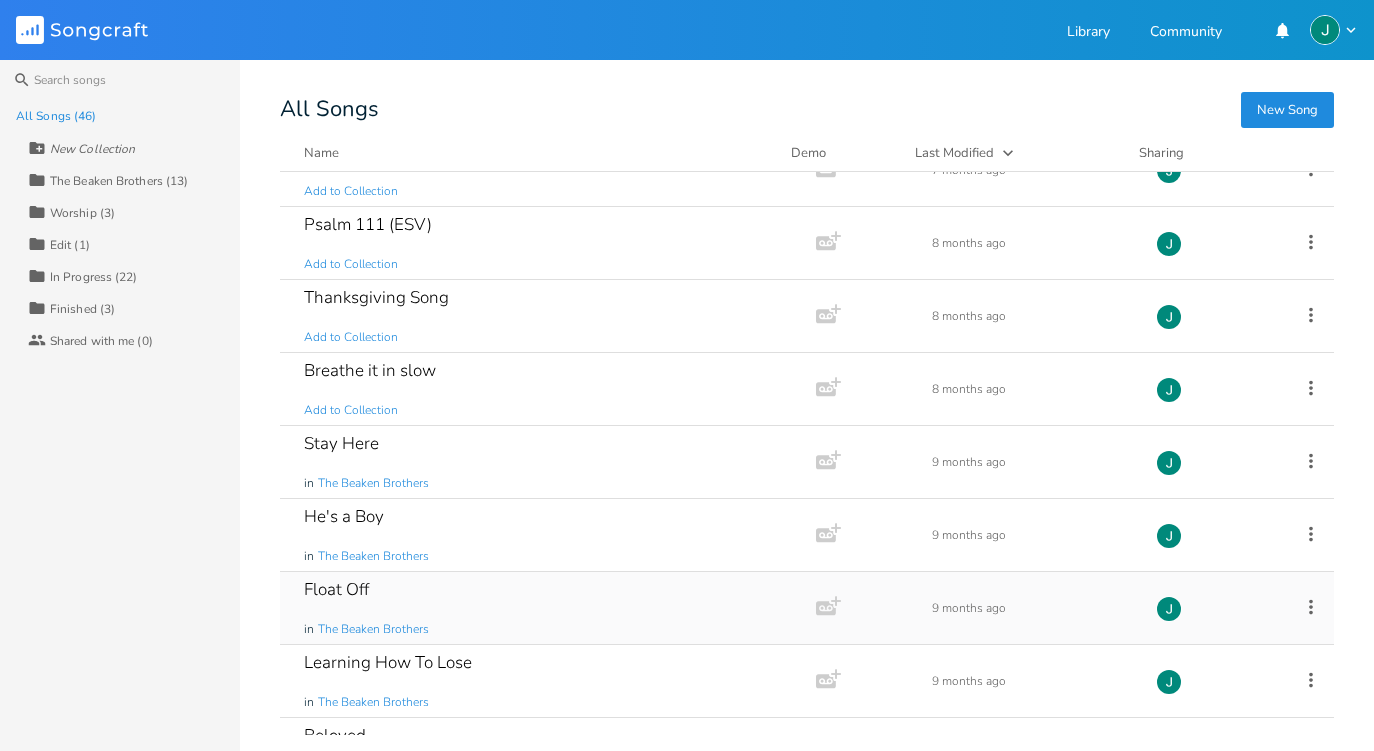 click on "Float Off in The Beaken Brothers" at bounding box center [544, 608] 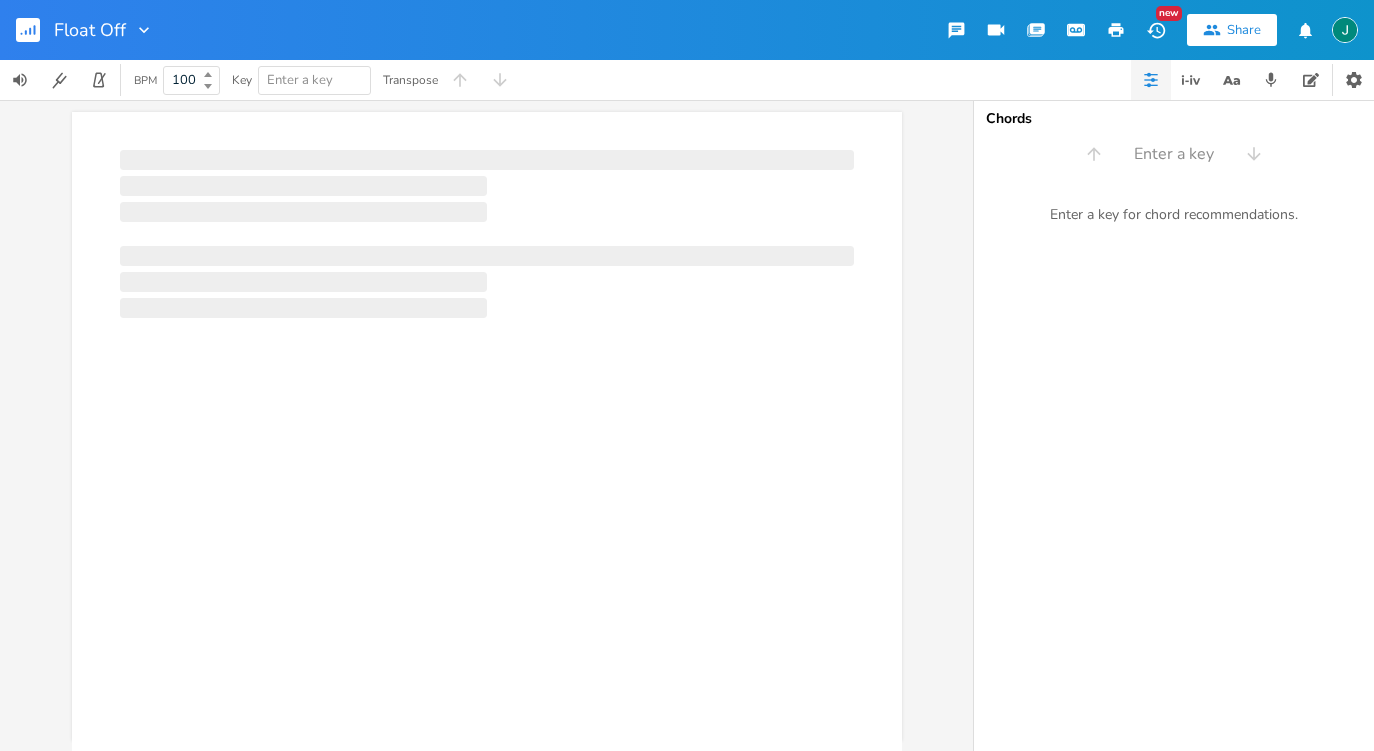 scroll, scrollTop: 0, scrollLeft: 1, axis: horizontal 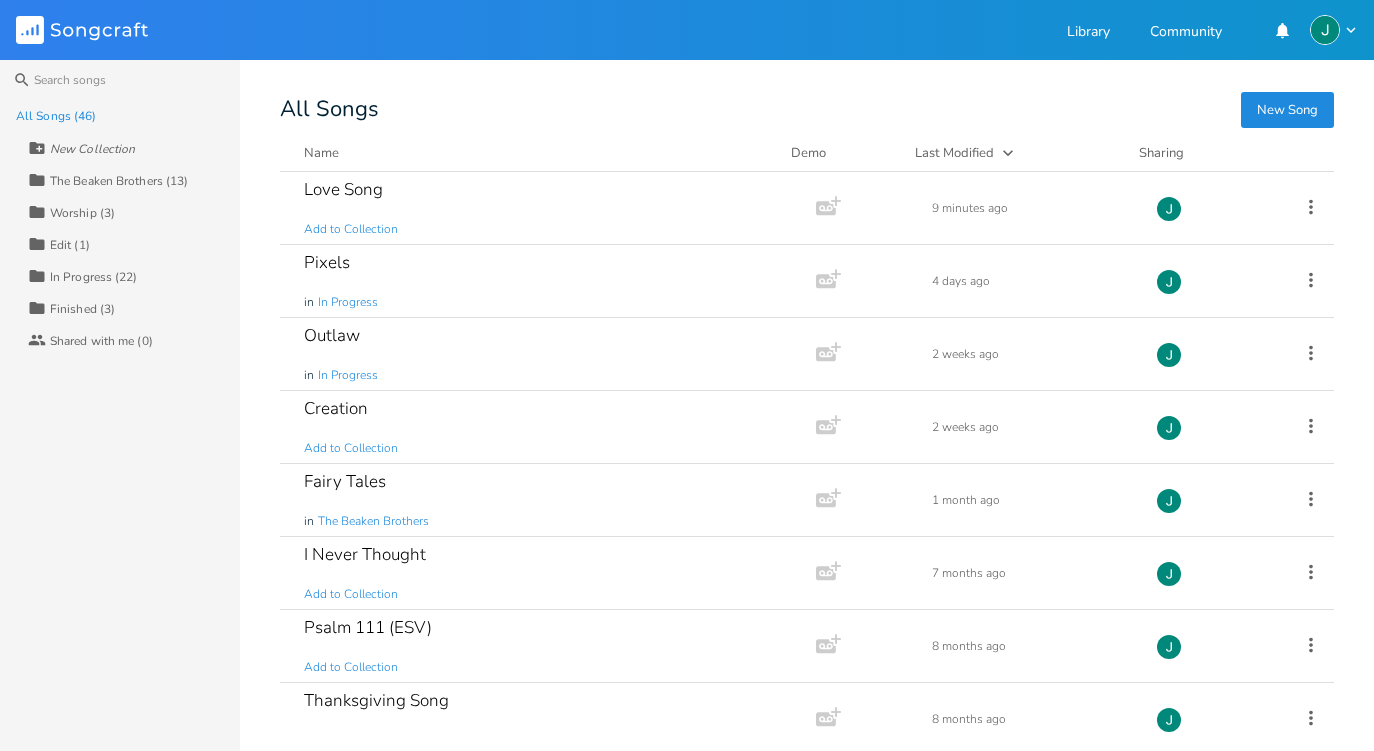 click on "New Collection" at bounding box center [92, 149] 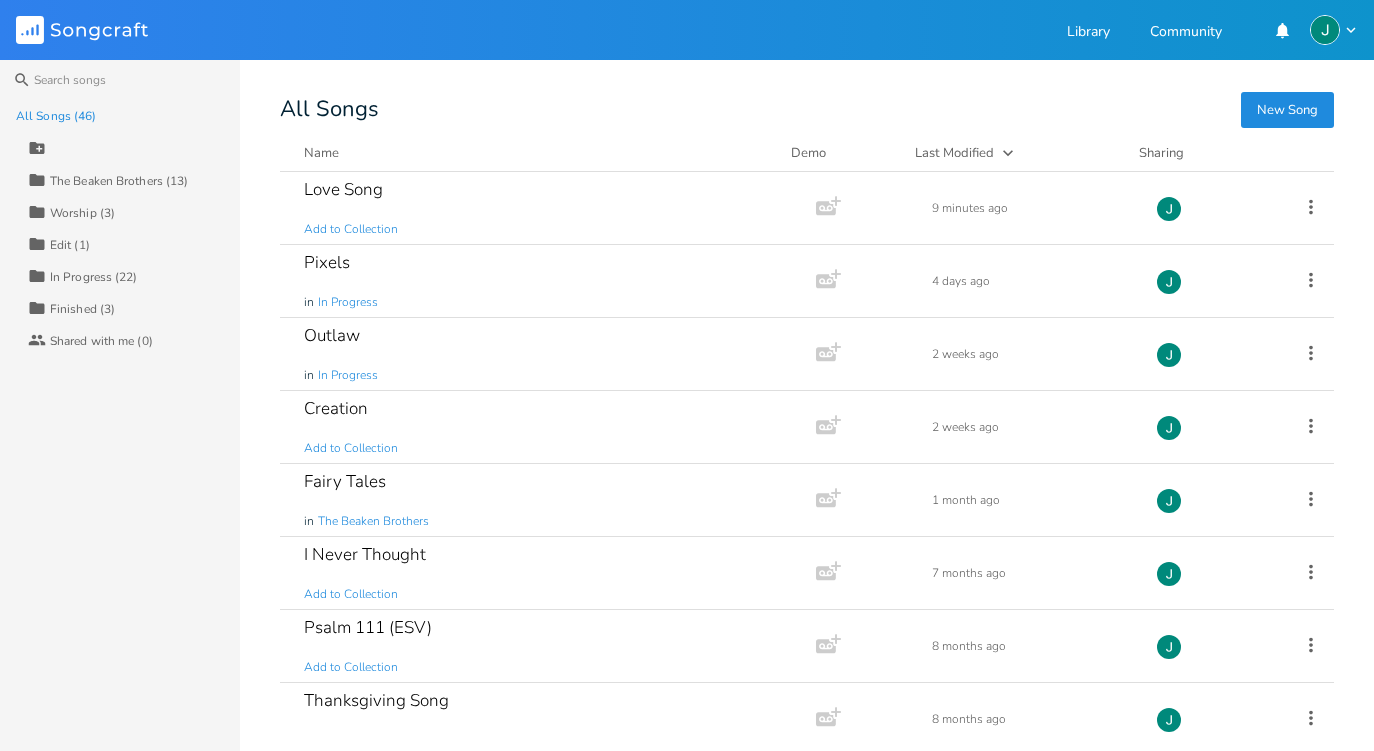 click on "All Songs (46)" at bounding box center [56, 116] 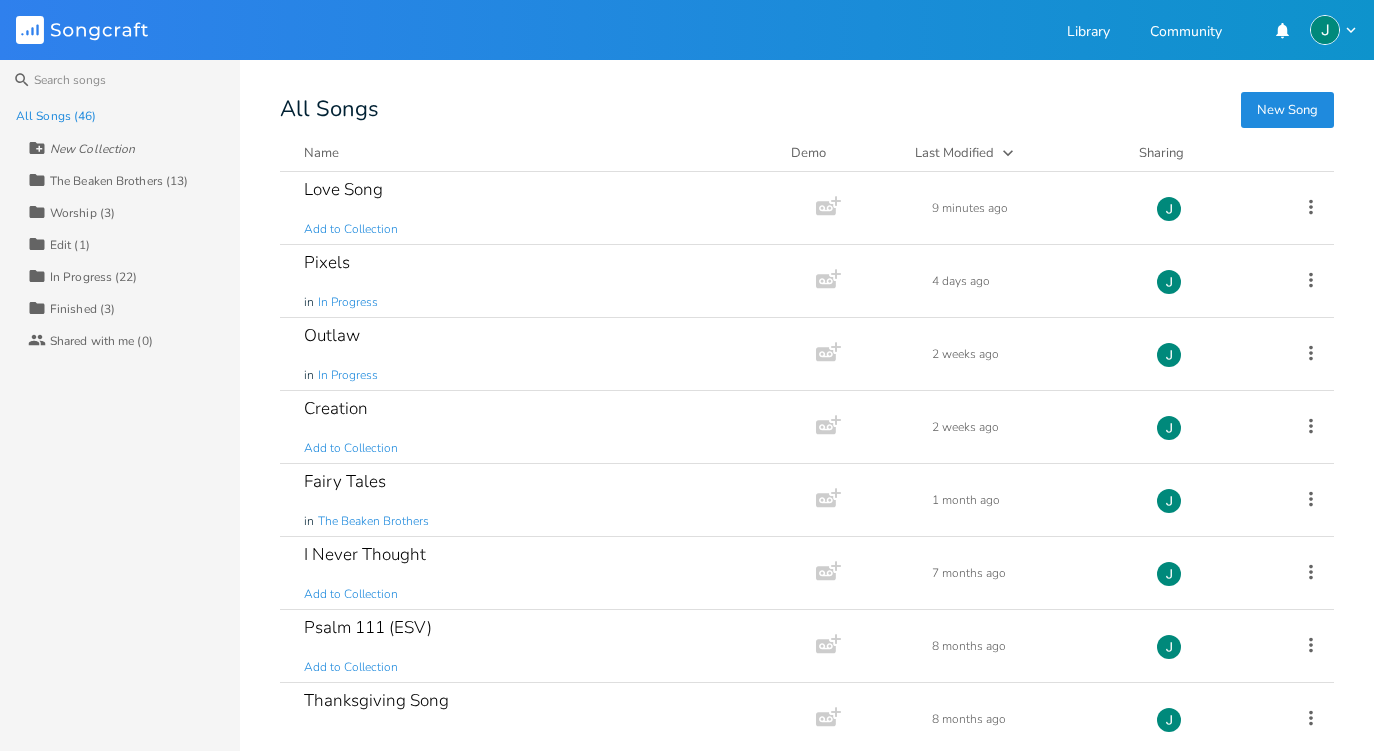 click on "All Songs (46)" at bounding box center [56, 116] 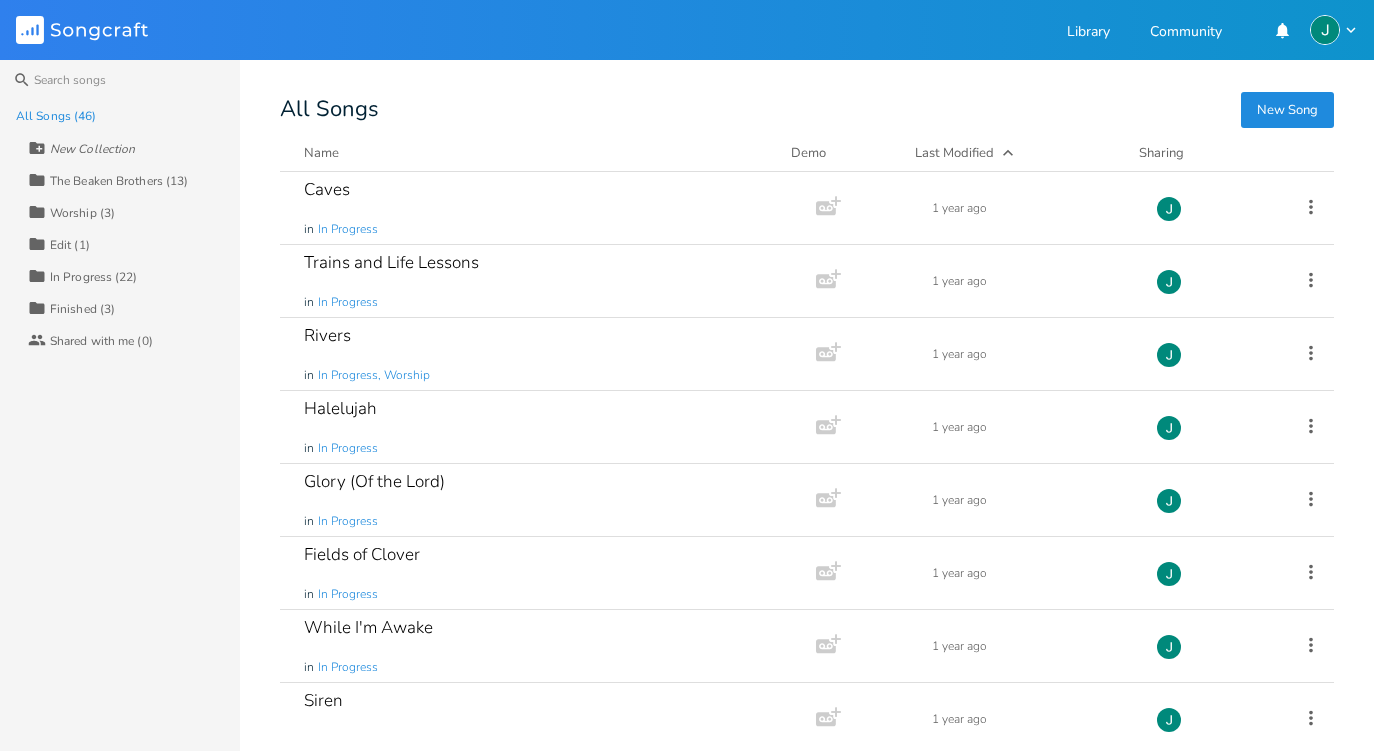 click on "Last Modified" at bounding box center (954, 153) 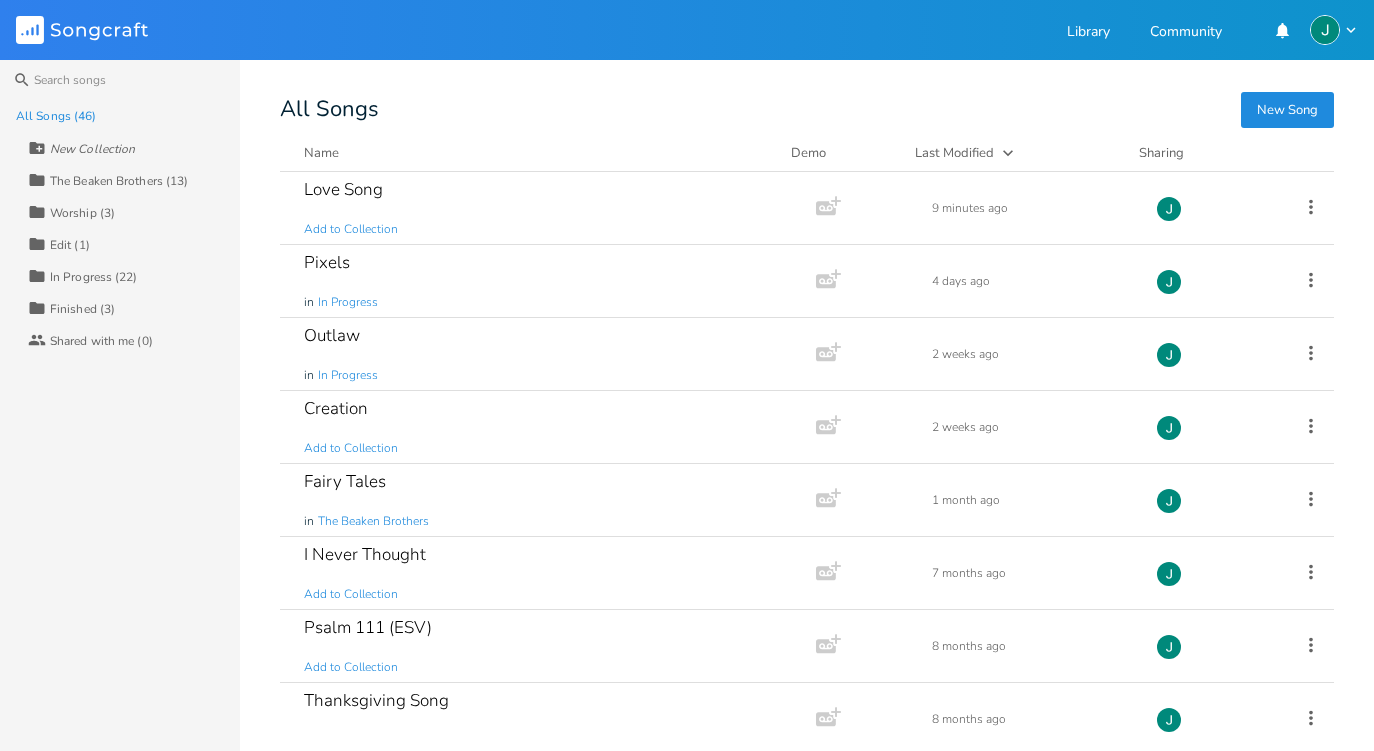 click on "Last Modified" at bounding box center (954, 153) 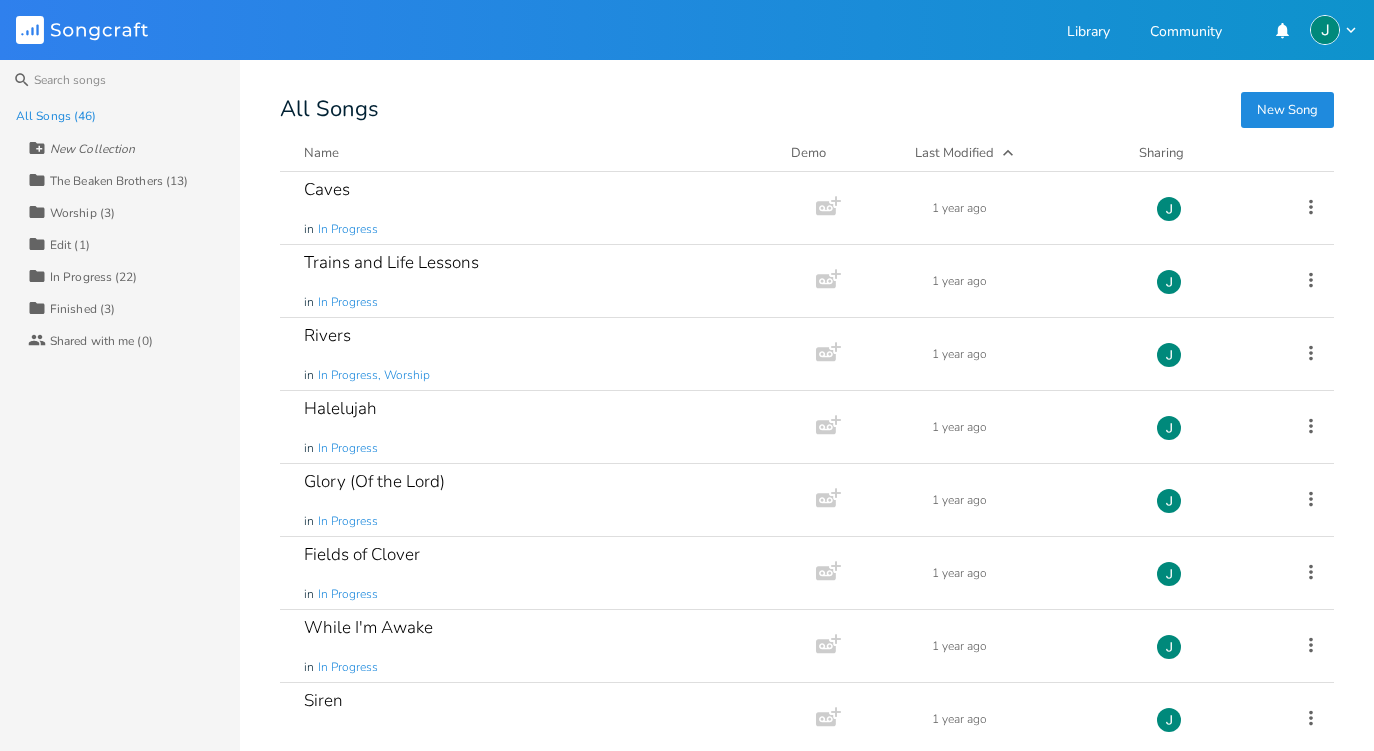 click on "Last Modified" at bounding box center (954, 153) 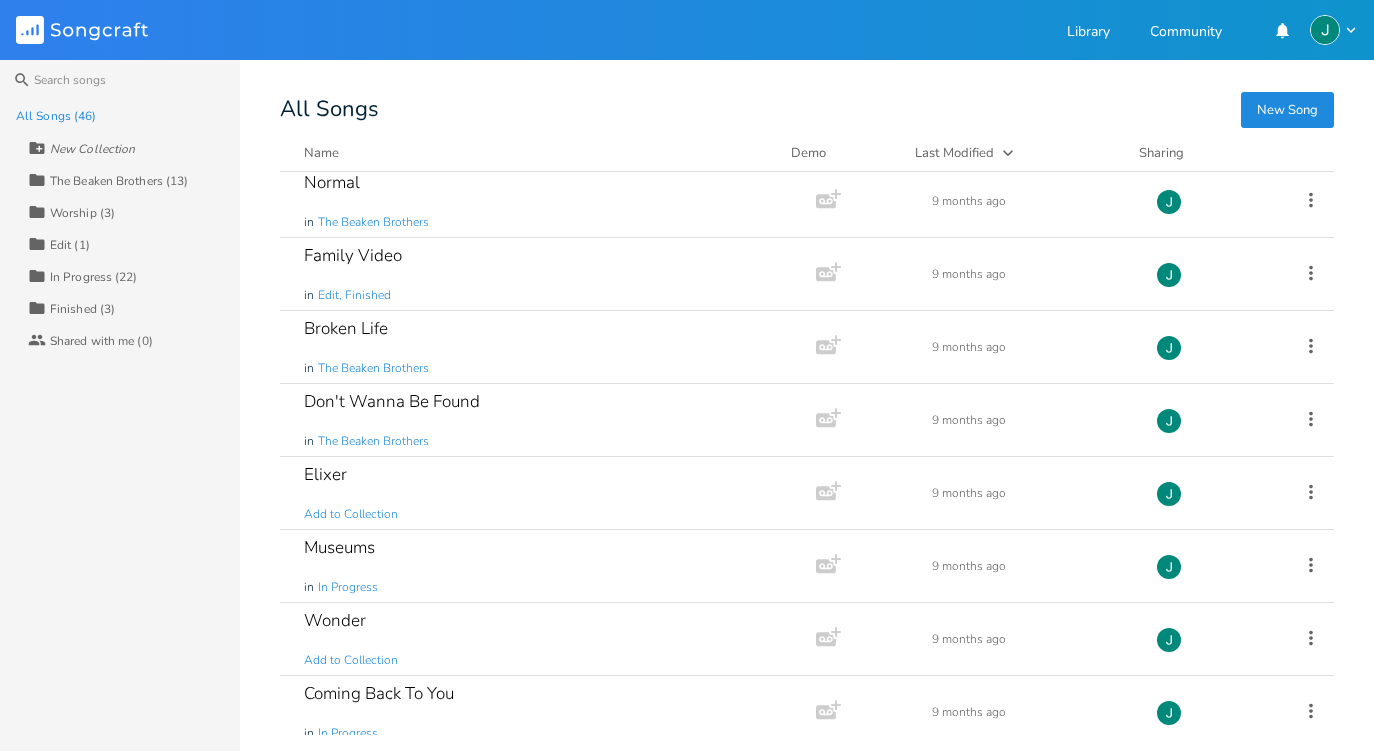 scroll, scrollTop: 1326, scrollLeft: 0, axis: vertical 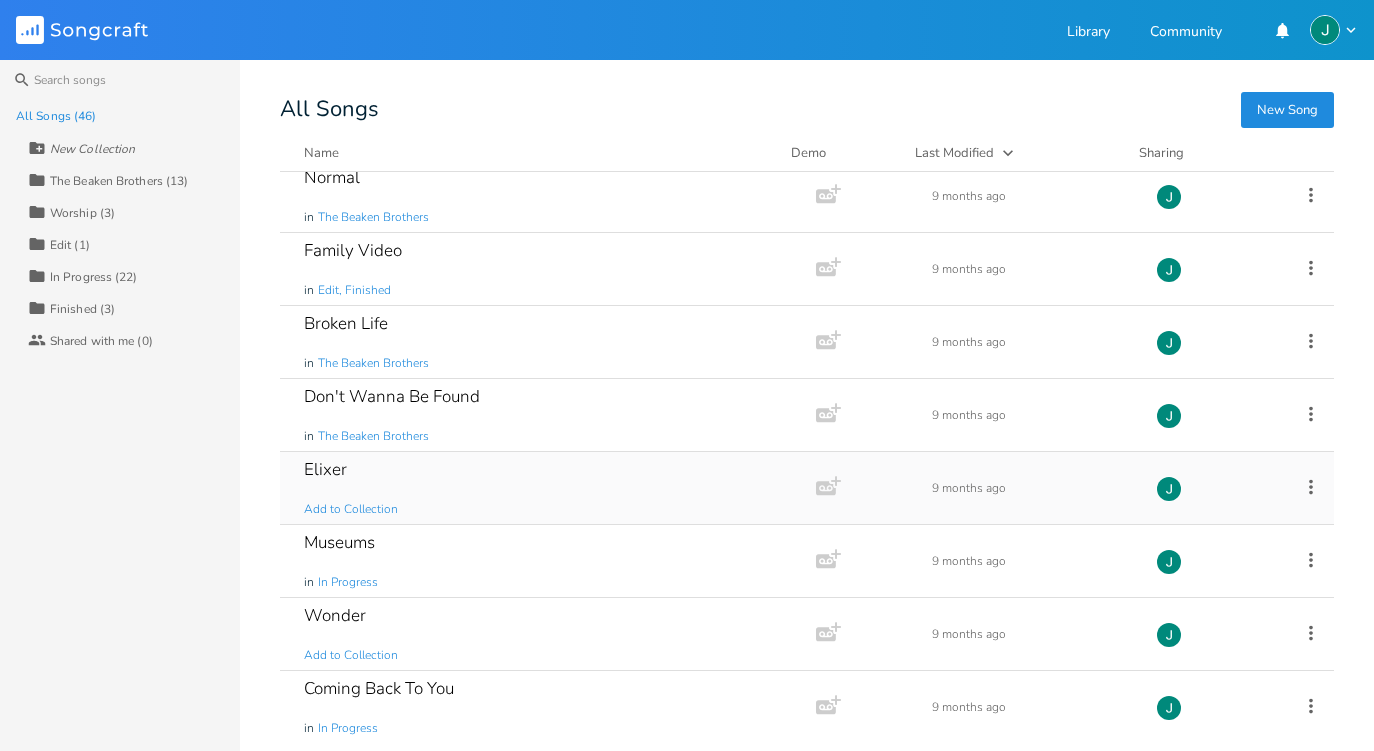 click on "Elixer Add to Collection" at bounding box center (544, 488) 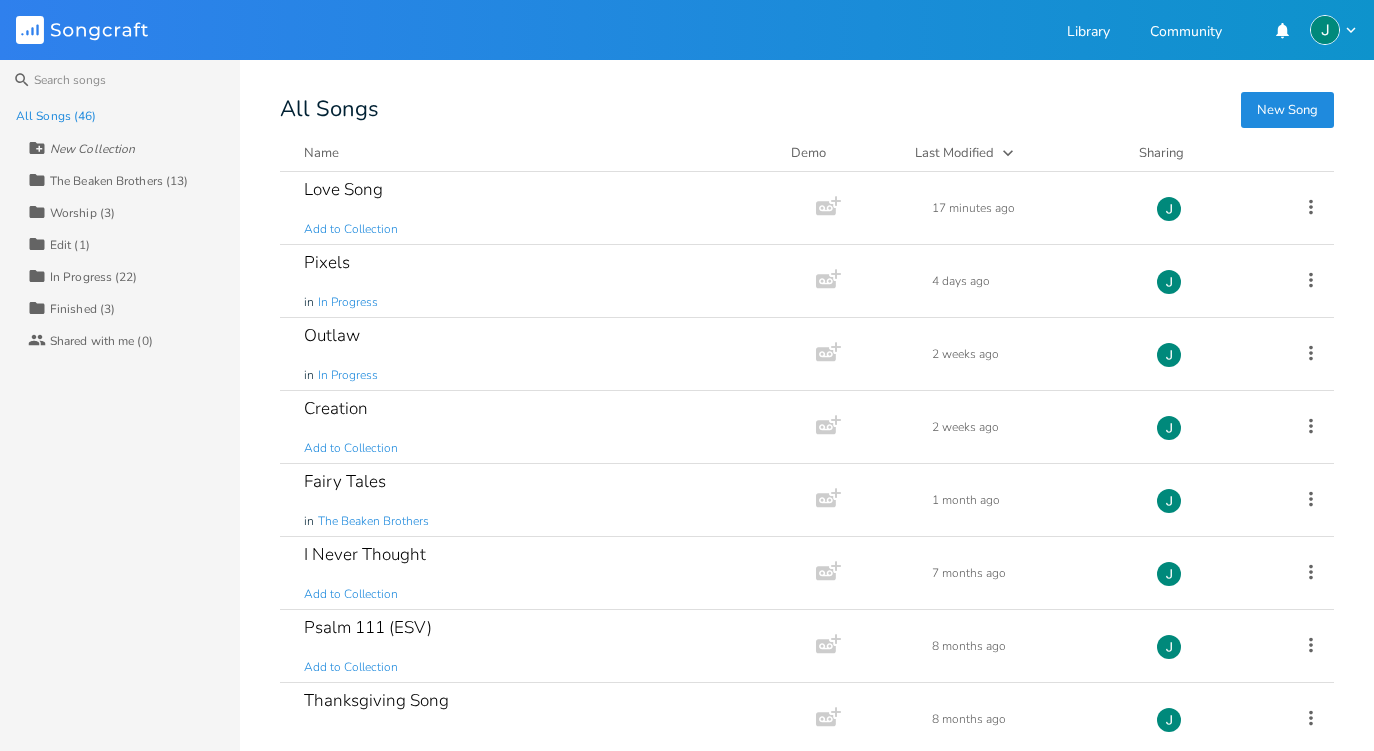 click on "New Song" at bounding box center (1287, 110) 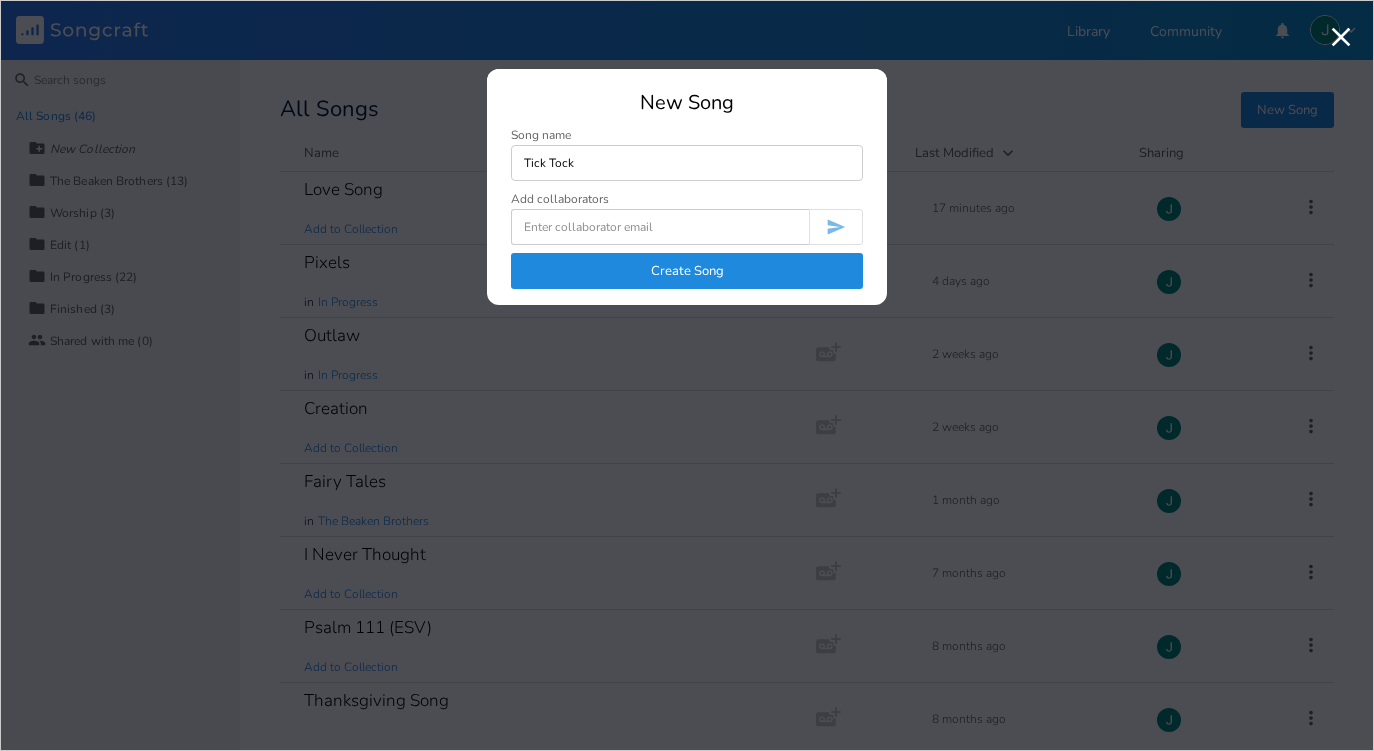 type on "Tick Tock" 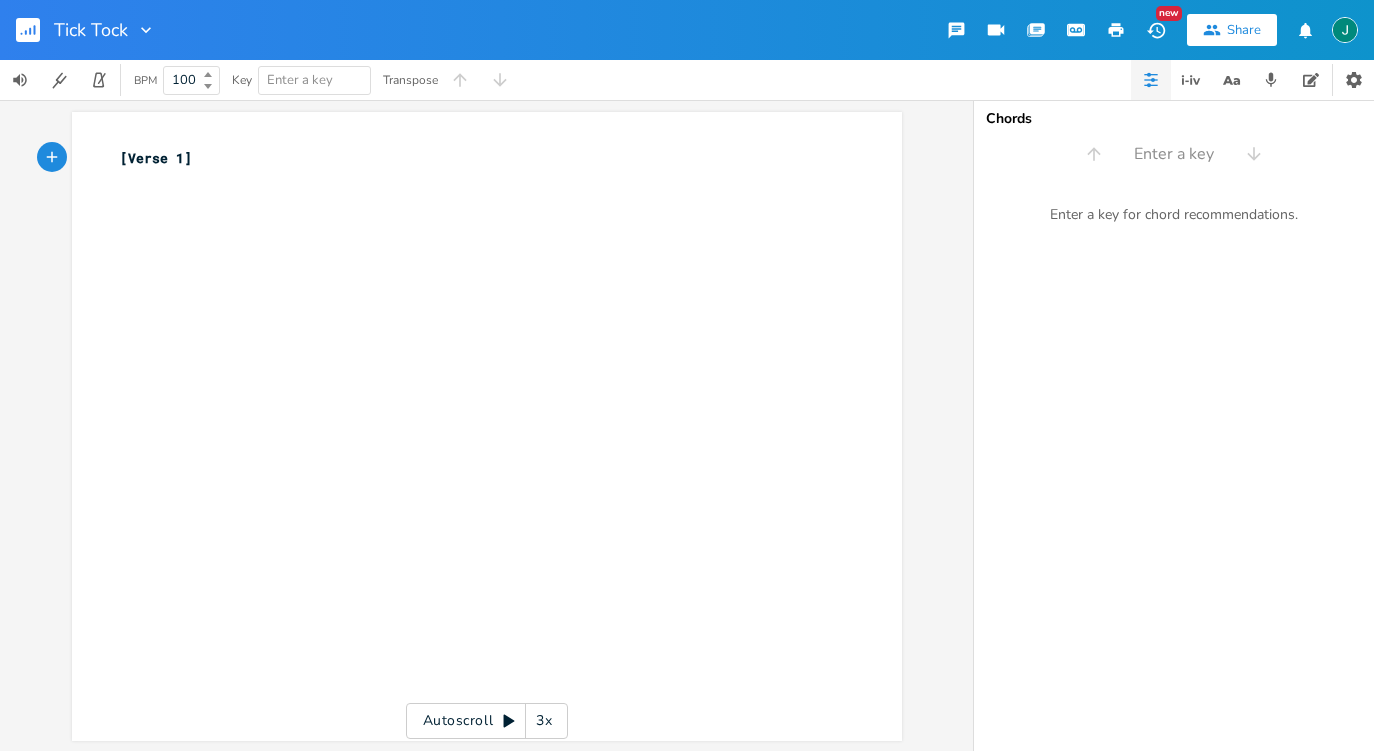 click on "xxxxxxxxxx   [Verse 1] ​" at bounding box center (502, 445) 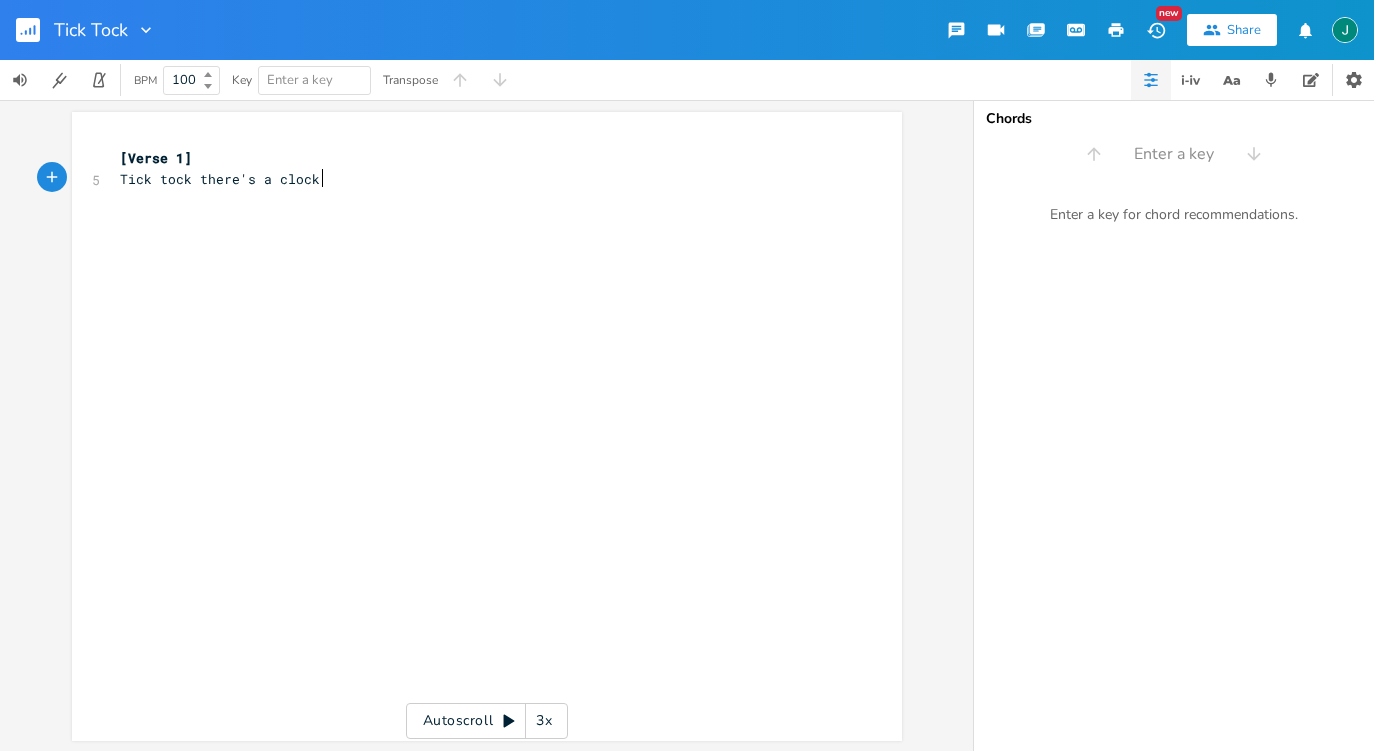 type on "Tick tock there's a clock a" 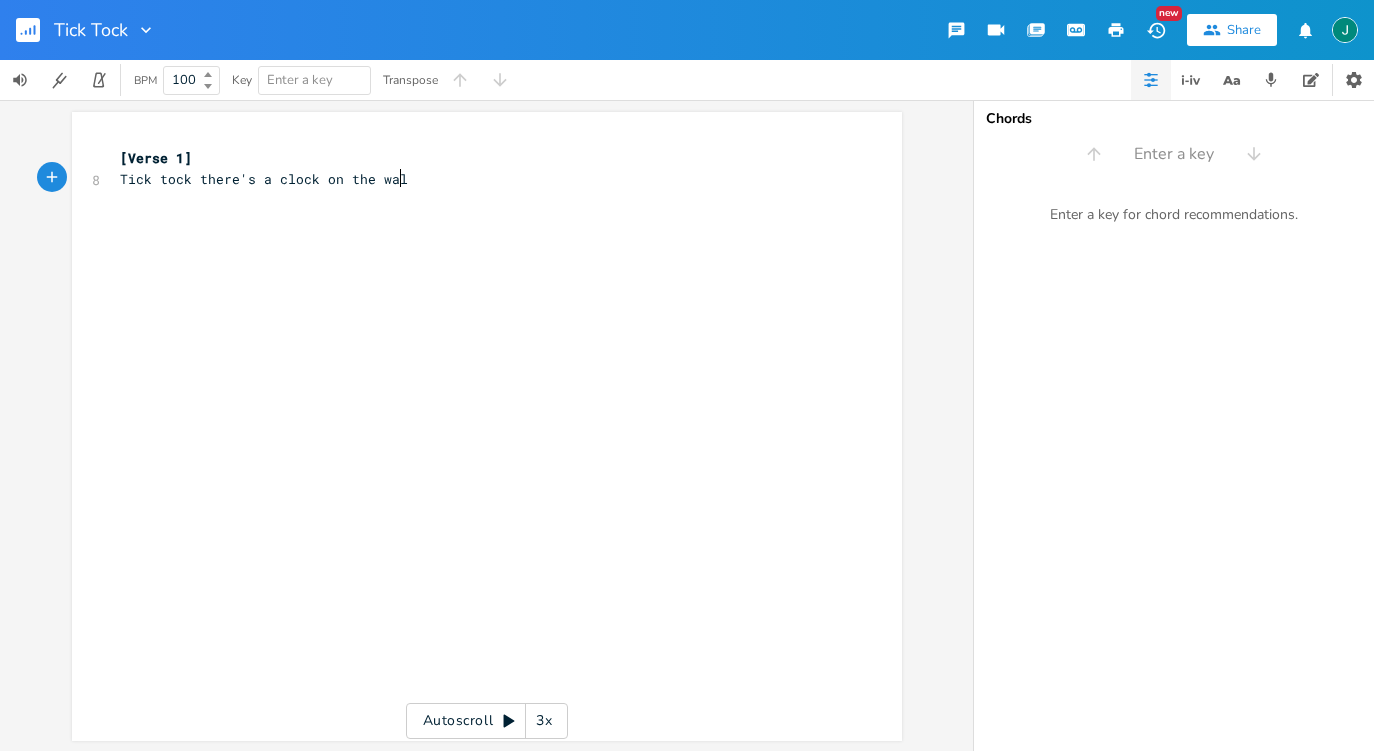 type on "on the wall" 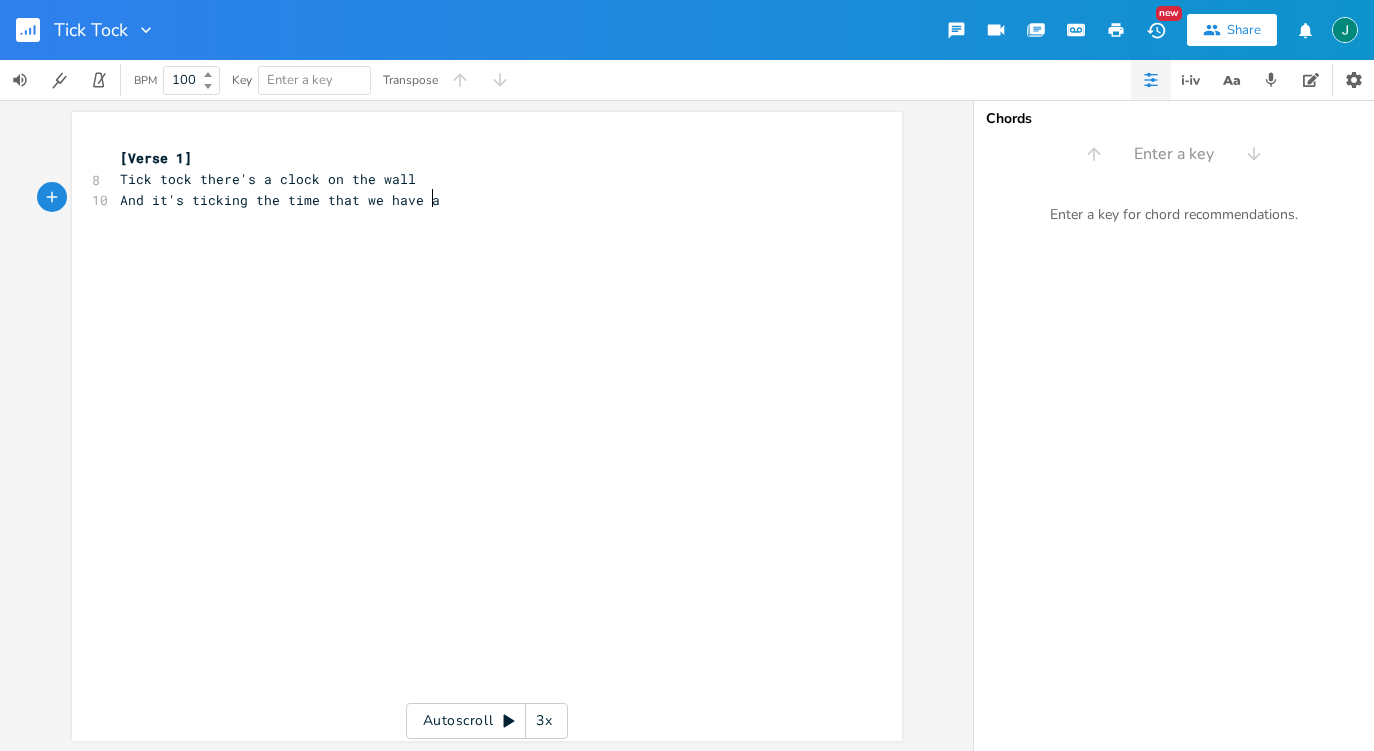 type on "And it's ticking the time that we have aw" 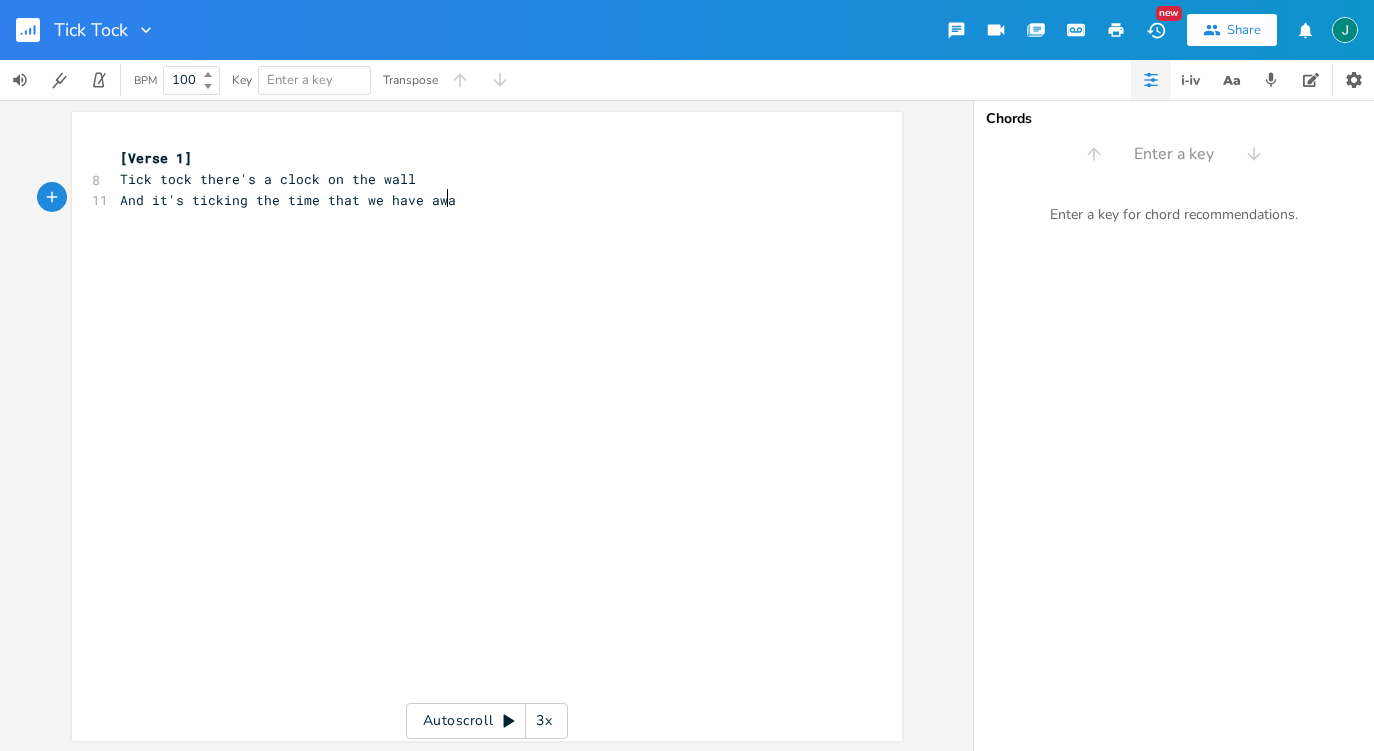 type on "away" 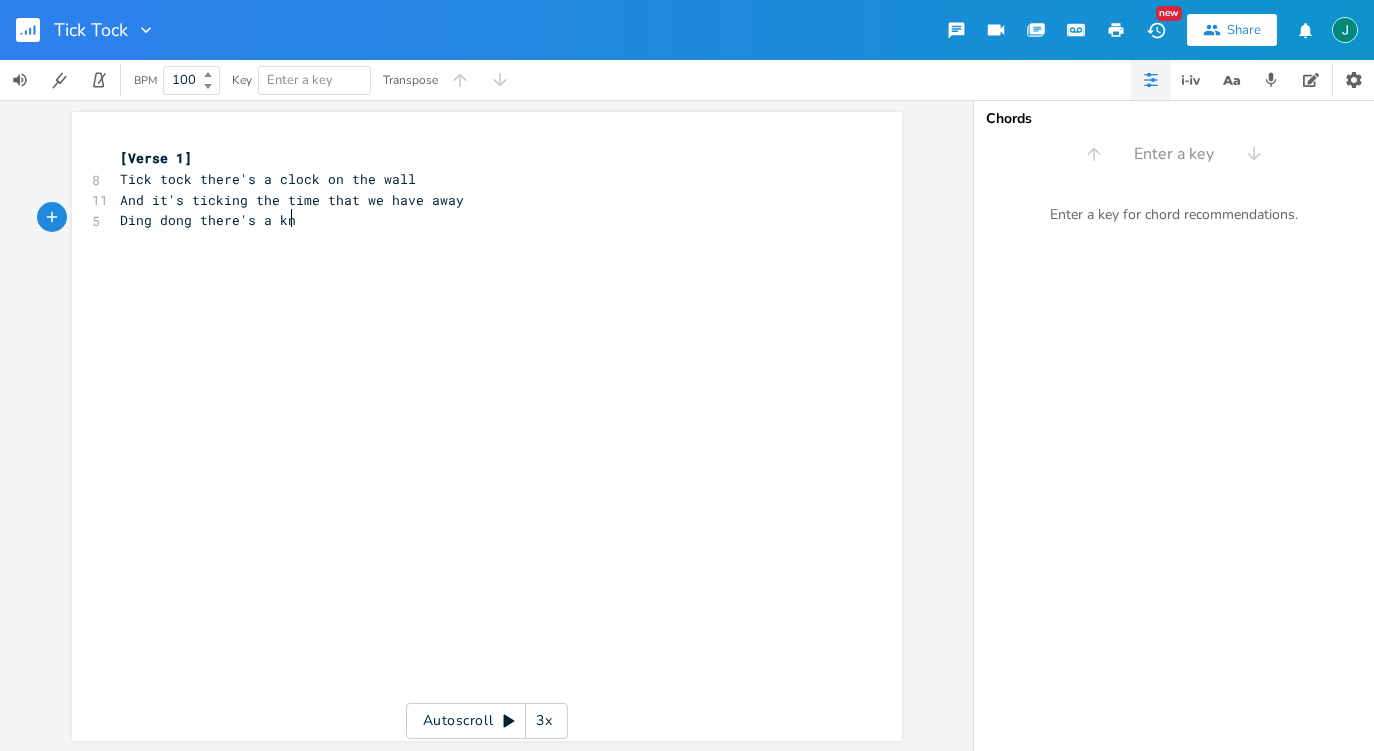 type on "Ding dong there's a know" 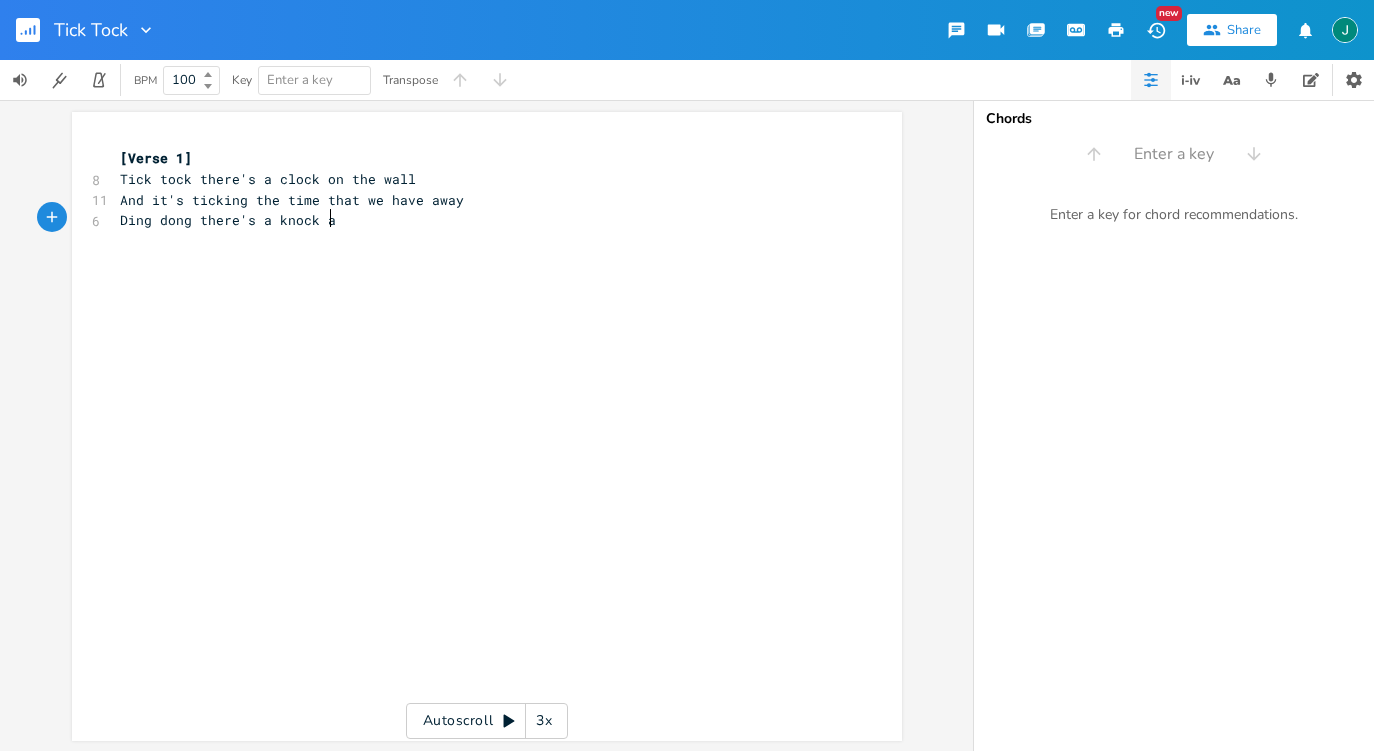 type on "ck a" 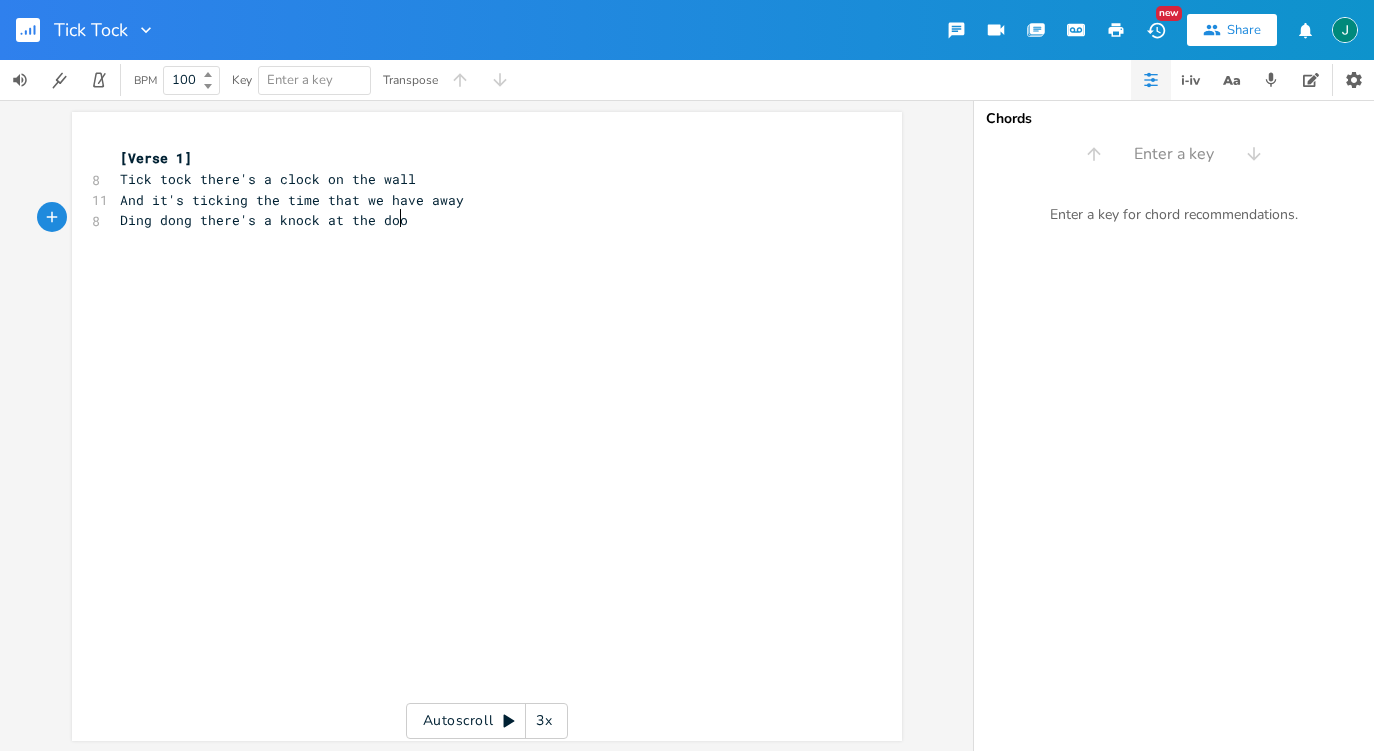 type on "t the door" 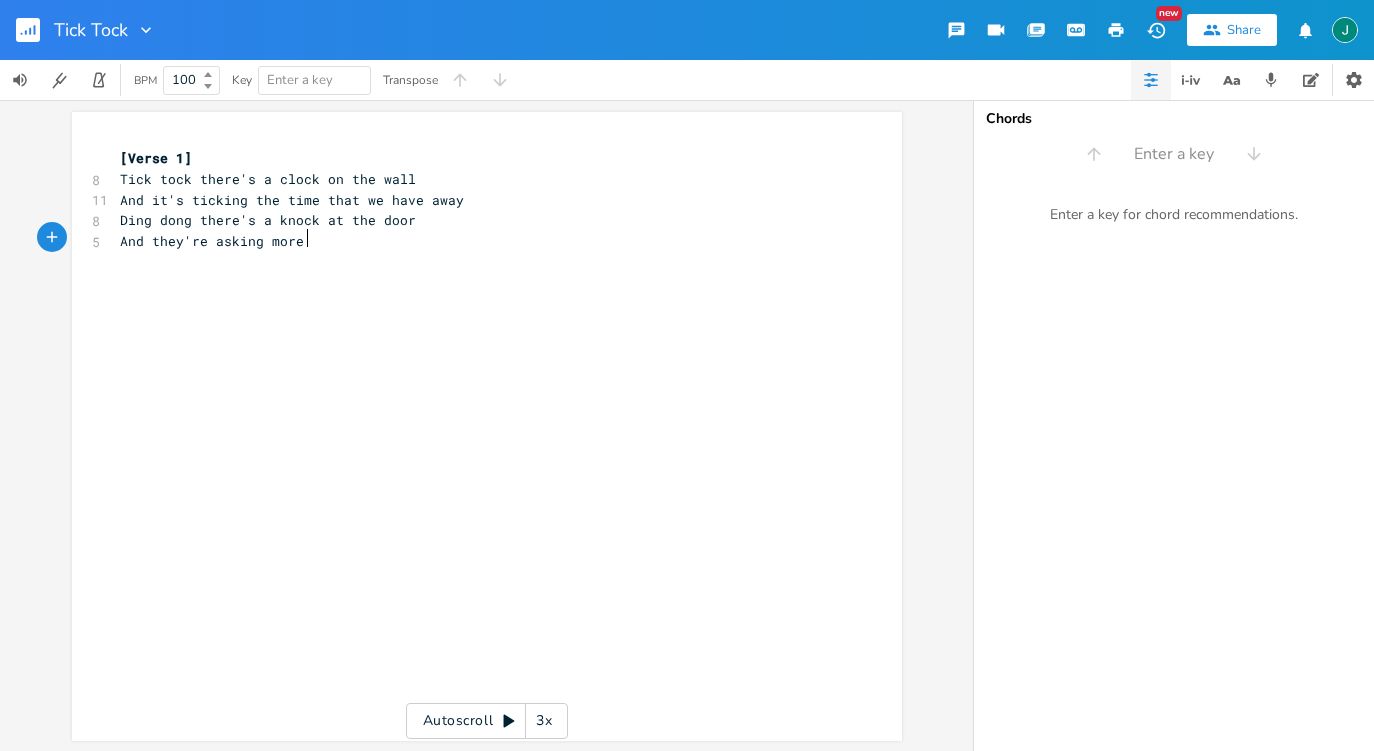scroll, scrollTop: 0, scrollLeft: 122, axis: horizontal 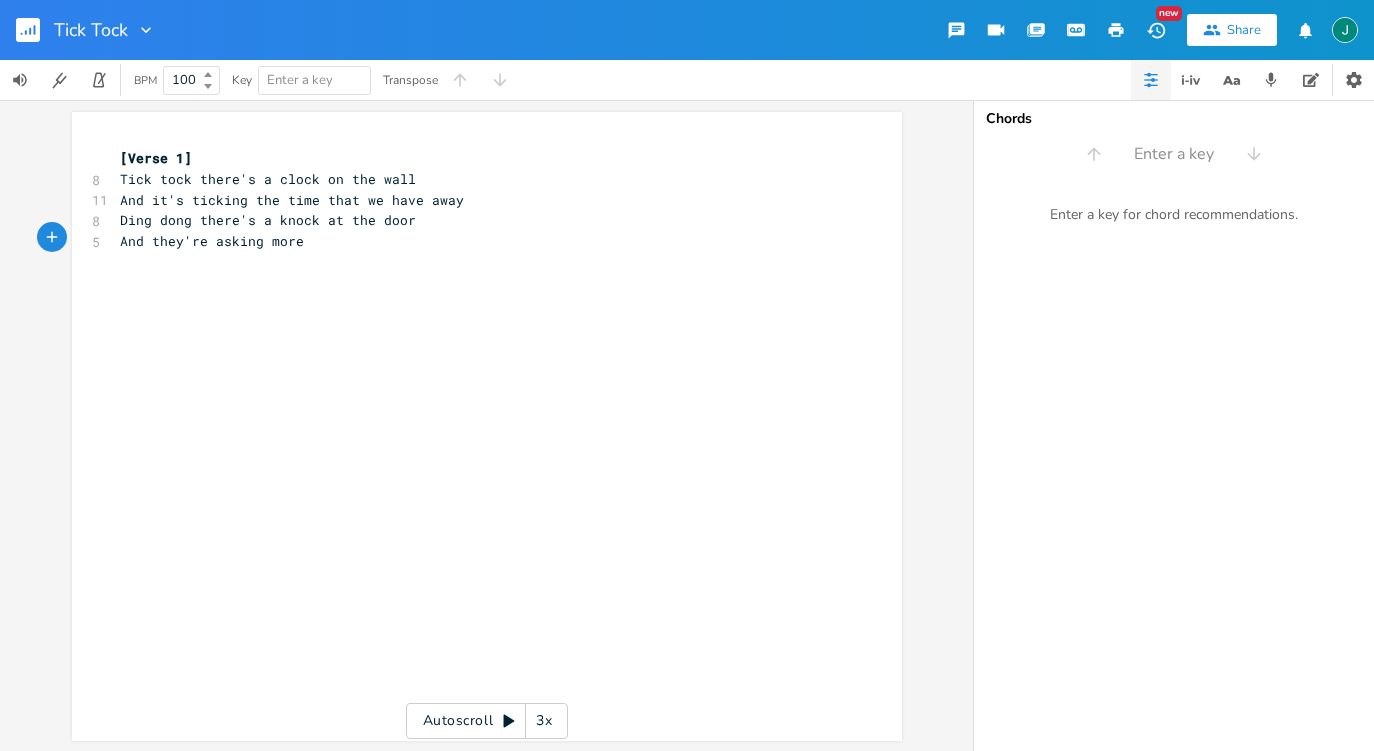 type on "And they're asking more \" 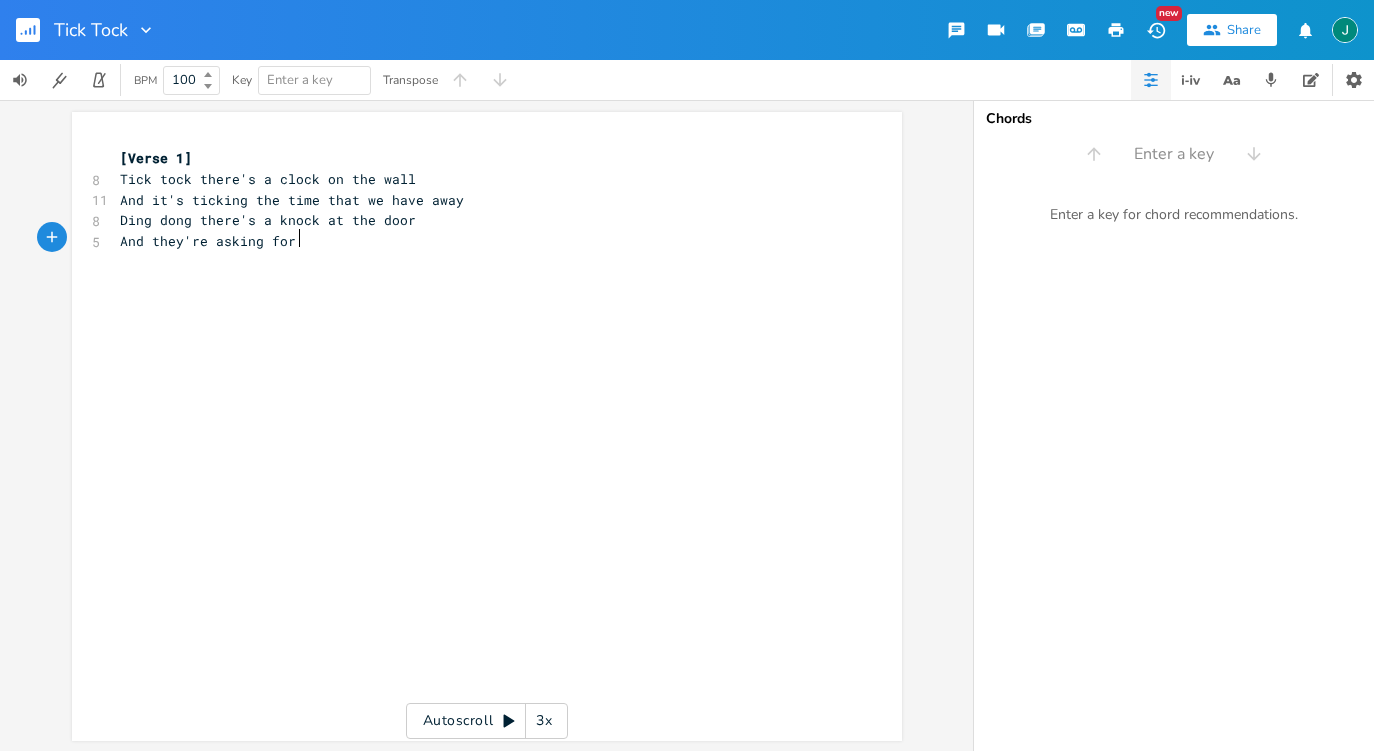 type on "for o" 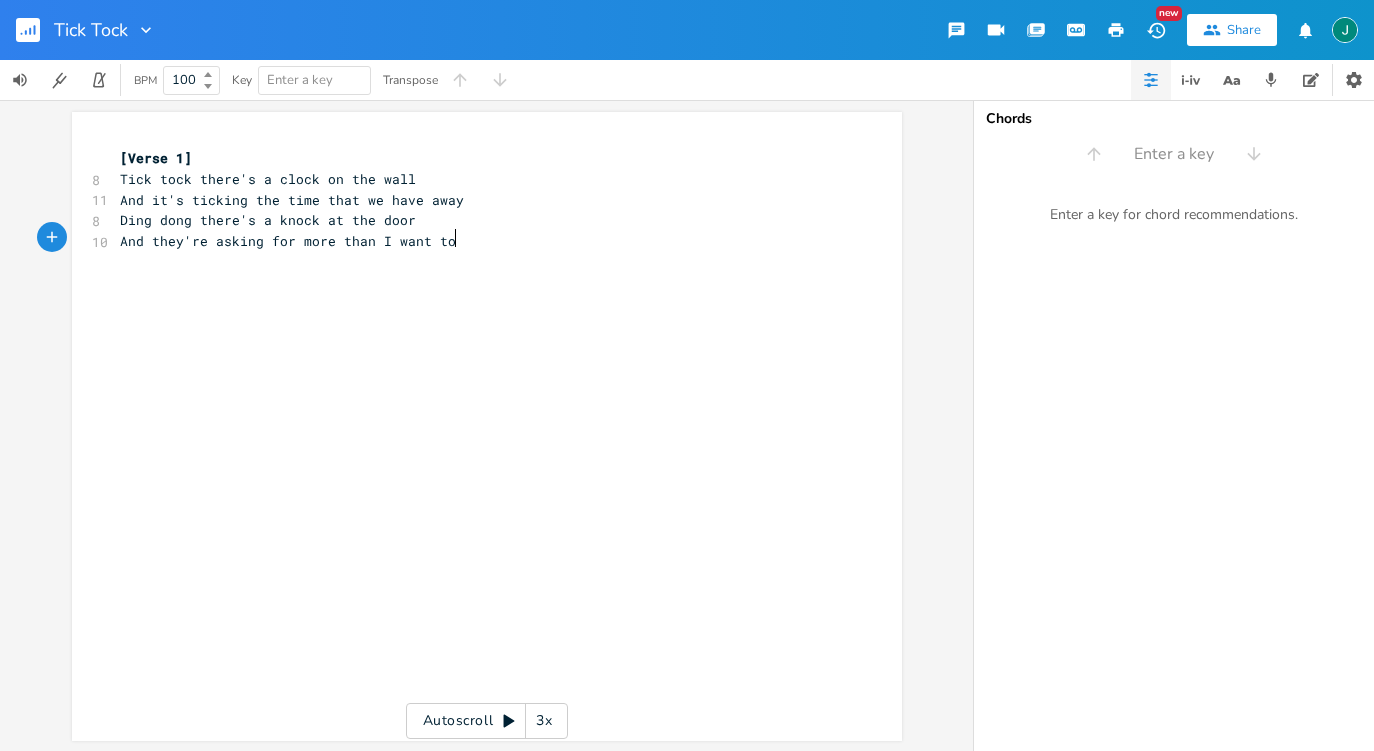 type on "more than I want to i" 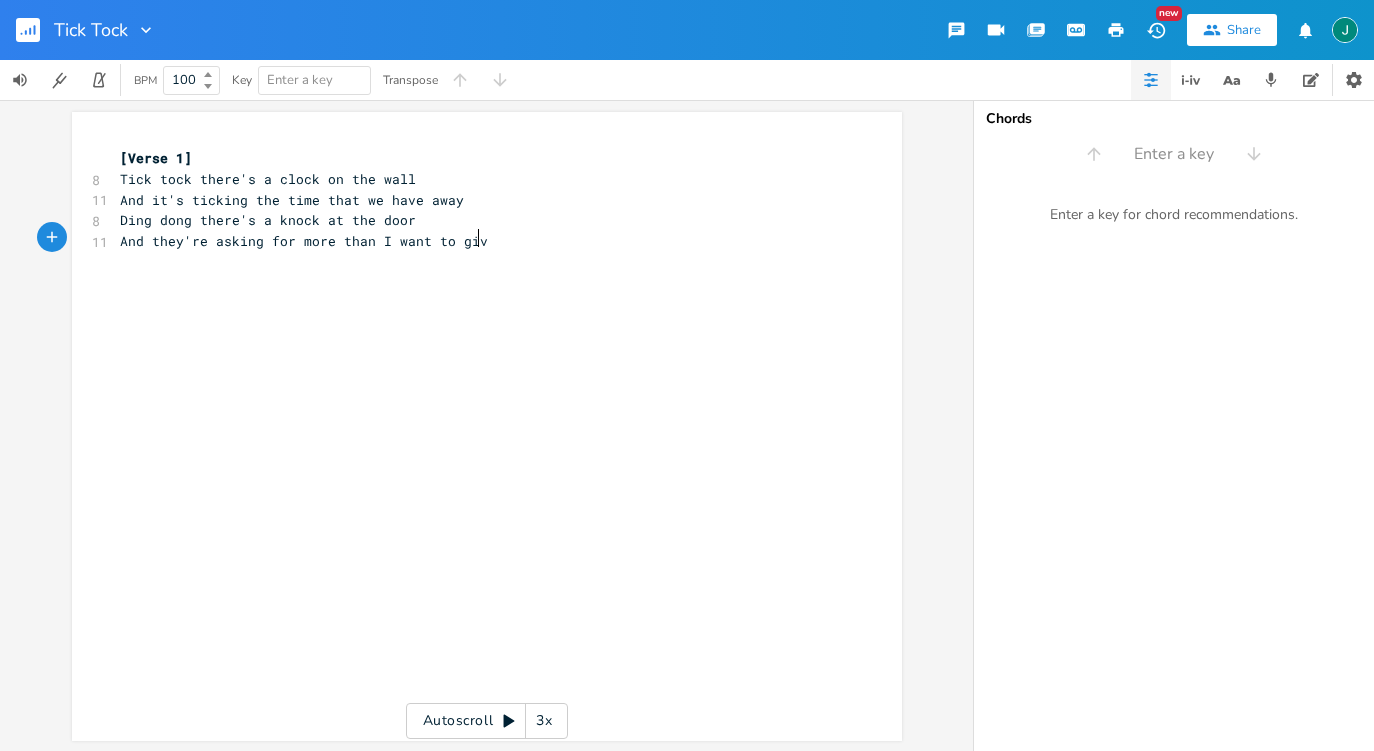 type on "give" 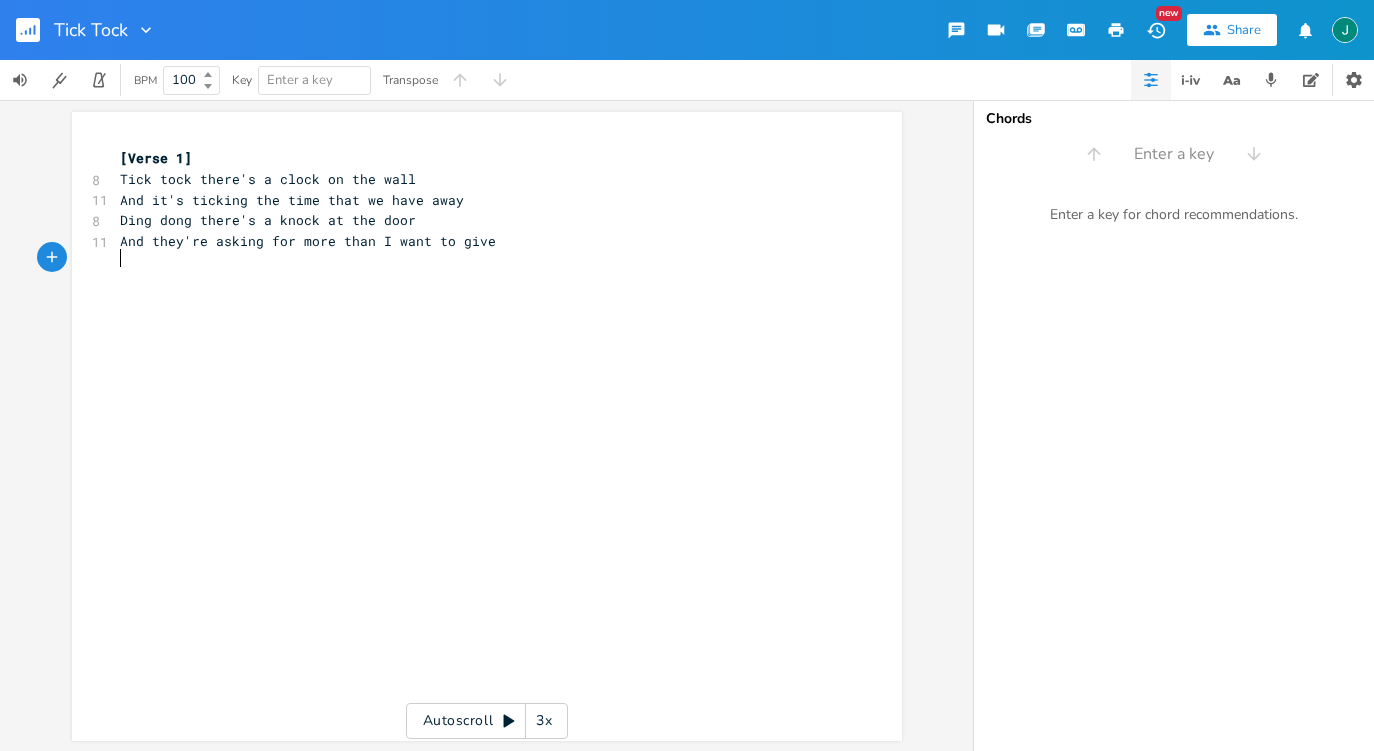 type on "Q" 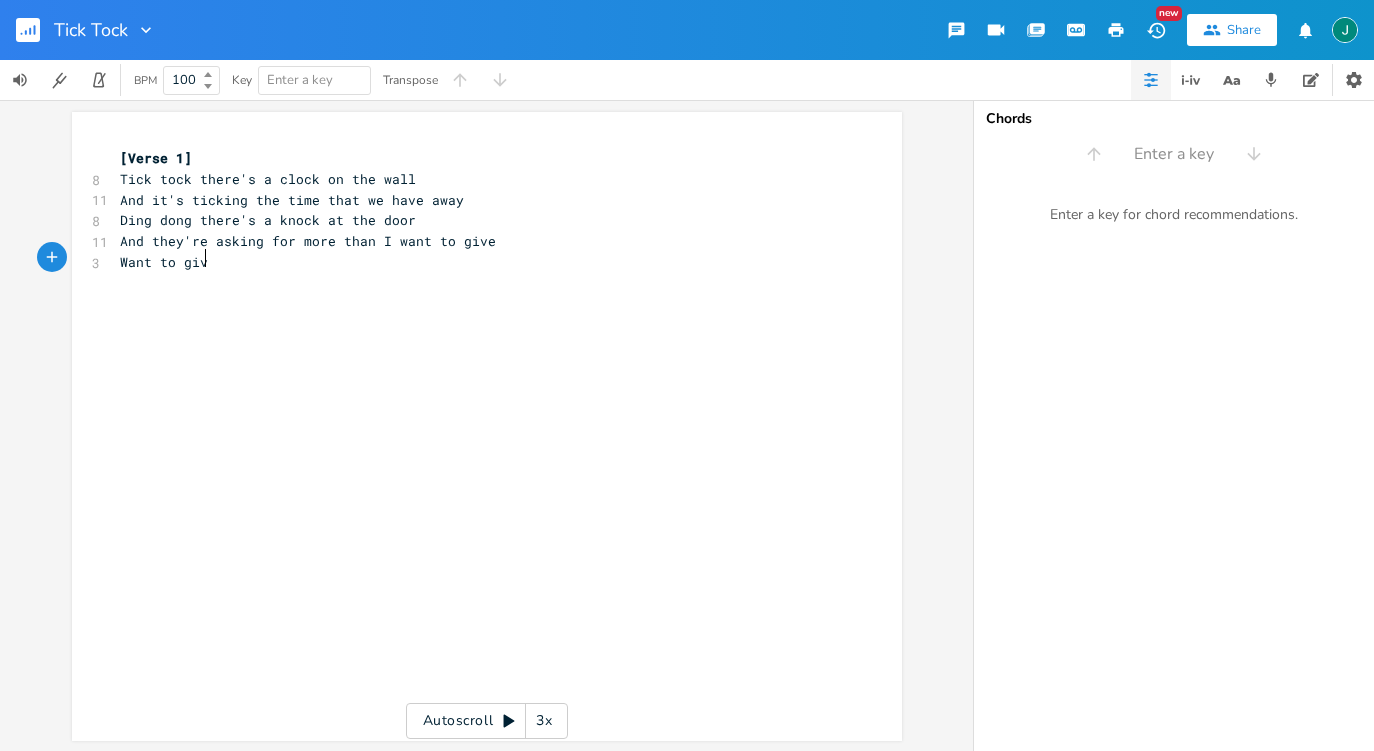 type on "Want to give" 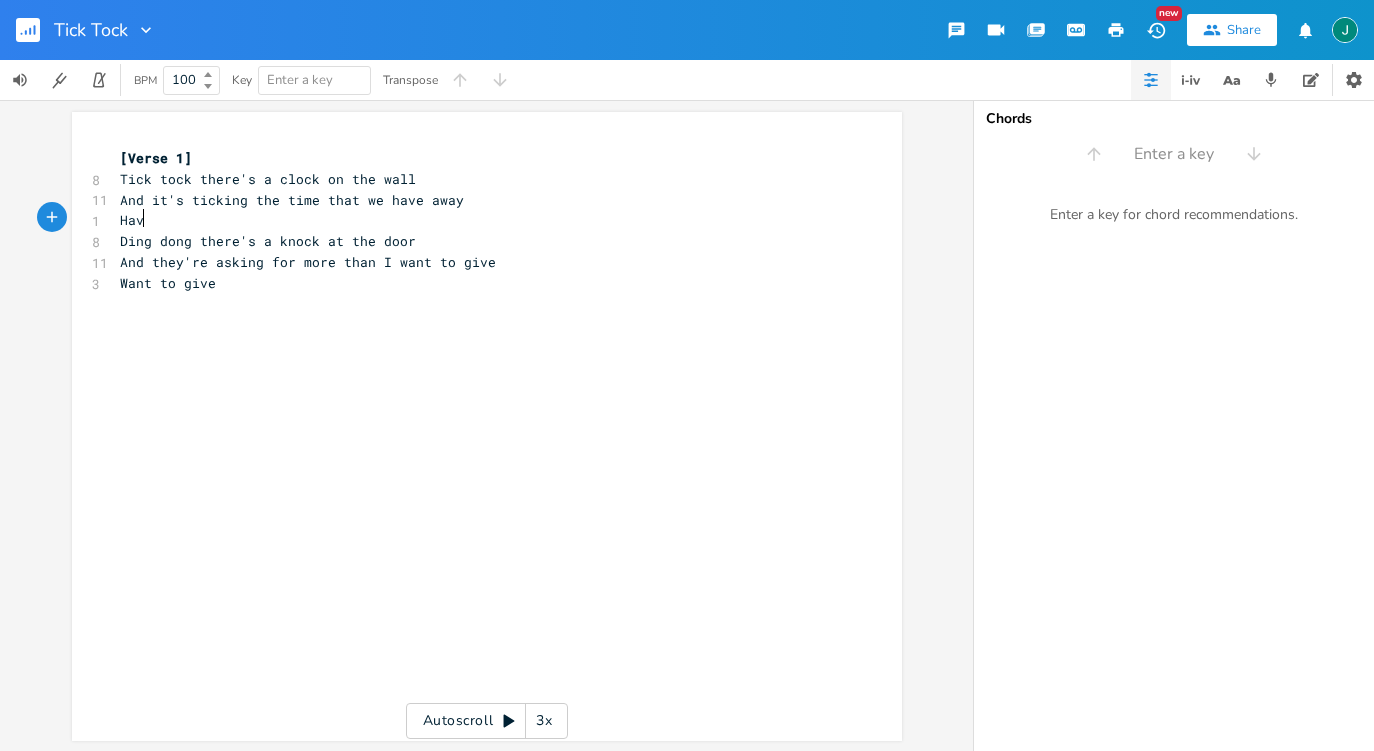 scroll, scrollTop: 0, scrollLeft: 25, axis: horizontal 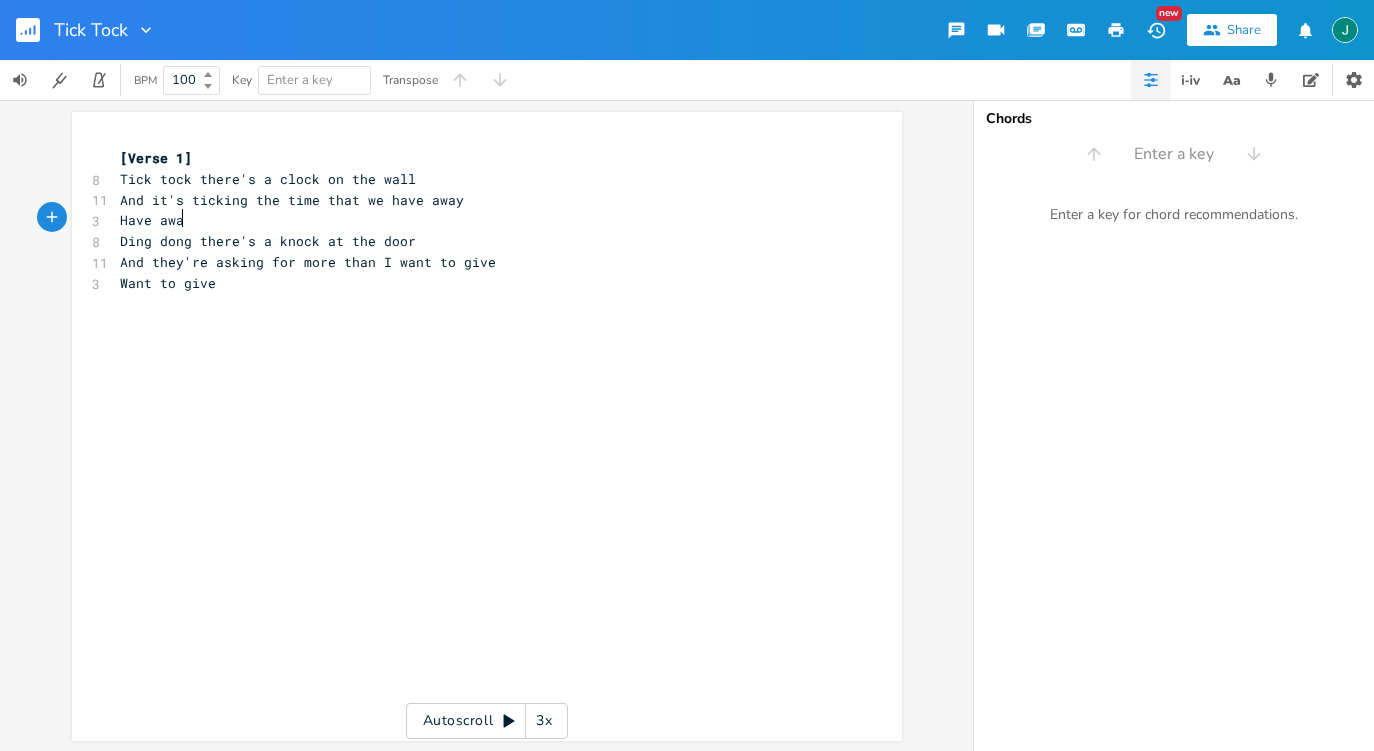 type on "Have away" 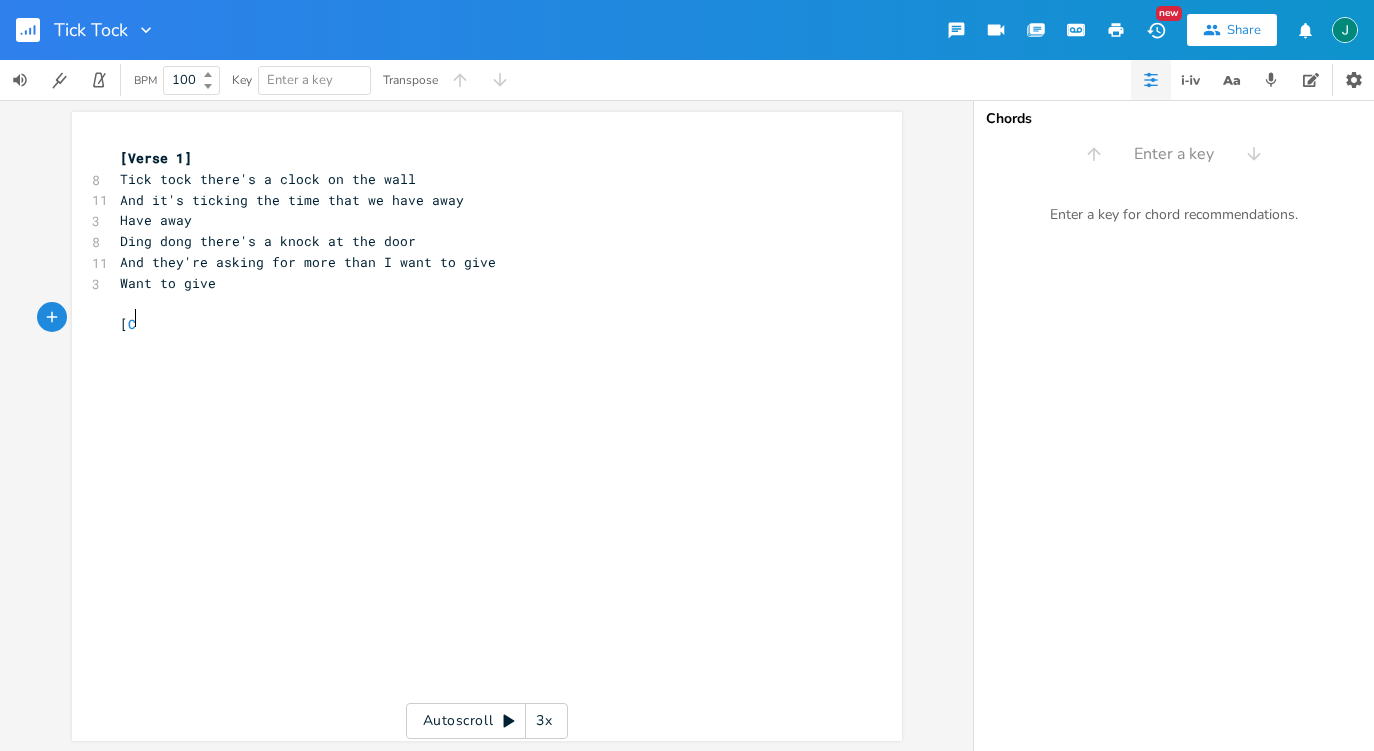 type on "[Ch" 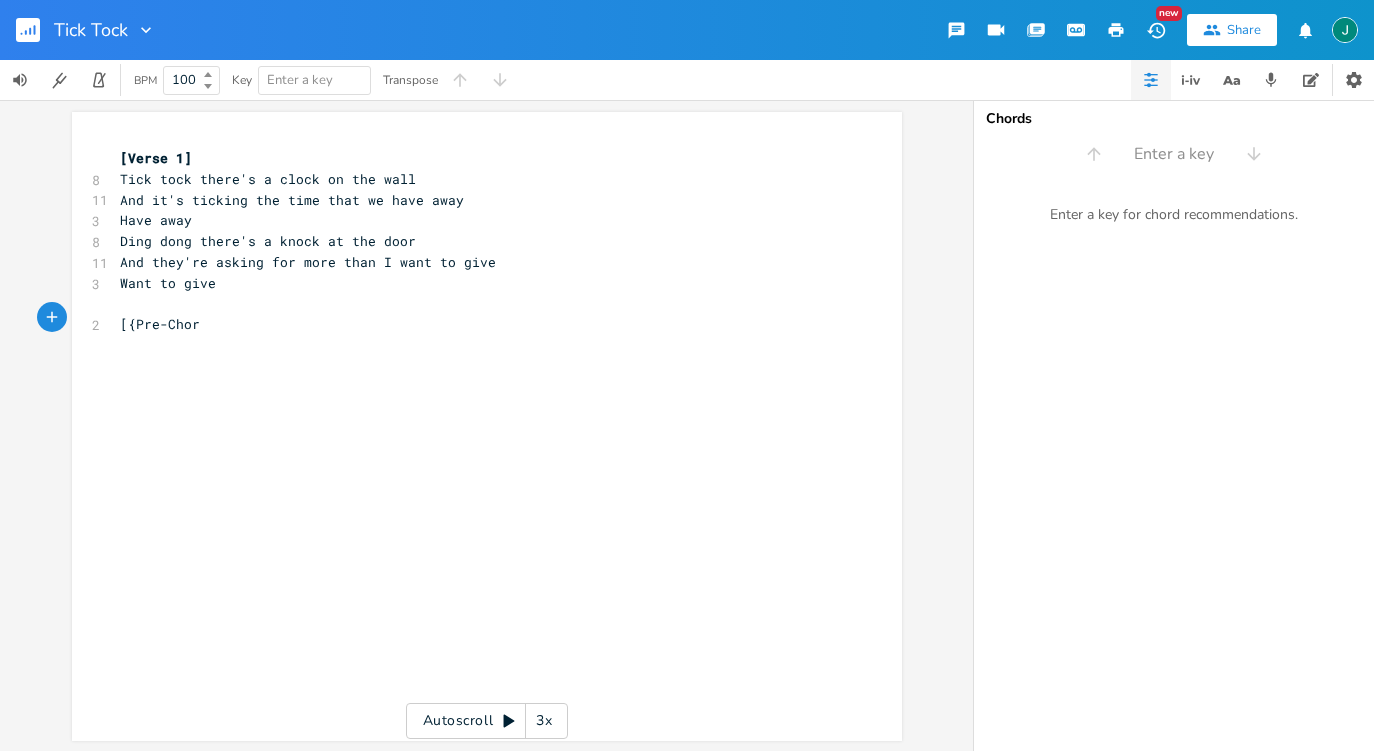 scroll, scrollTop: 0, scrollLeft: 61, axis: horizontal 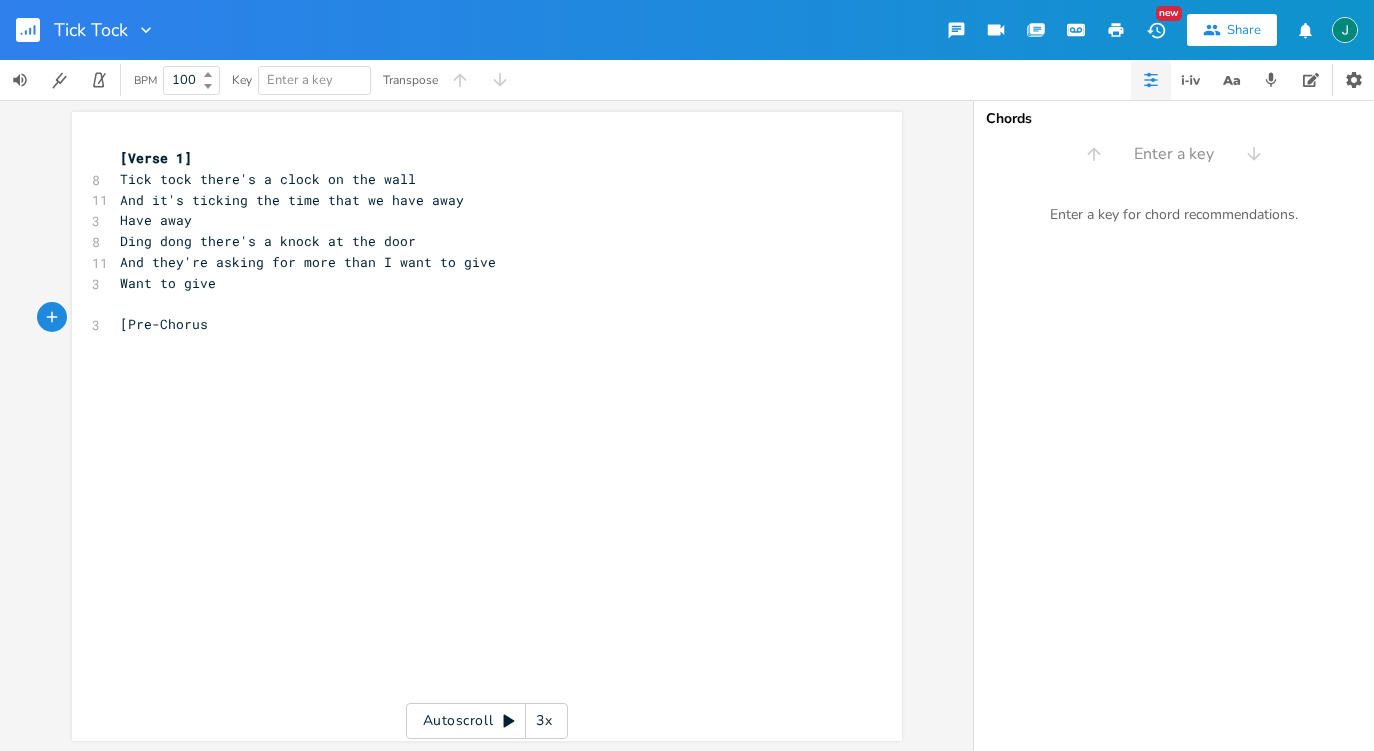 type on "]" 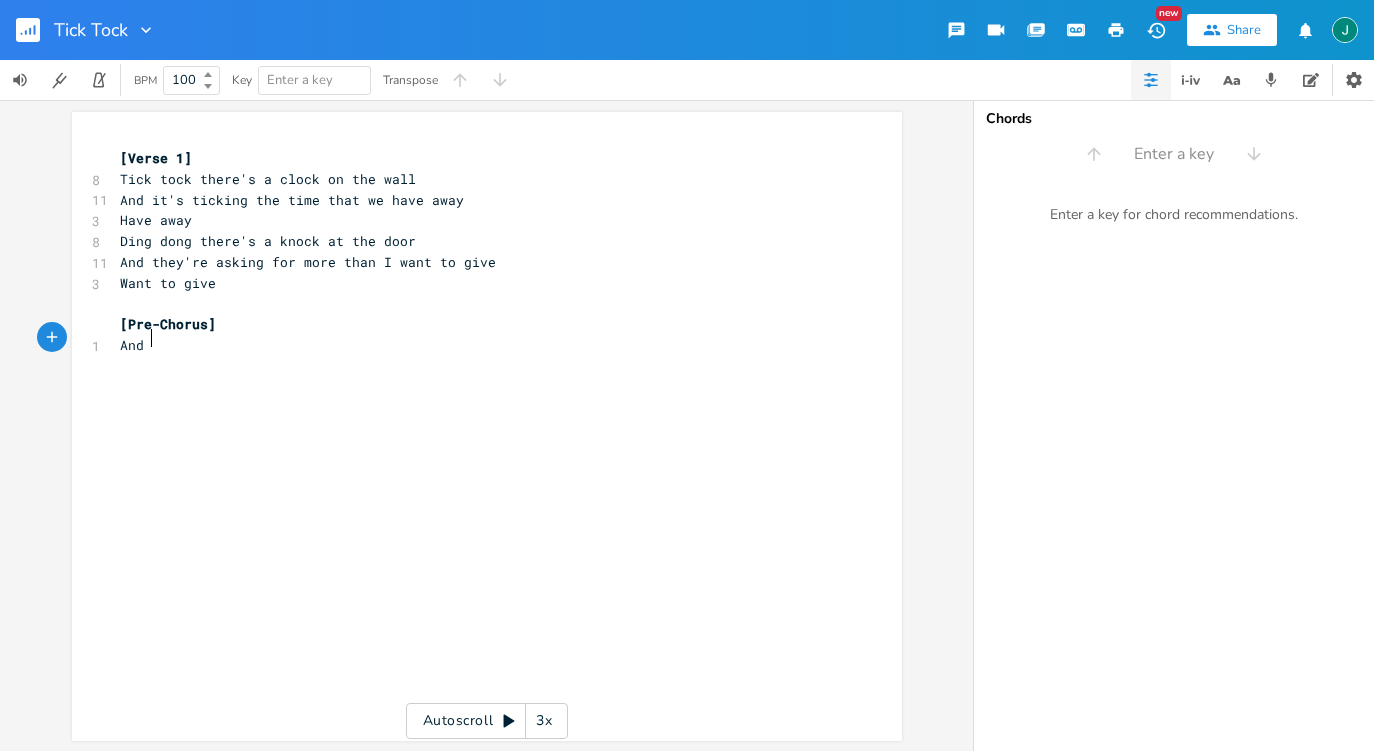 type on "And A" 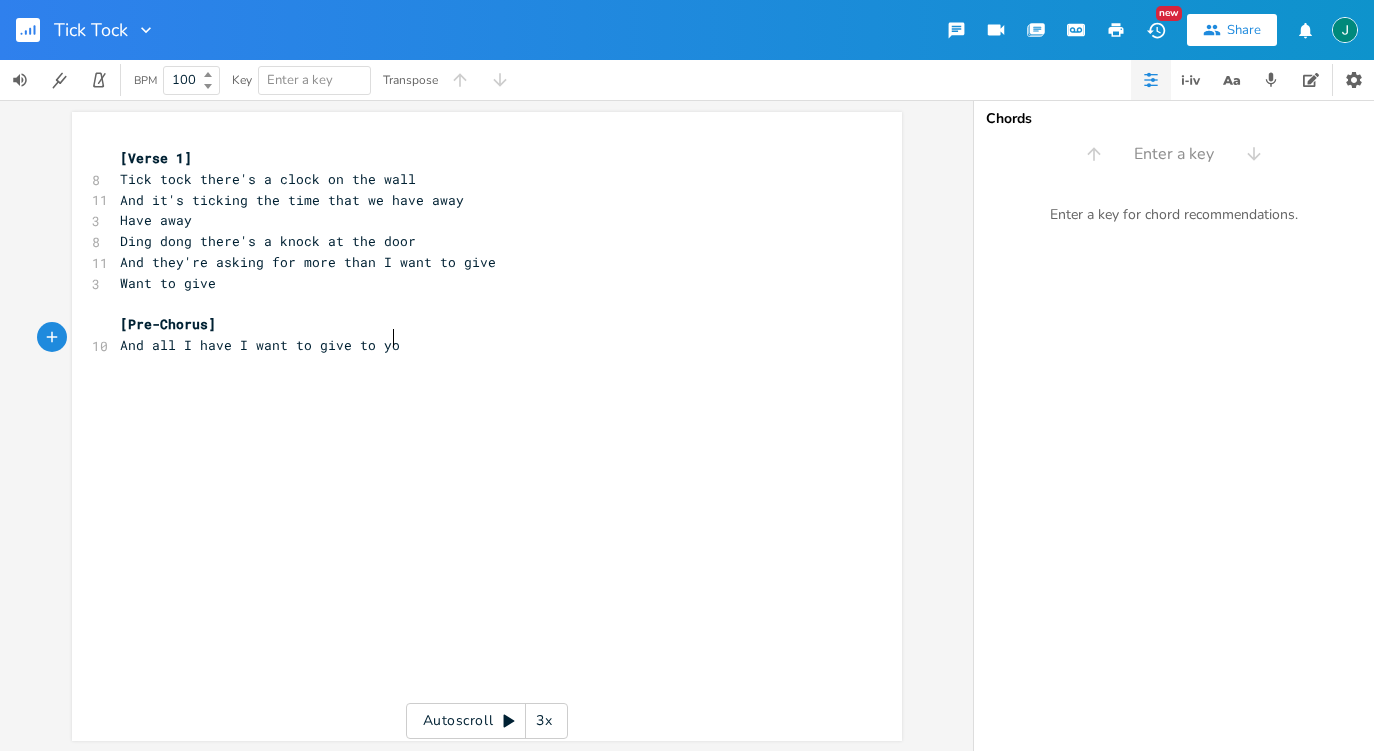 type on "And all I have I want to give to you" 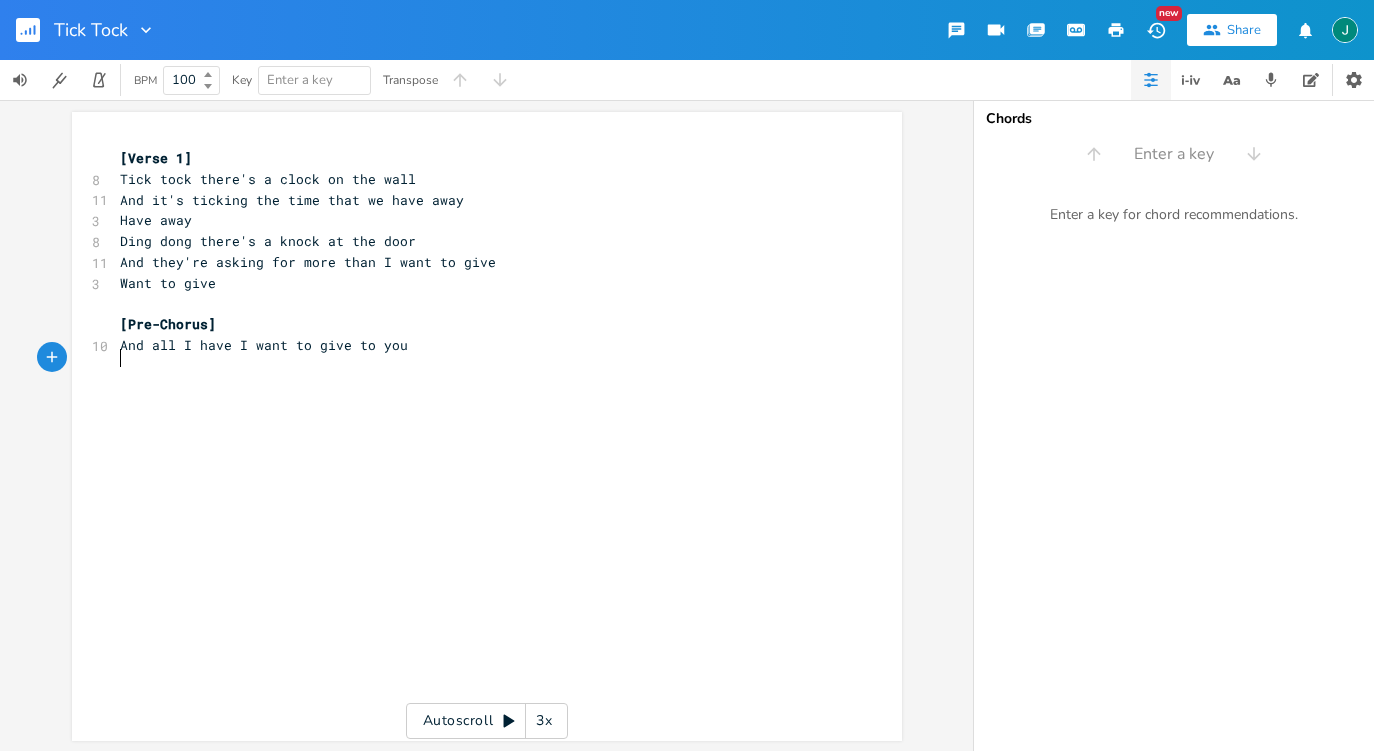 click on "Want to give" at bounding box center (477, 283) 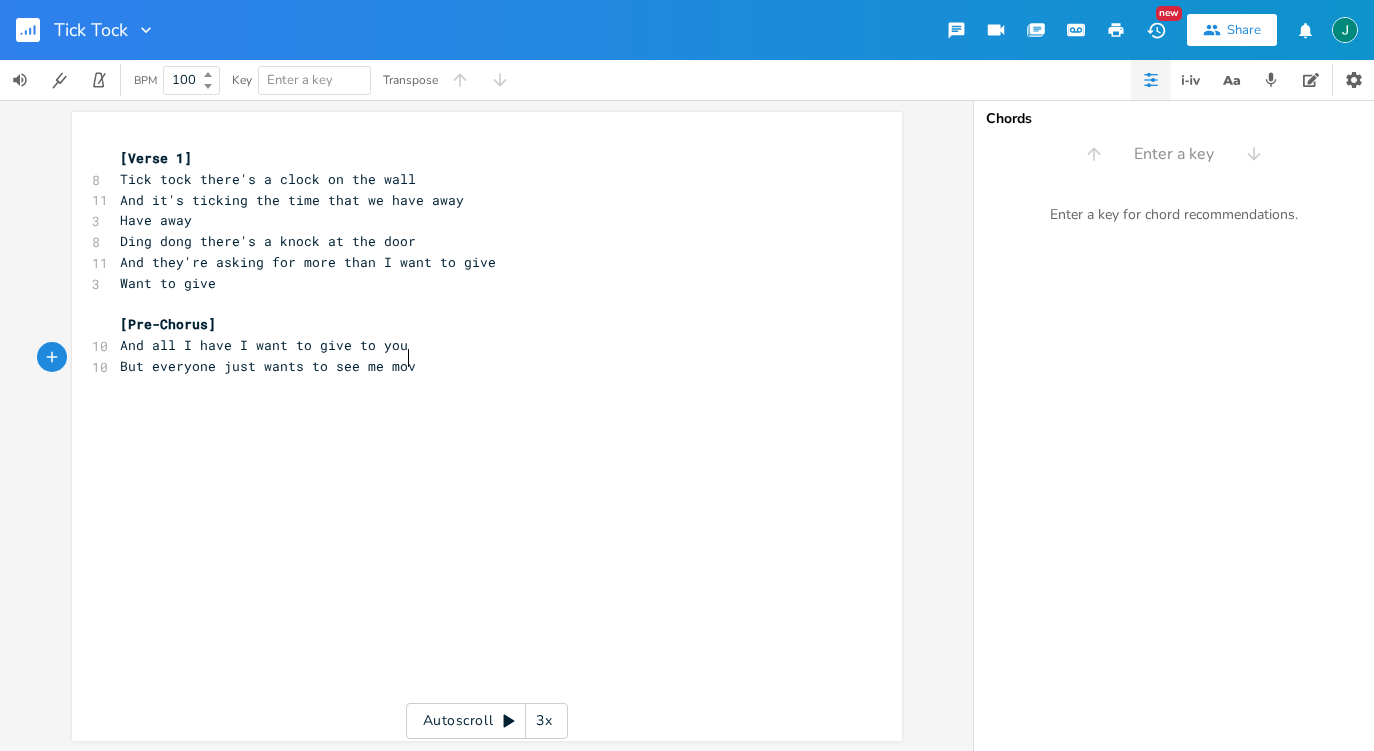 type on "But everyone just wants to see me move" 